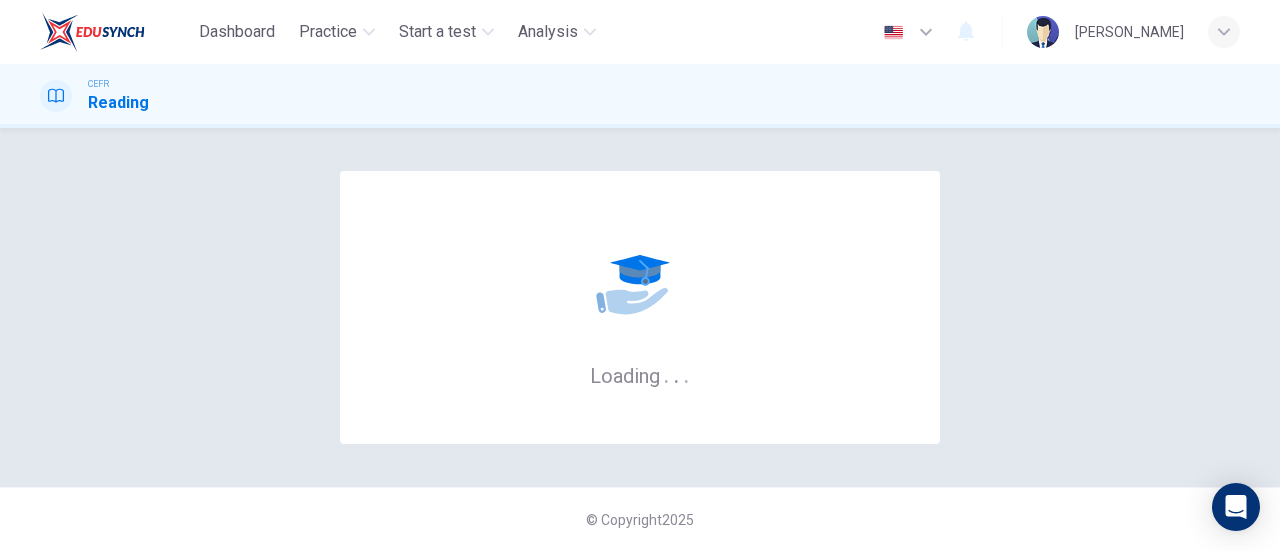 scroll, scrollTop: 0, scrollLeft: 0, axis: both 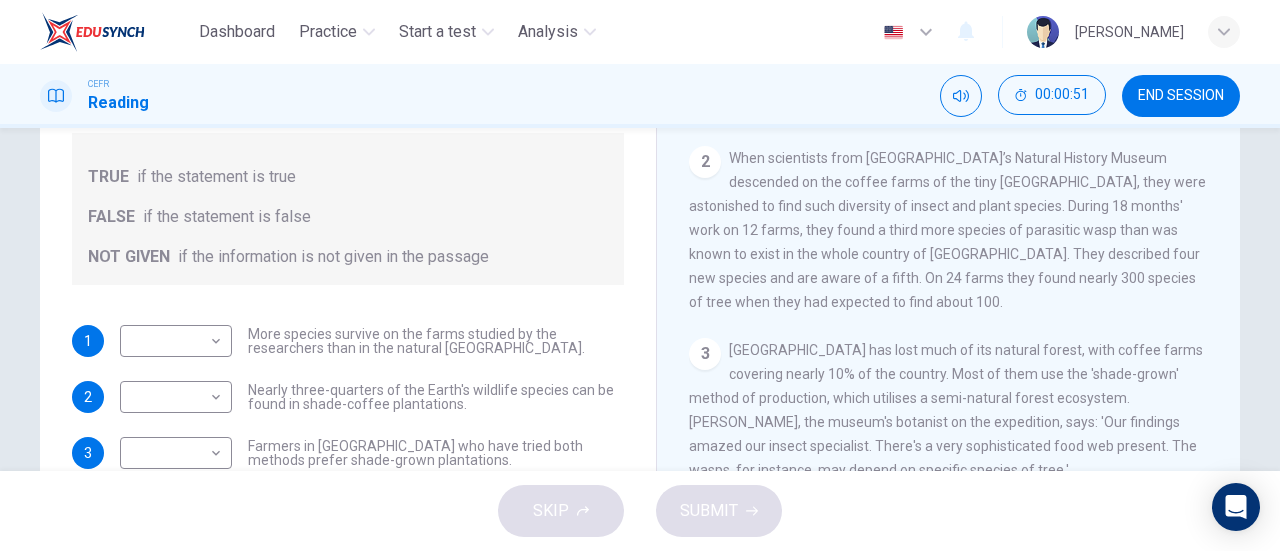 drag, startPoint x: 822, startPoint y: 313, endPoint x: 866, endPoint y: 221, distance: 101.98039 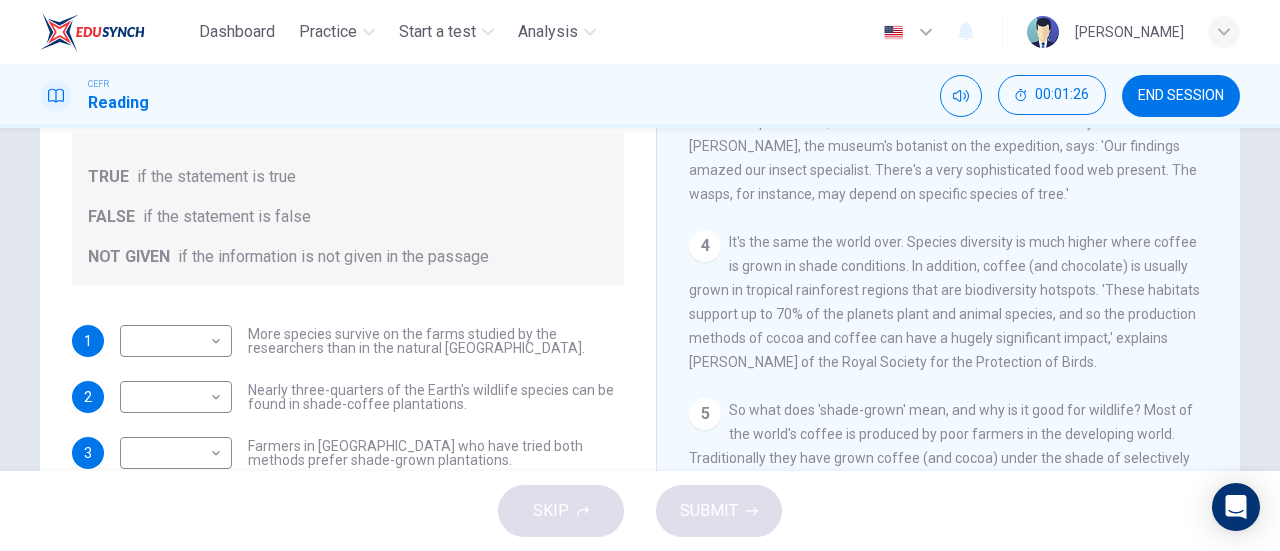 scroll, scrollTop: 640, scrollLeft: 0, axis: vertical 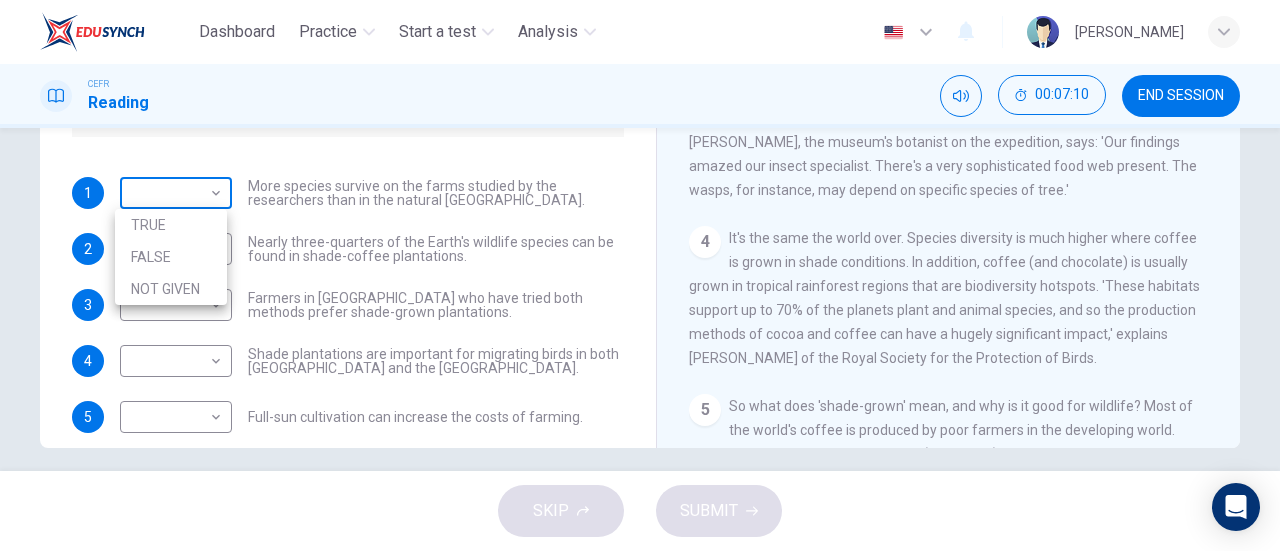 click on "Dashboard Practice Start a test Analysis English en ​ NURUL NADHIRAH BINTI MOHD ALI CEFR Reading 00:07:10 END SESSION Questions 1 - 5 Do the following statements agree with the information given in the Reading
Passage?
In the boxes below, write TRUE if the statement is true FALSE if the statement is false NOT GIVEN if the information is not given in the passage 1 ​ ​ More species survive on the farms studied by the researchers than in the natural El Salvador forests. 2 ​ ​ Nearly three-quarters of the Earth's wildlife species can be found in shade-coffee plantations. 3 ​ ​ Farmers in El Salvador who have tried both methods prefer shade-grown plantations. 4 ​ ​ Shade plantations are important for migrating birds in both Africa and the Americas. 5 ​ ​ Full-sun cultivation can increase the costs of farming. Natural Coffee and Cocoa CLICK TO ZOOM Click to Zoom 1 2 3 4 5 6 7 8 9 10 11 12 SKIP SUBMIT EduSynch - Online Language Proficiency Testing
Dashboard Practice Start a test 2025" at bounding box center (640, 275) 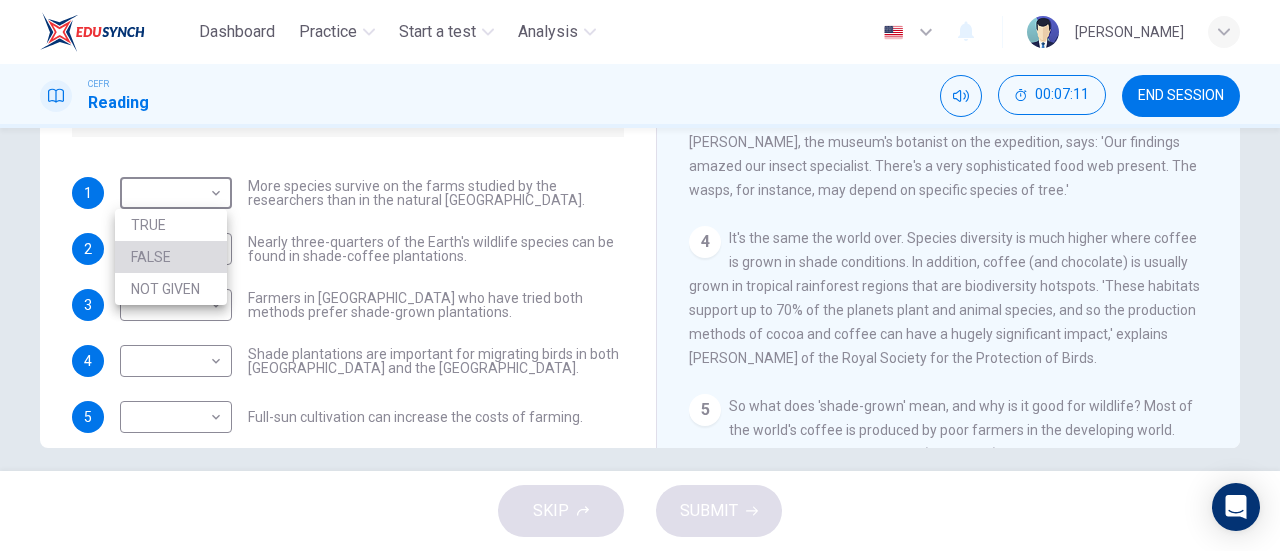 click on "FALSE" at bounding box center [171, 257] 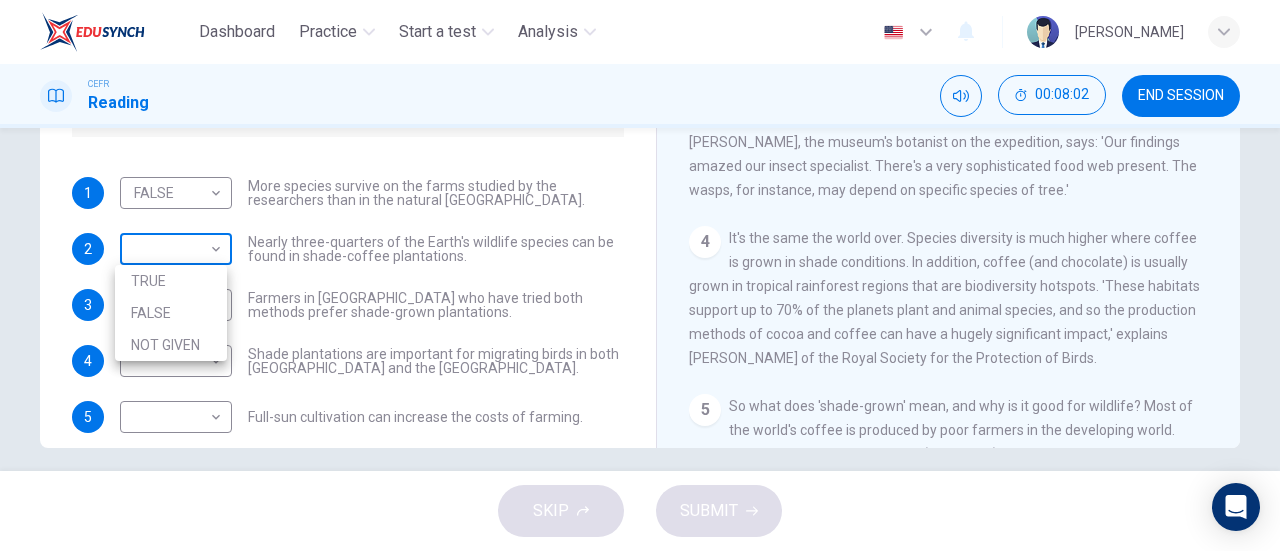 click on "Dashboard Practice Start a test Analysis English en ​ NURUL NADHIRAH BINTI MOHD ALI CEFR Reading 00:08:02 END SESSION Questions 1 - 5 Do the following statements agree with the information given in the Reading
Passage?
In the boxes below, write TRUE if the statement is true FALSE if the statement is false NOT GIVEN if the information is not given in the passage 1 FALSE FALSE ​ More species survive on the farms studied by the researchers than in the natural El Salvador forests. 2 ​ ​ Nearly three-quarters of the Earth's wildlife species can be found in shade-coffee plantations. 3 ​ ​ Farmers in El Salvador who have tried both methods prefer shade-grown plantations. 4 ​ ​ Shade plantations are important for migrating birds in both Africa and the Americas. 5 ​ ​ Full-sun cultivation can increase the costs of farming. Natural Coffee and Cocoa CLICK TO ZOOM Click to Zoom 1 2 3 4 5 6 7 8 9 10 11 12 SKIP SUBMIT EduSynch - Online Language Proficiency Testing
Dashboard Practice Analysis" at bounding box center (640, 275) 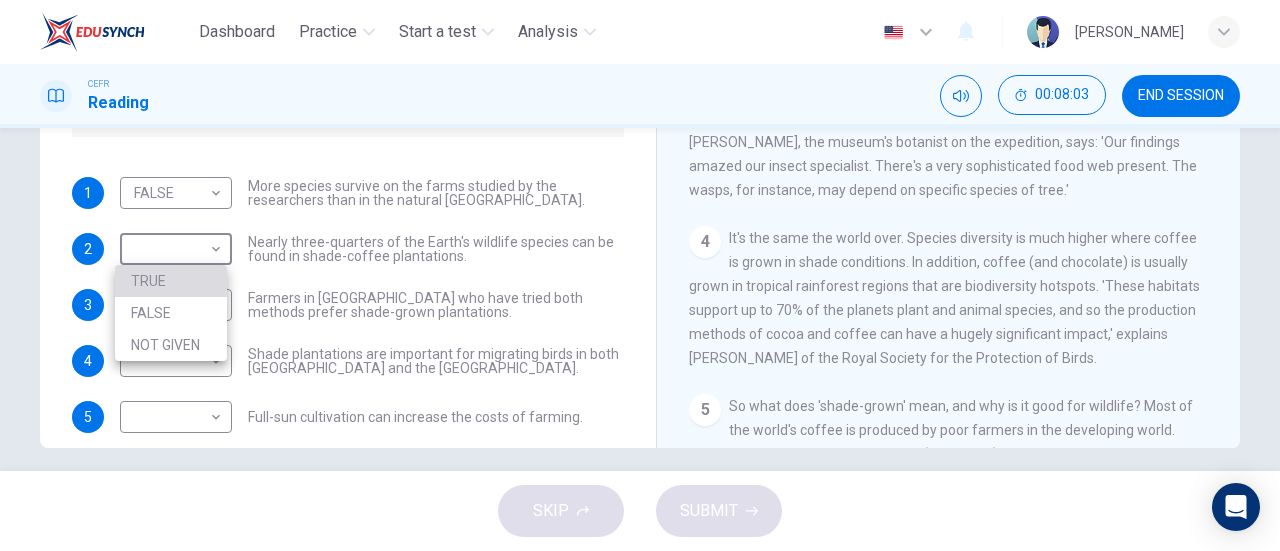click on "TRUE" at bounding box center (171, 281) 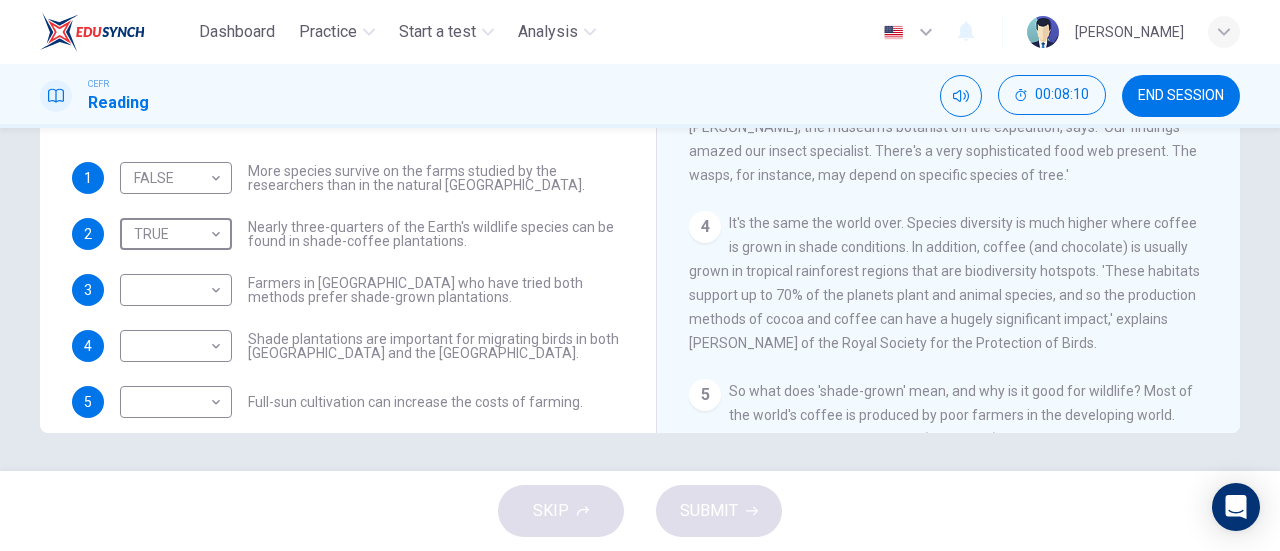 scroll, scrollTop: 432, scrollLeft: 0, axis: vertical 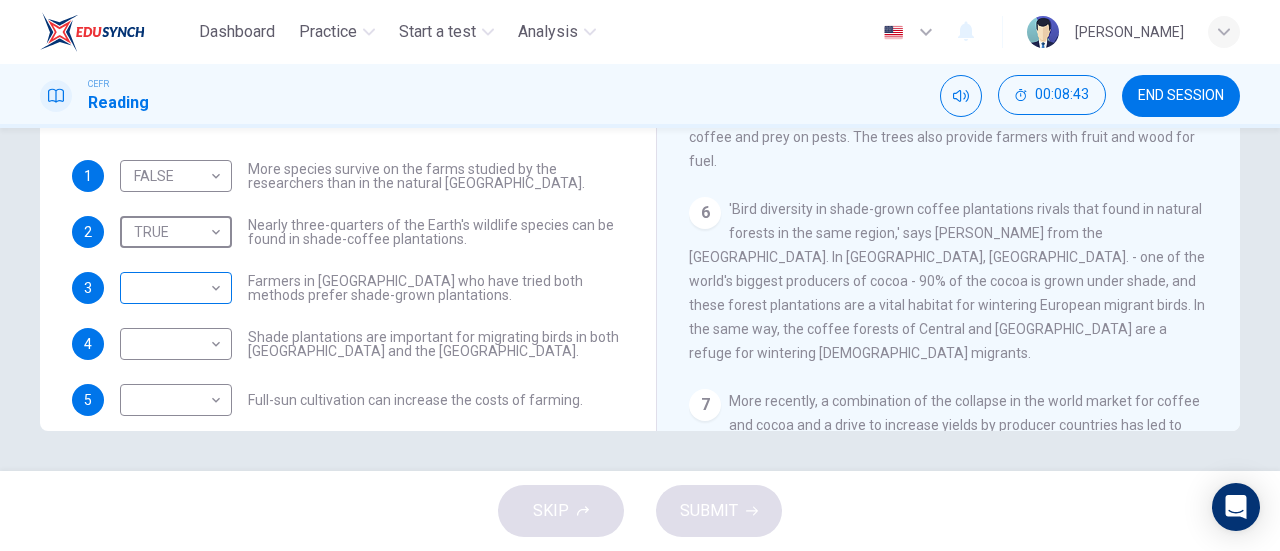 click on "Dashboard Practice Start a test Analysis English en ​ NURUL NADHIRAH BINTI MOHD ALI CEFR Reading 00:08:43 END SESSION Questions 1 - 5 Do the following statements agree with the information given in the Reading
Passage?
In the boxes below, write TRUE if the statement is true FALSE if the statement is false NOT GIVEN if the information is not given in the passage 1 FALSE FALSE ​ More species survive on the farms studied by the researchers than in the natural El Salvador forests. 2 TRUE TRUE ​ Nearly three-quarters of the Earth's wildlife species can be found in shade-coffee plantations. 3 ​ ​ Farmers in El Salvador who have tried both methods prefer shade-grown plantations. 4 ​ ​ Shade plantations are important for migrating birds in both Africa and the Americas. 5 ​ ​ Full-sun cultivation can increase the costs of farming. Natural Coffee and Cocoa CLICK TO ZOOM Click to Zoom 1 2 3 4 5 6 7 8 9 10 11 12 SKIP SUBMIT EduSynch - Online Language Proficiency Testing
Dashboard Practice 2025" at bounding box center [640, 275] 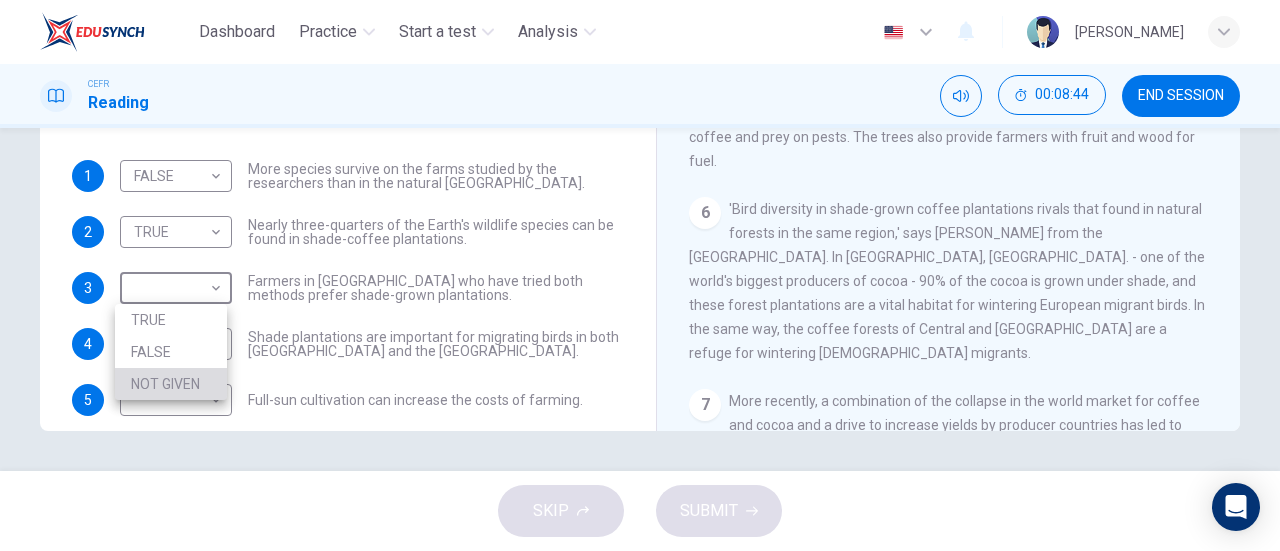 click on "NOT GIVEN" at bounding box center [171, 384] 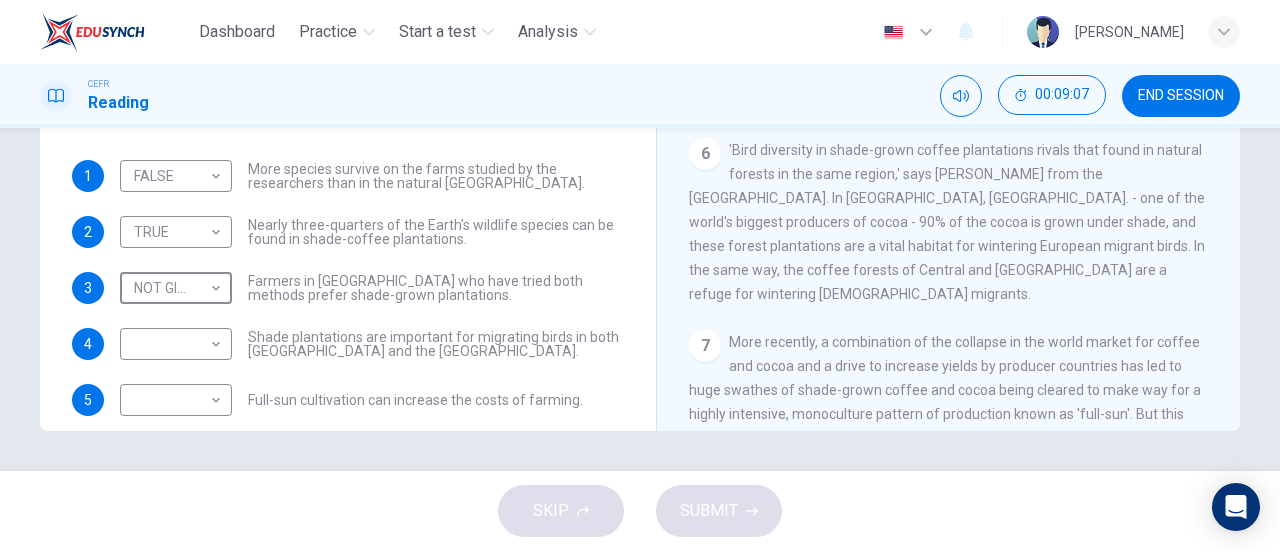 scroll, scrollTop: 949, scrollLeft: 0, axis: vertical 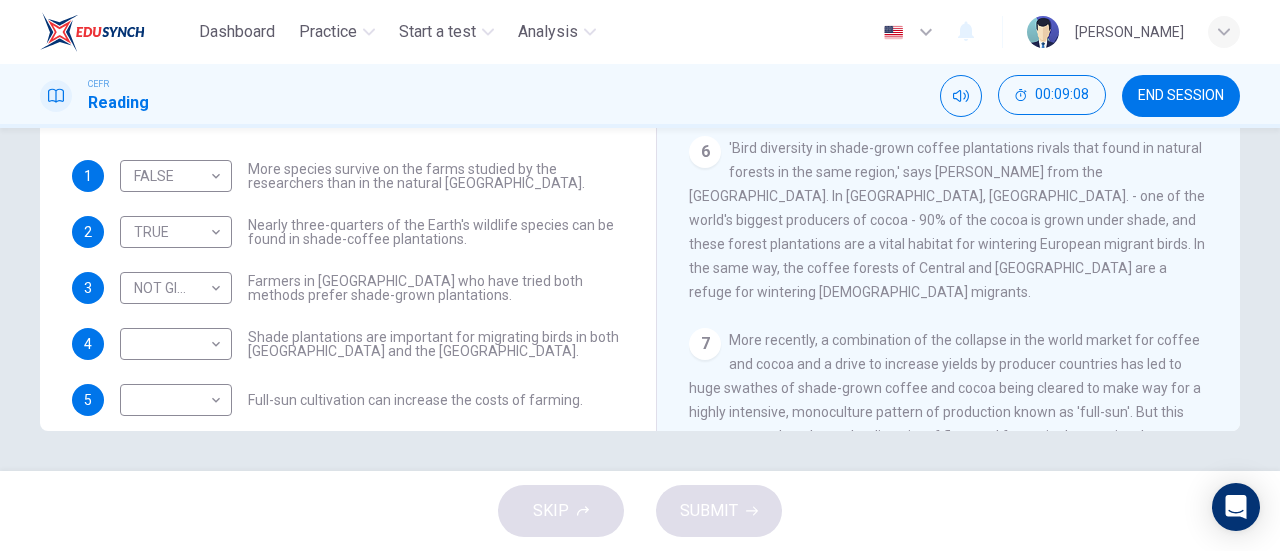 drag, startPoint x: 786, startPoint y: 274, endPoint x: 945, endPoint y: 277, distance: 159.0283 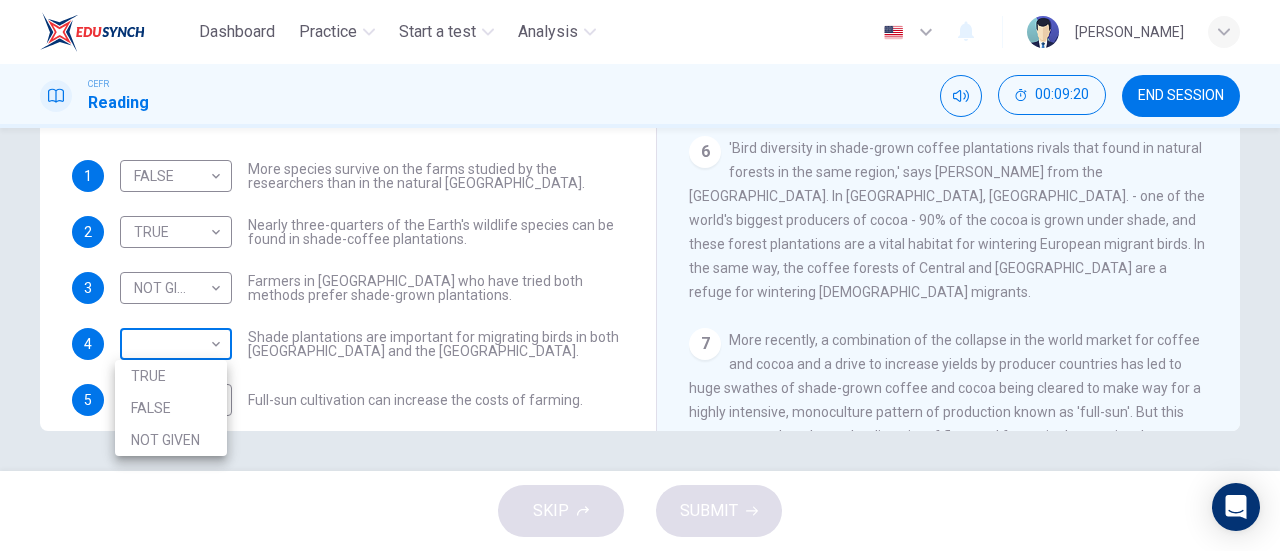 click on "Dashboard Practice Start a test Analysis English en ​ NURUL NADHIRAH BINTI MOHD ALI CEFR Reading 00:09:20 END SESSION Questions 1 - 5 Do the following statements agree with the information given in the Reading
Passage?
In the boxes below, write TRUE if the statement is true FALSE if the statement is false NOT GIVEN if the information is not given in the passage 1 FALSE FALSE ​ More species survive on the farms studied by the researchers than in the natural El Salvador forests. 2 TRUE TRUE ​ Nearly three-quarters of the Earth's wildlife species can be found in shade-coffee plantations. 3 NOT GIVEN NOT GIVEN ​ Farmers in El Salvador who have tried both methods prefer shade-grown plantations. 4 ​ ​ Shade plantations are important for migrating birds in both Africa and the Americas. 5 ​ ​ Full-sun cultivation can increase the costs of farming. Natural Coffee and Cocoa CLICK TO ZOOM Click to Zoom 1 2 3 4 5 6 7 8 9 10 11 12 SKIP SUBMIT EduSynch - Online Language Proficiency Testing
Practice" at bounding box center (640, 275) 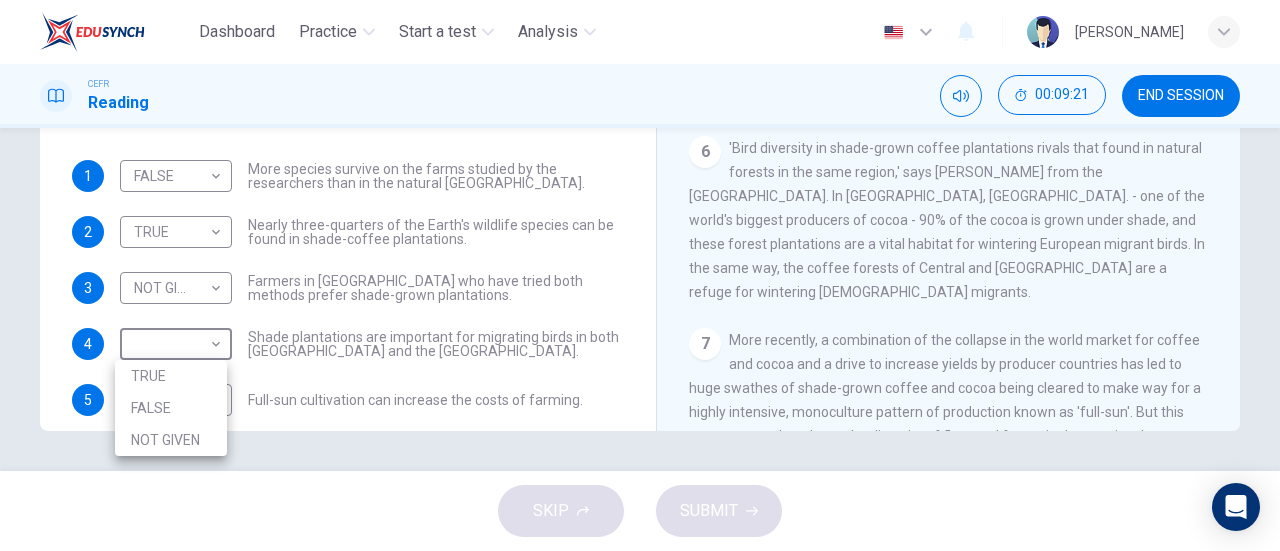 click on "TRUE" at bounding box center [171, 376] 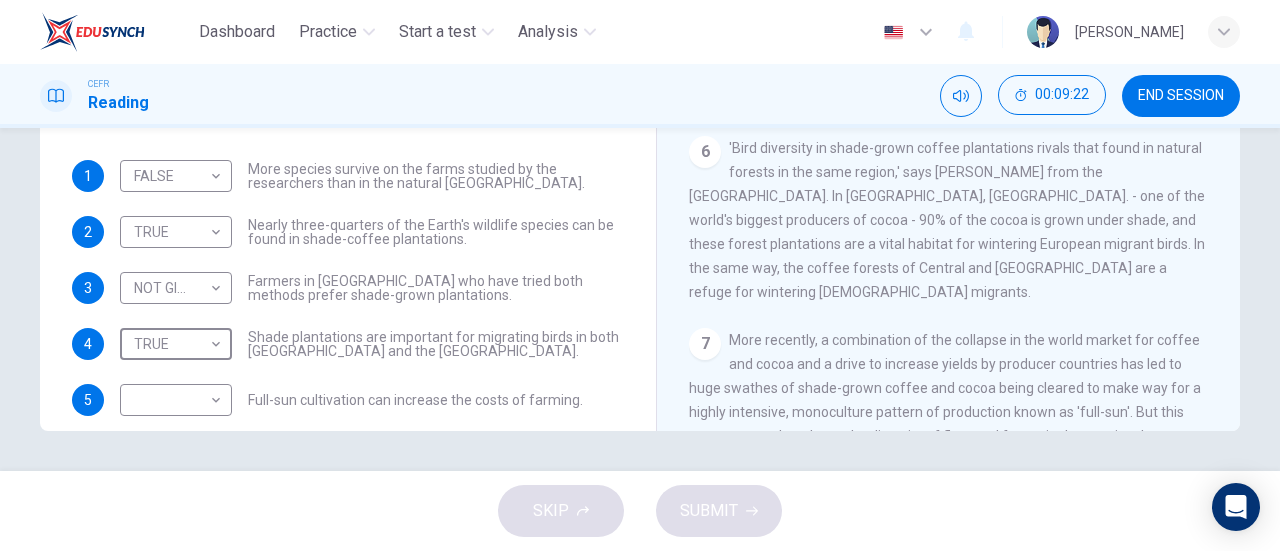 scroll, scrollTop: 24, scrollLeft: 0, axis: vertical 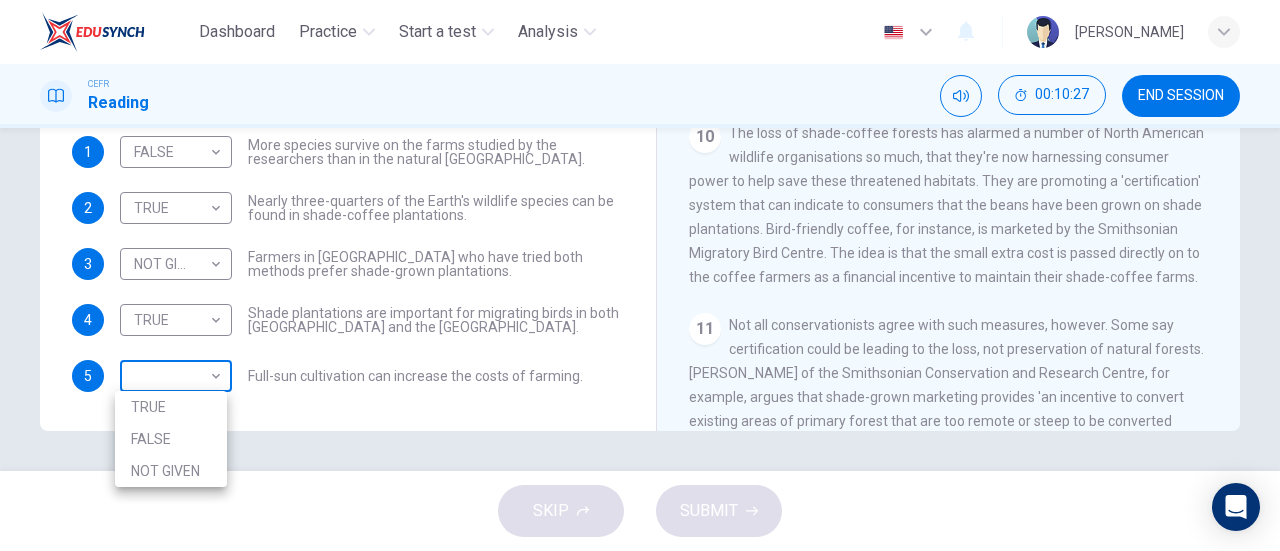click on "Dashboard Practice Start a test Analysis English en ​ NURUL NADHIRAH BINTI MOHD ALI CEFR Reading 00:10:27 END SESSION Questions 1 - 5 Do the following statements agree with the information given in the Reading
Passage?
In the boxes below, write TRUE if the statement is true FALSE if the statement is false NOT GIVEN if the information is not given in the passage 1 FALSE FALSE ​ More species survive on the farms studied by the researchers than in the natural El Salvador forests. 2 TRUE TRUE ​ Nearly three-quarters of the Earth's wildlife species can be found in shade-coffee plantations. 3 NOT GIVEN NOT GIVEN ​ Farmers in El Salvador who have tried both methods prefer shade-grown plantations. 4 TRUE TRUE ​ Shade plantations are important for migrating birds in both Africa and the Americas. 5 ​ ​ Full-sun cultivation can increase the costs of farming. Natural Coffee and Cocoa CLICK TO ZOOM Click to Zoom 1 2 3 4 5 6 7 8 9 10 11 12 SKIP SUBMIT EduSynch - Online Language Proficiency Testing" at bounding box center (640, 275) 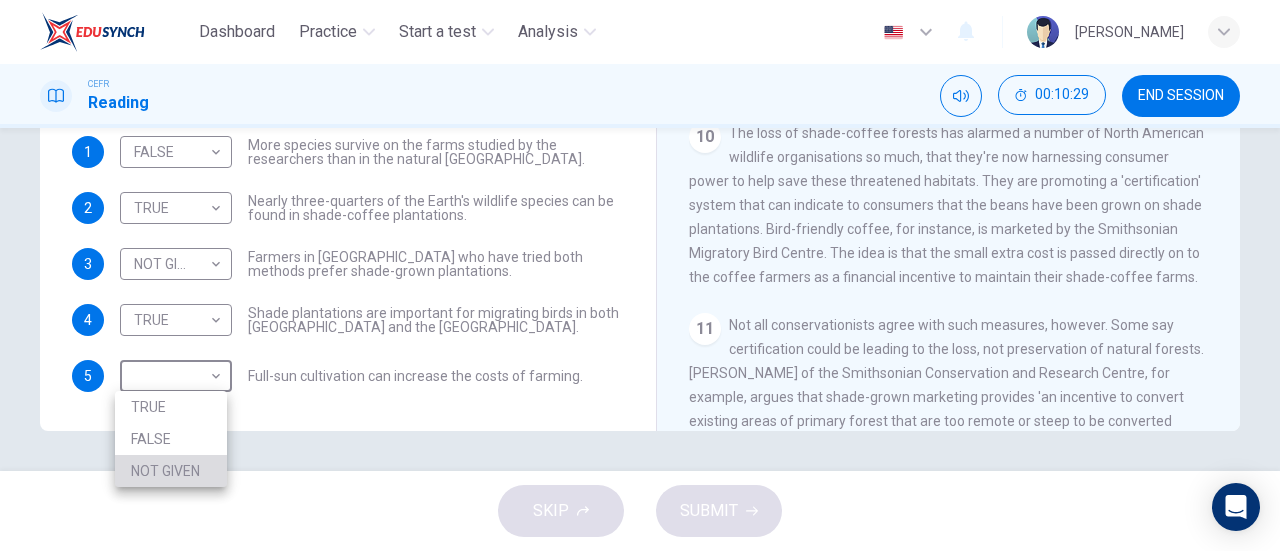 click on "NOT GIVEN" at bounding box center [171, 471] 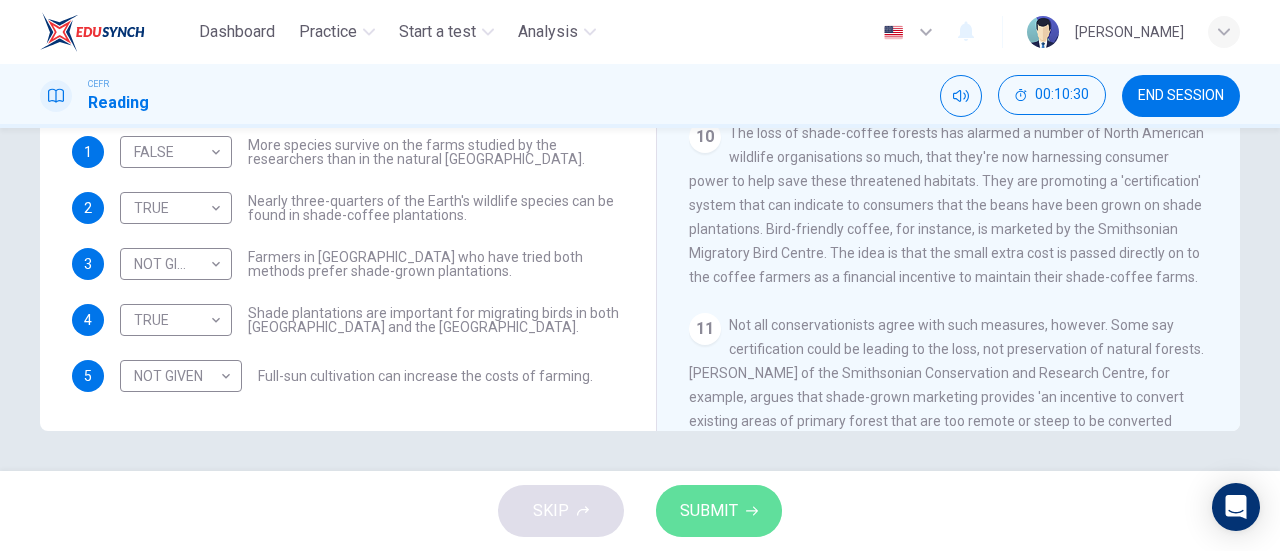 click on "SUBMIT" at bounding box center [719, 511] 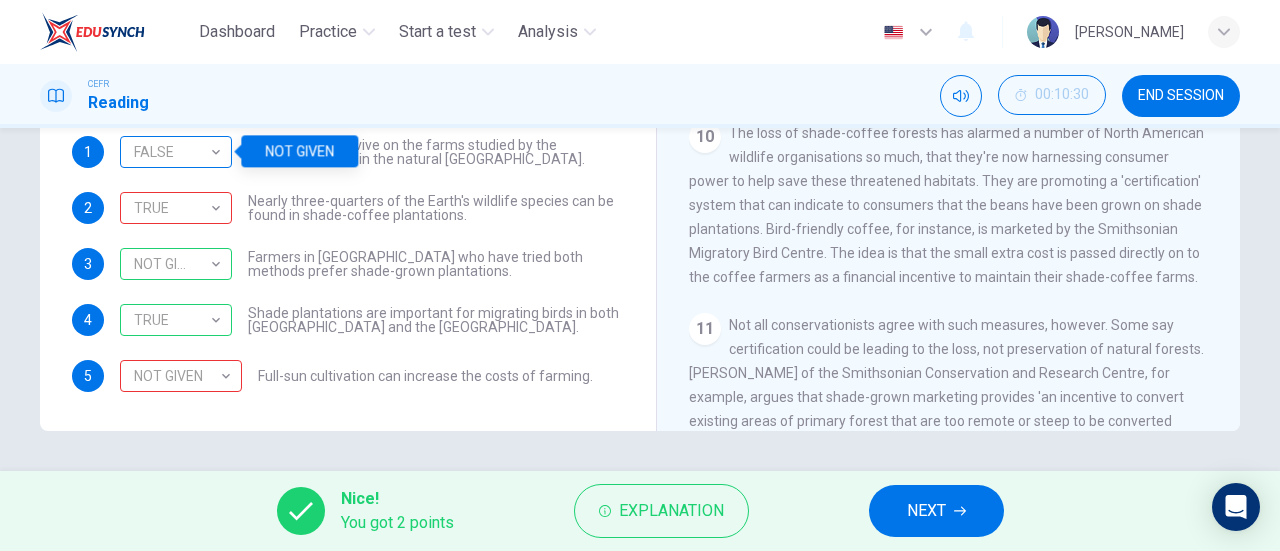 scroll, scrollTop: 0, scrollLeft: 0, axis: both 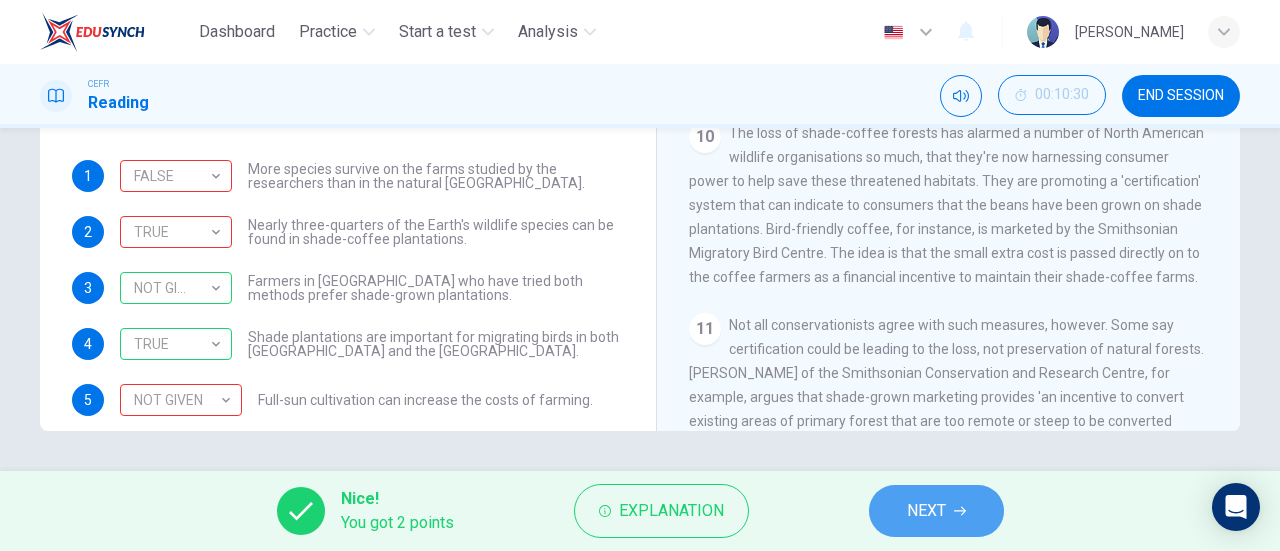 click on "NEXT" at bounding box center (926, 511) 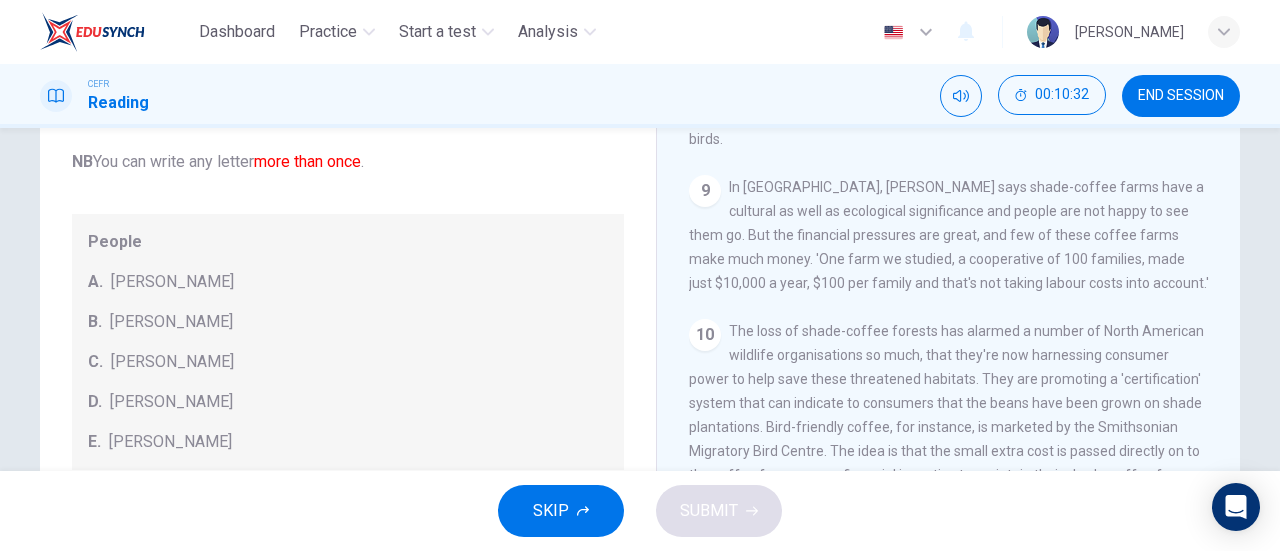 scroll, scrollTop: 233, scrollLeft: 0, axis: vertical 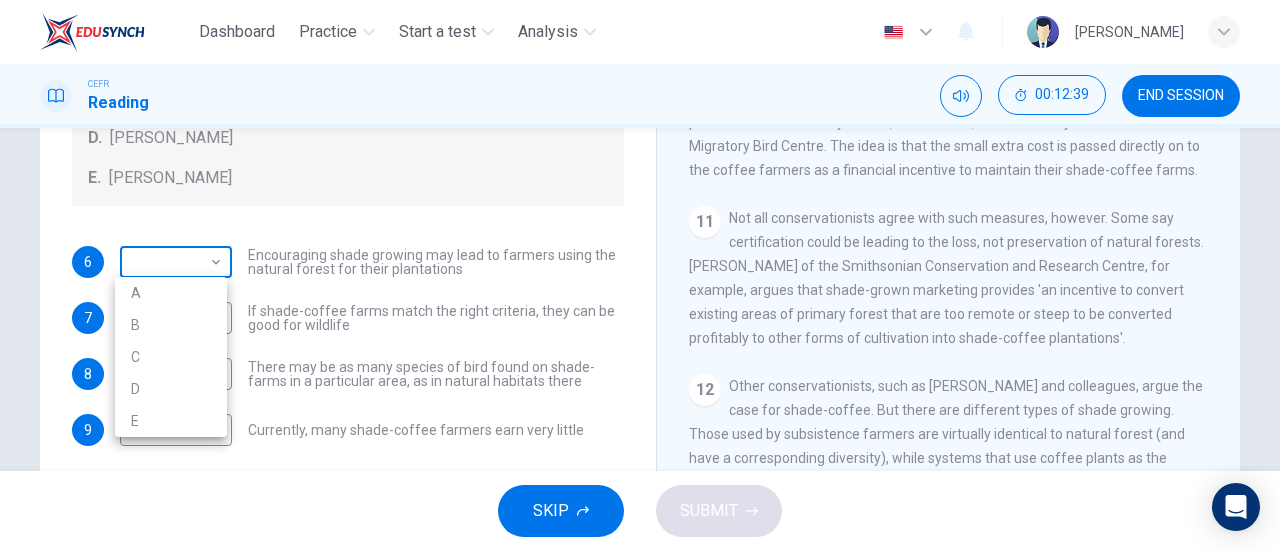 click on "Dashboard Practice Start a test Analysis English en ​ NURUL NADHIRAH BINTI MOHD ALI CEFR Reading 00:12:39 END SESSION Questions 6 - 9 Look at the following opinions and the list of people below.
Match each opinion to the person credited with it.
Write the correct letter  A-E  in the boxes below.
NB  You can write any letter  more than once . People A. Alex Munroe B. Paul Donald C. Robert Rice D. John Rappole E. Stacey Philpott 6 ​ ​ Encouraging shade growing may lead to farmers using the natural forest for their plantations 7 ​ ​ If shade-coffee farms match the right criteria, they can be good for wildlife 8 ​ ​ There may be as many species of bird found on shade-farms in a particular area, as in natural habitats there 9 ​ ​ Currently, many shade-coffee farmers earn very little Natural Coffee and Cocoa CLICK TO ZOOM Click to Zoom 1 What's the connection between your morning coffee, wintering North American birds and the cool shade of a tree? Actually, quite a lot, says Simon Birch. 2 3 4" at bounding box center [640, 275] 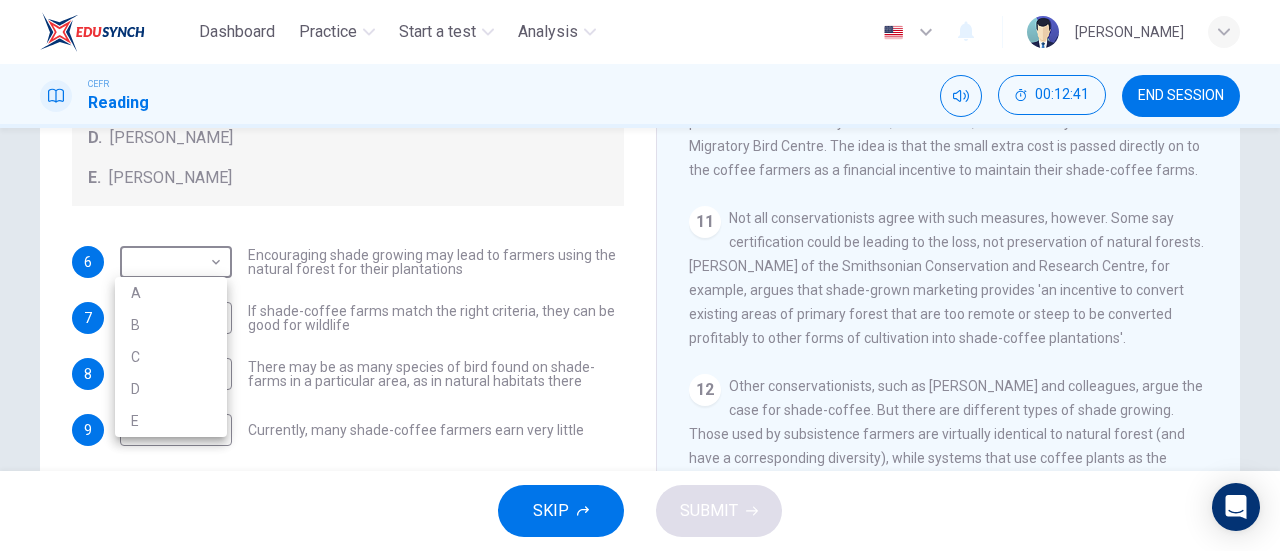 click on "D" at bounding box center [171, 389] 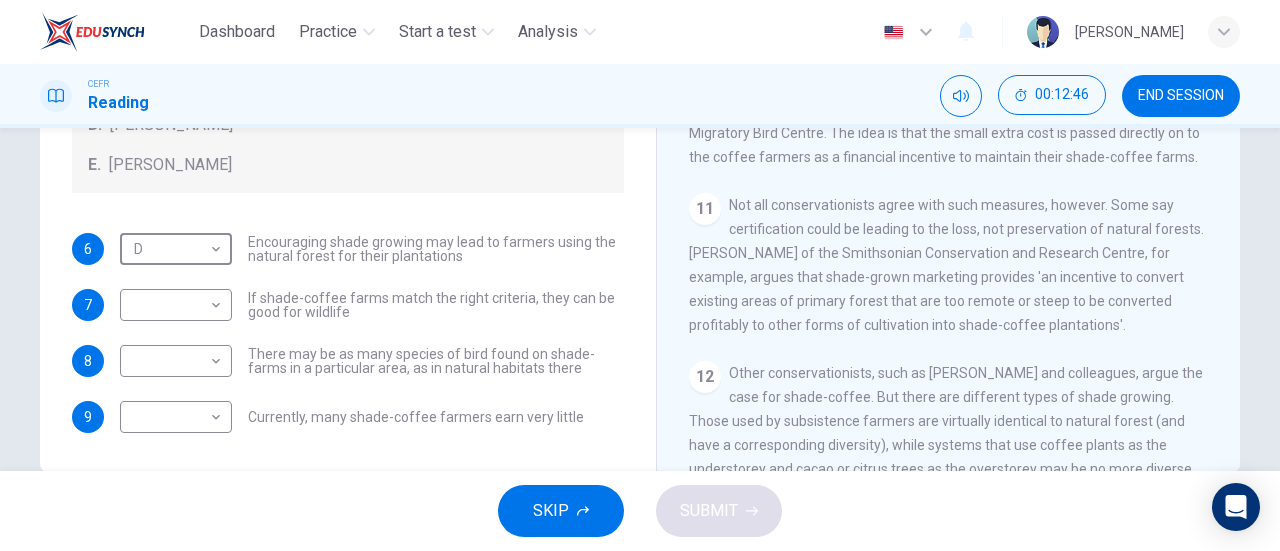 scroll, scrollTop: 388, scrollLeft: 0, axis: vertical 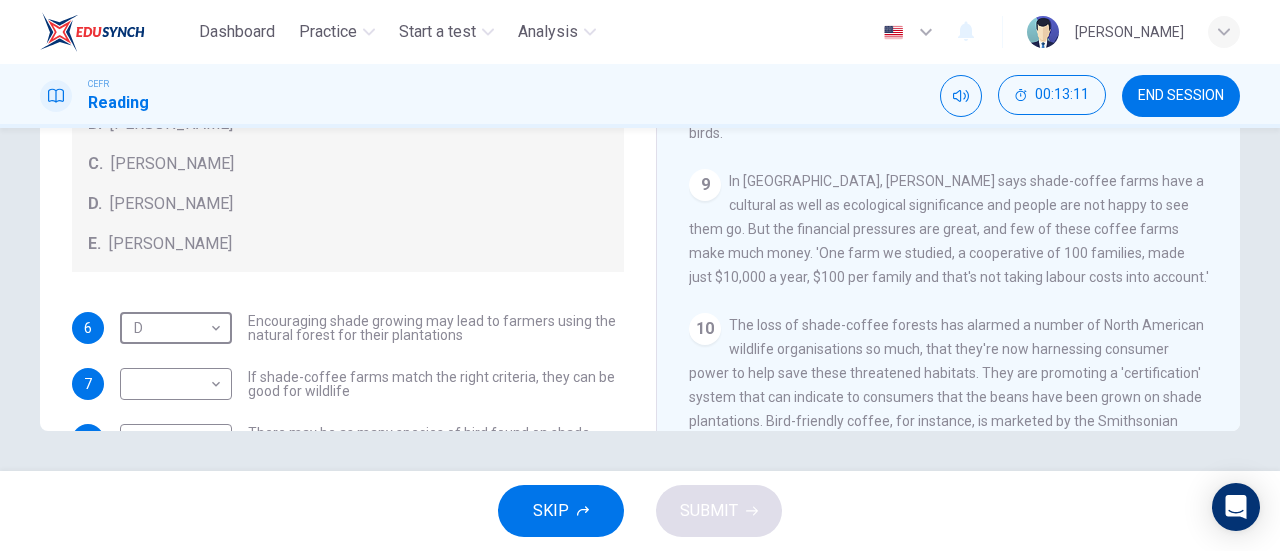 click on "6 D D ​ Encouraging shade growing may lead to farmers using the natural forest for their plantations 7 ​ ​ If shade-coffee farms match the right criteria, they can be good for wildlife 8 ​ ​ There may be as many species of bird found on shade-farms in a particular area, as in natural habitats there 9 ​ ​ Currently, many shade-coffee farmers earn very little" at bounding box center [348, 412] 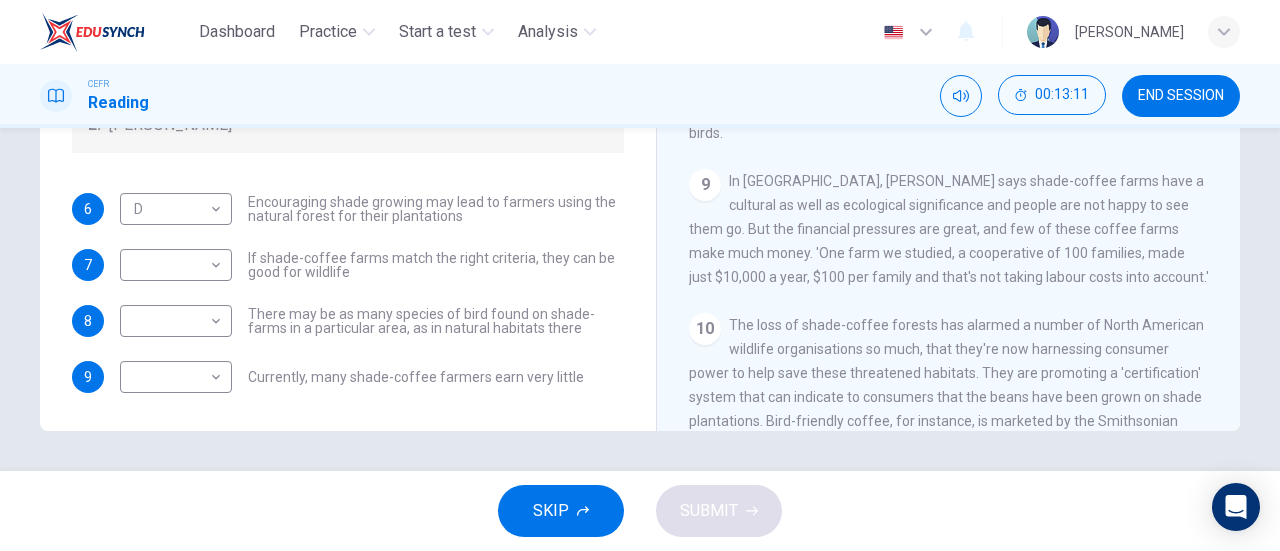 scroll, scrollTop: 120, scrollLeft: 0, axis: vertical 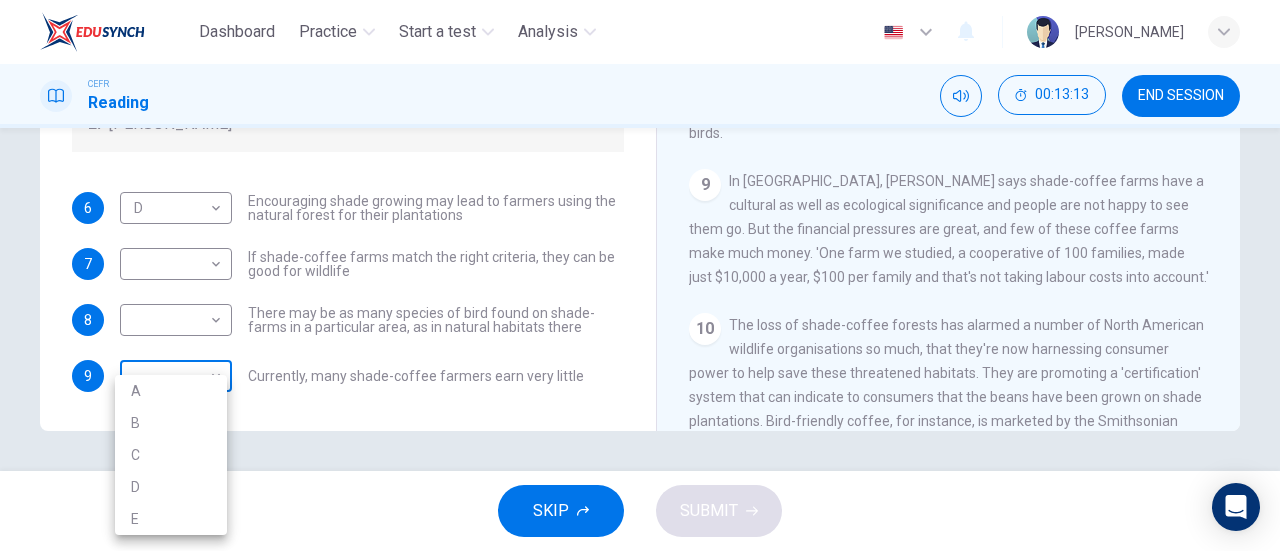 click on "Dashboard Practice Start a test Analysis English en ​ NURUL NADHIRAH BINTI MOHD ALI CEFR Reading 00:13:13 END SESSION Questions 6 - 9 Look at the following opinions and the list of people below.
Match each opinion to the person credited with it.
Write the correct letter  A-E  in the boxes below.
NB  You can write any letter  more than once . People A. Alex Munroe B. Paul Donald C. Robert Rice D. John Rappole E. Stacey Philpott 6 D D ​ Encouraging shade growing may lead to farmers using the natural forest for their plantations 7 ​ ​ If shade-coffee farms match the right criteria, they can be good for wildlife 8 ​ ​ There may be as many species of bird found on shade-farms in a particular area, as in natural habitats there 9 ​ ​ Currently, many shade-coffee farmers earn very little Natural Coffee and Cocoa CLICK TO ZOOM Click to Zoom 1 What's the connection between your morning coffee, wintering North American birds and the cool shade of a tree? Actually, quite a lot, says Simon Birch. 2 3 4" at bounding box center [640, 275] 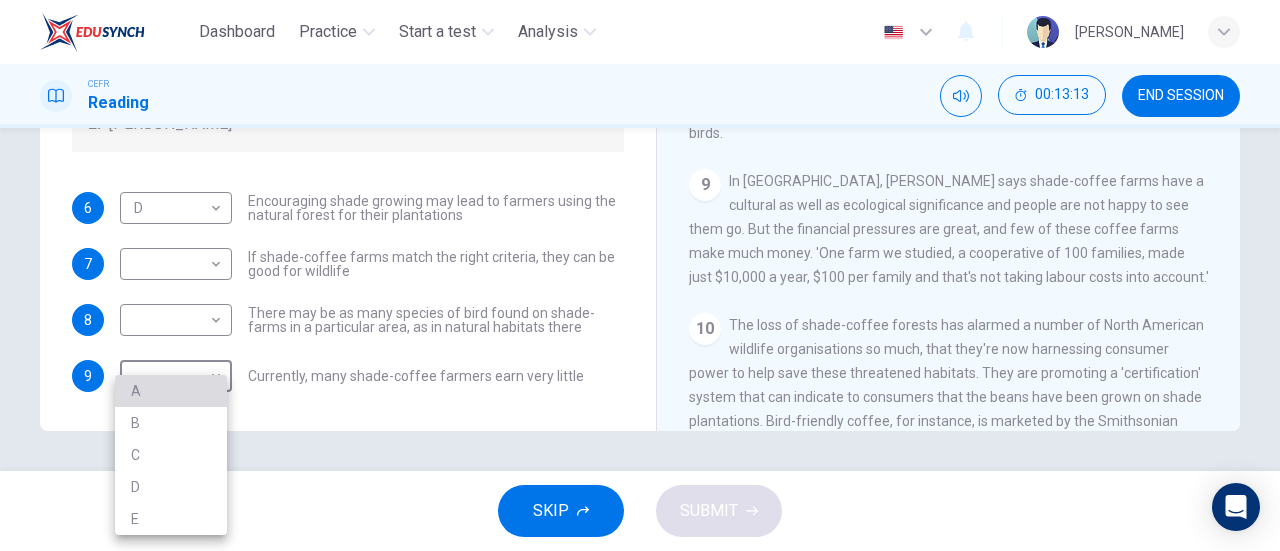 click on "A" at bounding box center [171, 391] 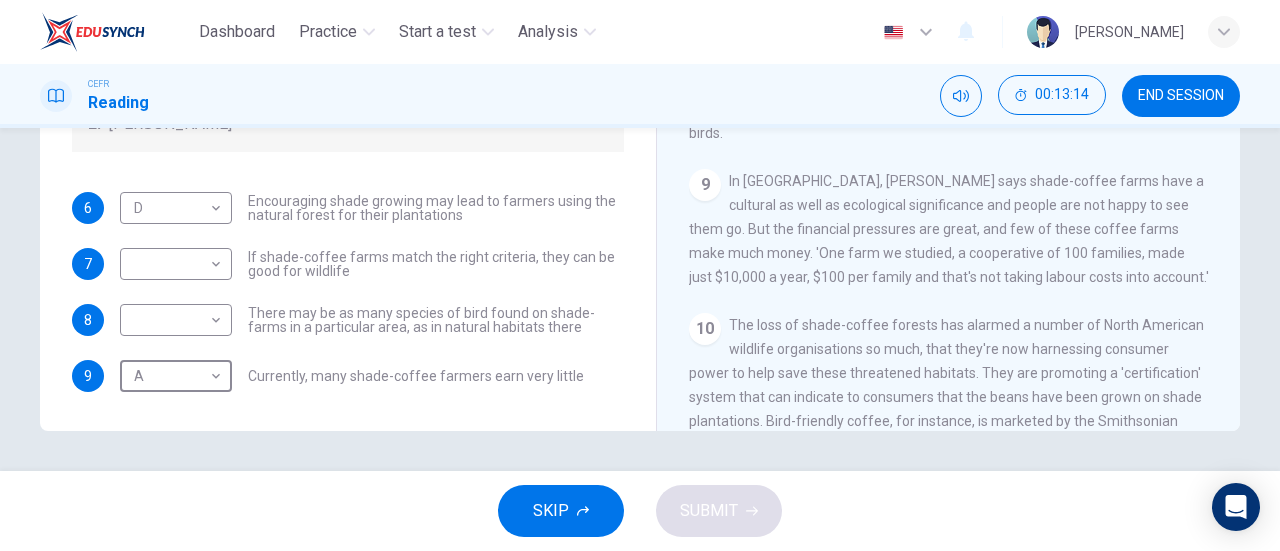 scroll, scrollTop: 0, scrollLeft: 0, axis: both 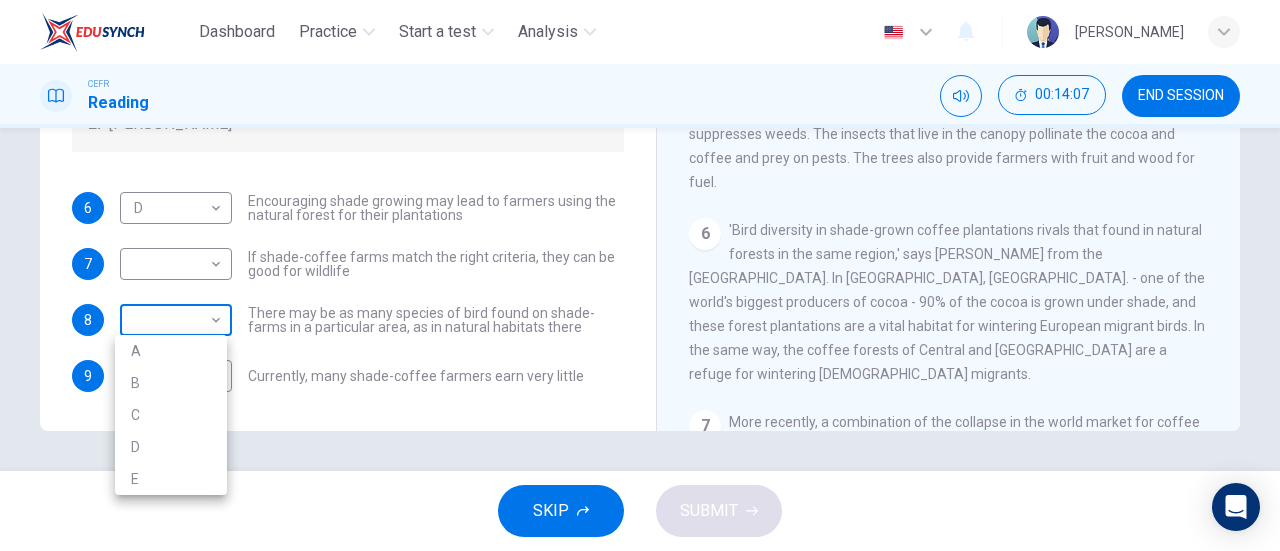 click on "Dashboard Practice Start a test Analysis English en ​ NURUL NADHIRAH BINTI MOHD ALI CEFR Reading 00:14:07 END SESSION Questions 6 - 9 Look at the following opinions and the list of people below.
Match each opinion to the person credited with it.
Write the correct letter  A-E  in the boxes below.
NB  You can write any letter  more than once . People A. Alex Munroe B. Paul Donald C. Robert Rice D. John Rappole E. Stacey Philpott 6 D D ​ Encouraging shade growing may lead to farmers using the natural forest for their plantations 7 ​ ​ If shade-coffee farms match the right criteria, they can be good for wildlife 8 ​ ​ There may be as many species of bird found on shade-farms in a particular area, as in natural habitats there 9 A A ​ Currently, many shade-coffee farmers earn very little Natural Coffee and Cocoa CLICK TO ZOOM Click to Zoom 1 What's the connection between your morning coffee, wintering North American birds and the cool shade of a tree? Actually, quite a lot, says Simon Birch. 2 3 4" at bounding box center (640, 275) 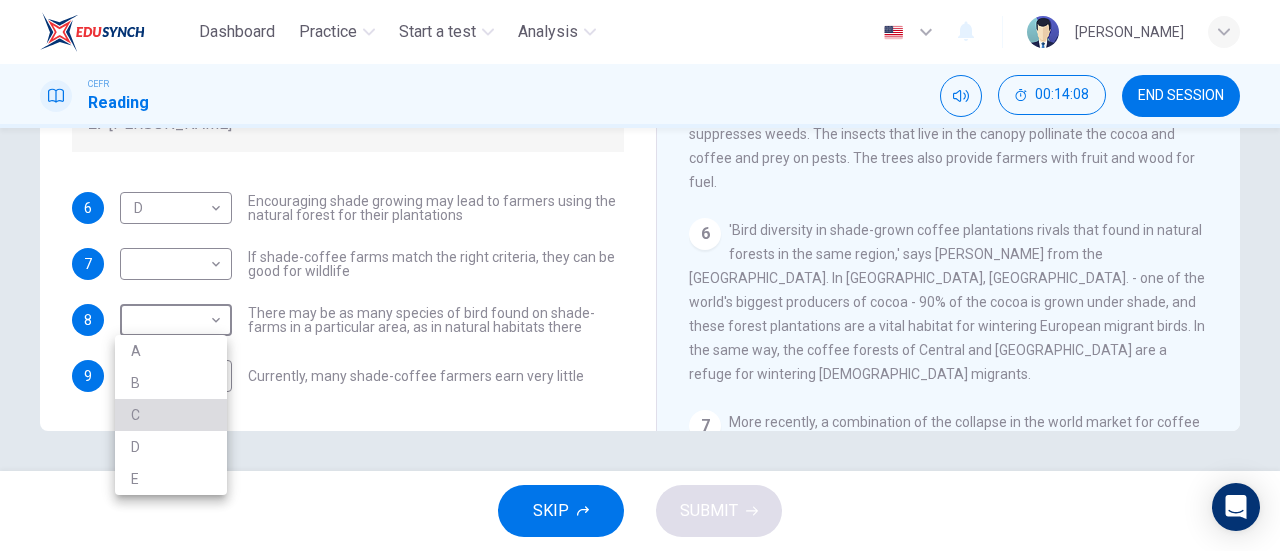 click on "C" at bounding box center (171, 415) 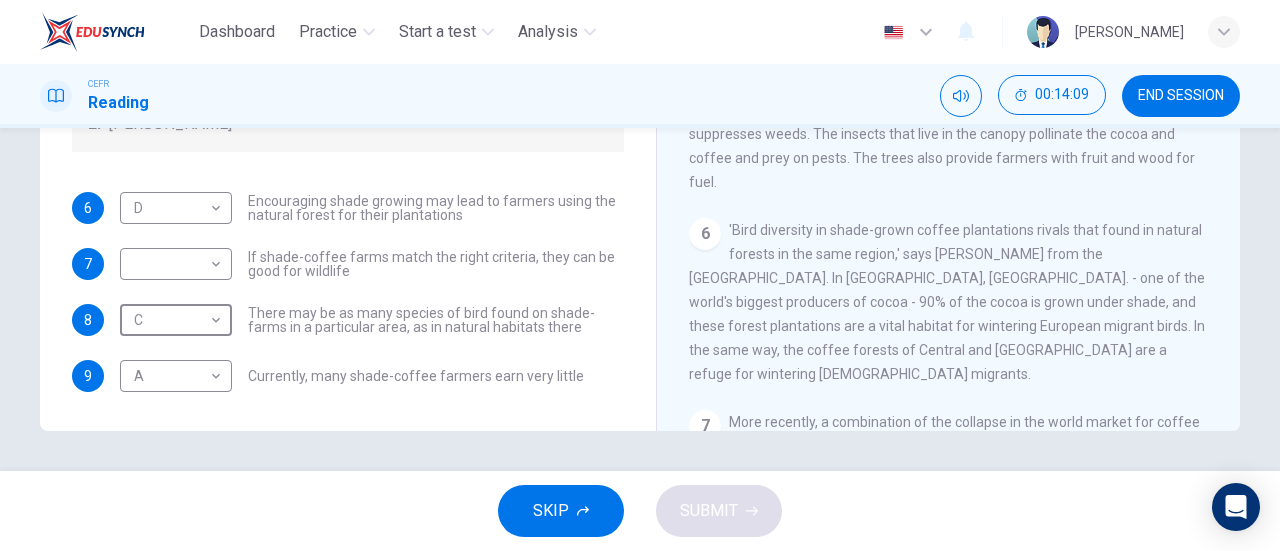 click on "6 D D ​ Encouraging shade growing may lead to farmers using the natural forest for their plantations 7 ​ ​ If shade-coffee farms match the right criteria, they can be good for wildlife 8 C C ​ There may be as many species of bird found on shade-farms in a particular area, as in natural habitats there 9 A A ​ Currently, many shade-coffee farmers earn very little" at bounding box center [348, 292] 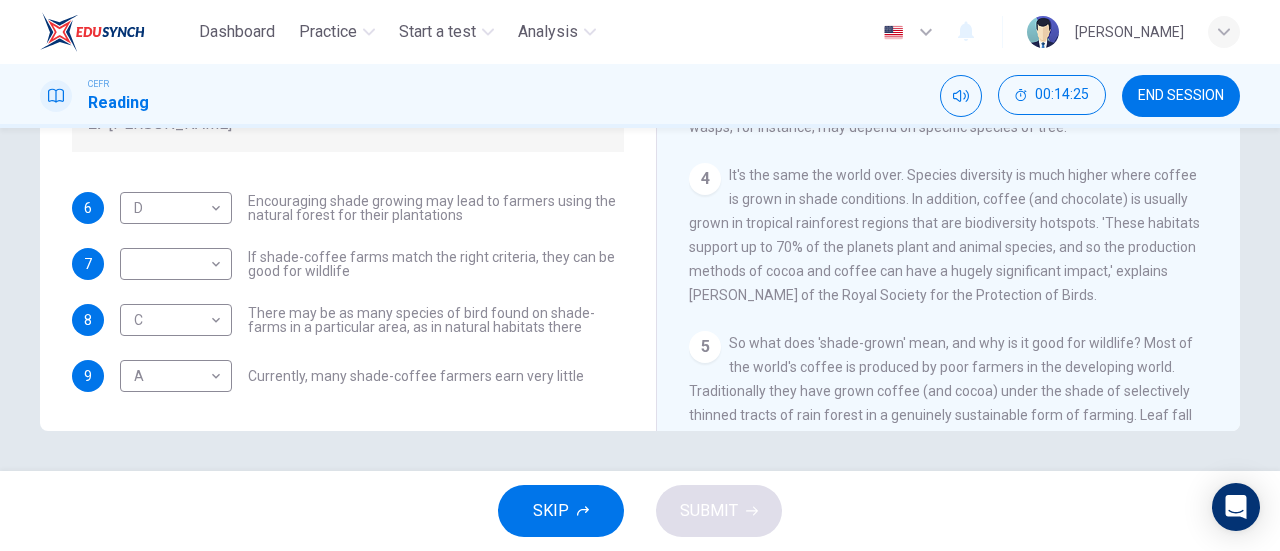 scroll, scrollTop: 523, scrollLeft: 0, axis: vertical 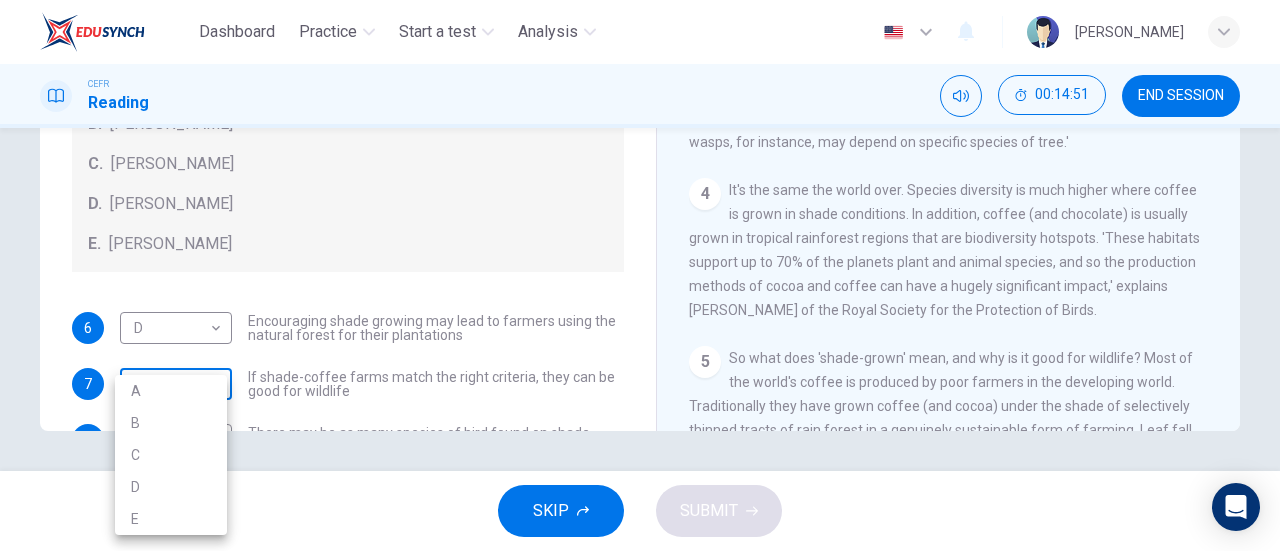 click on "Dashboard Practice Start a test Analysis English en ​ NURUL NADHIRAH BINTI MOHD ALI CEFR Reading 00:14:51 END SESSION Questions 6 - 9 Look at the following opinions and the list of people below.
Match each opinion to the person credited with it.
Write the correct letter  A-E  in the boxes below.
NB  You can write any letter  more than once . People A. Alex Munroe B. Paul Donald C. Robert Rice D. John Rappole E. Stacey Philpott 6 D D ​ Encouraging shade growing may lead to farmers using the natural forest for their plantations 7 ​ ​ If shade-coffee farms match the right criteria, they can be good for wildlife 8 C C ​ There may be as many species of bird found on shade-farms in a particular area, as in natural habitats there 9 A A ​ Currently, many shade-coffee farmers earn very little Natural Coffee and Cocoa CLICK TO ZOOM Click to Zoom 1 What's the connection between your morning coffee, wintering North American birds and the cool shade of a tree? Actually, quite a lot, says Simon Birch. 2 3 4" at bounding box center [640, 275] 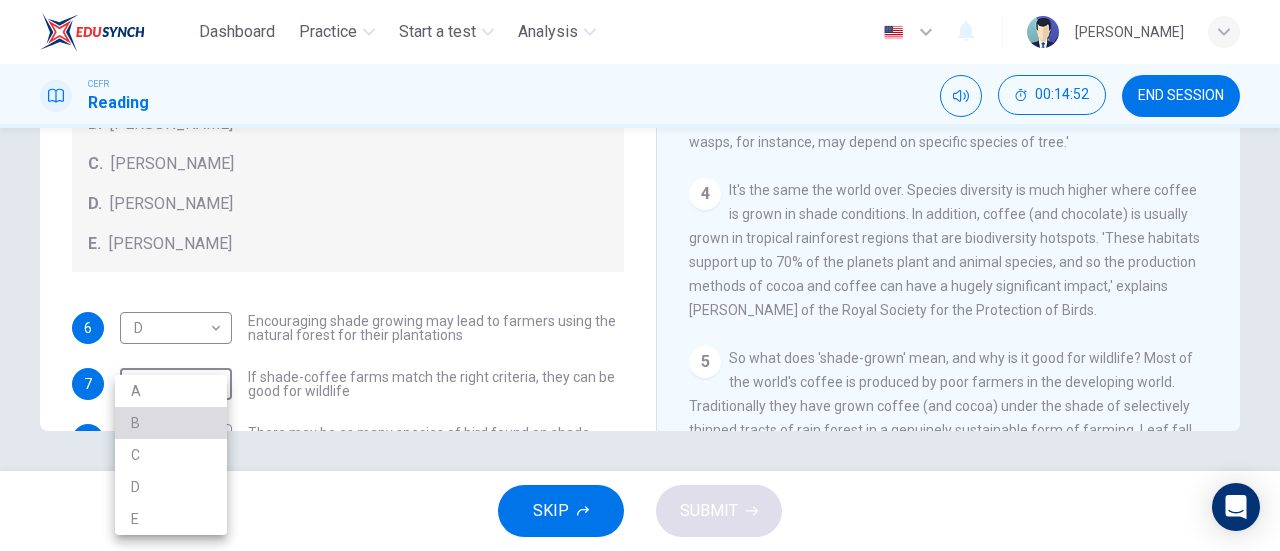 click on "B" at bounding box center (171, 423) 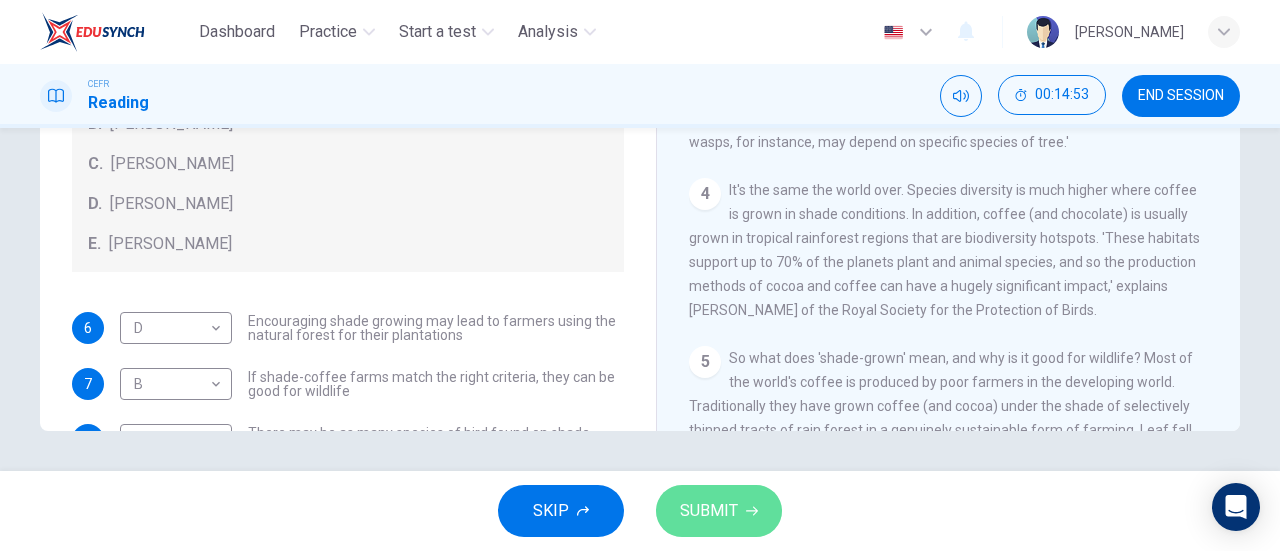 click on "SUBMIT" at bounding box center [709, 511] 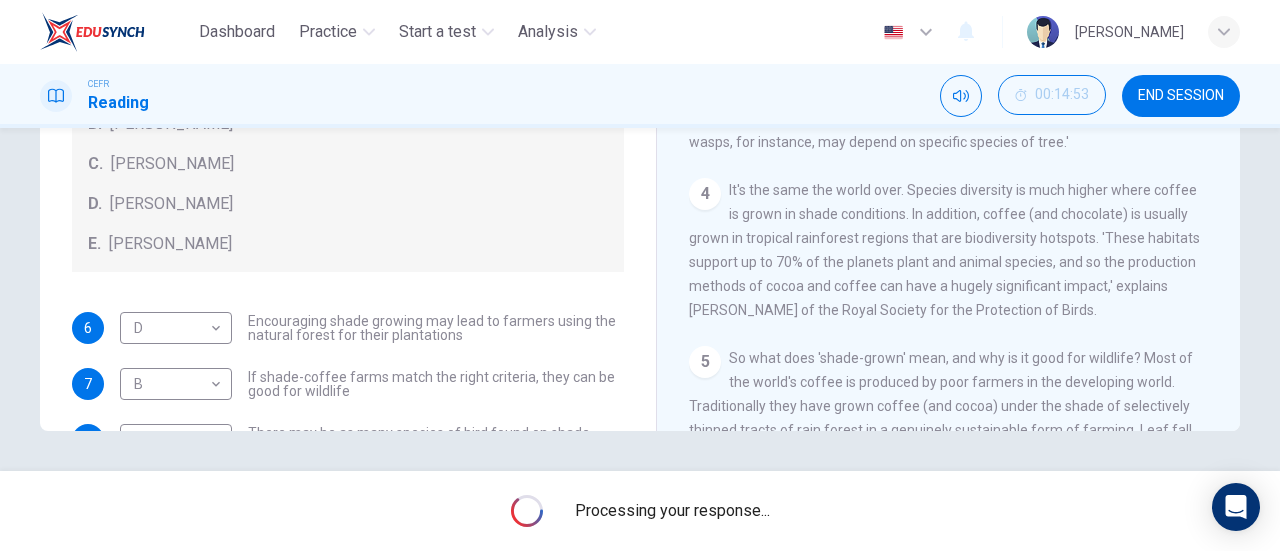scroll, scrollTop: 120, scrollLeft: 0, axis: vertical 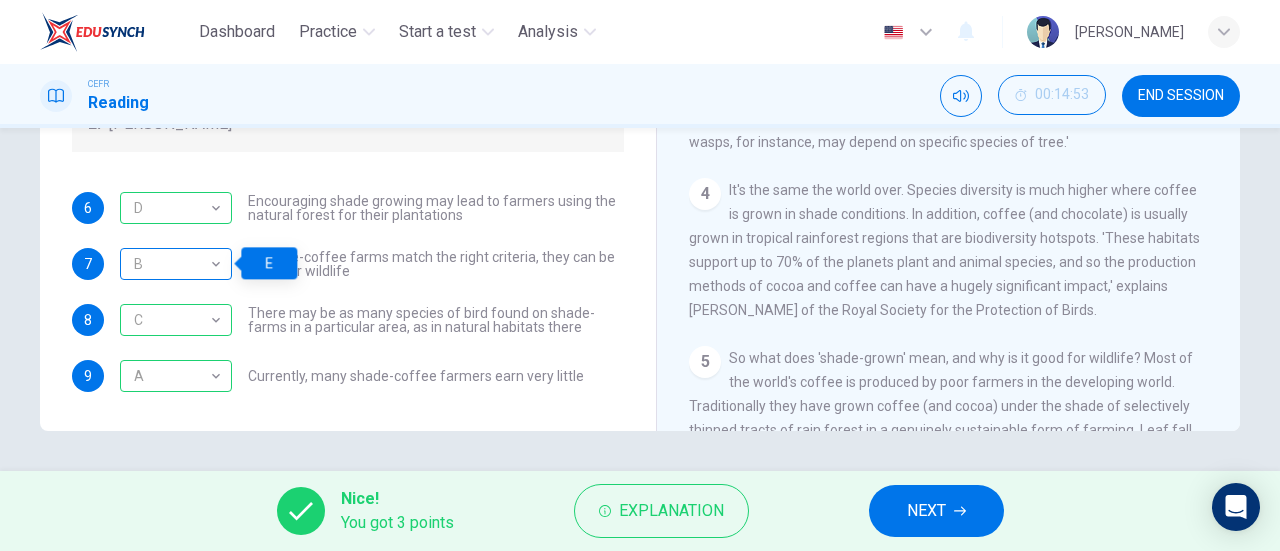 click on "B" at bounding box center [172, 264] 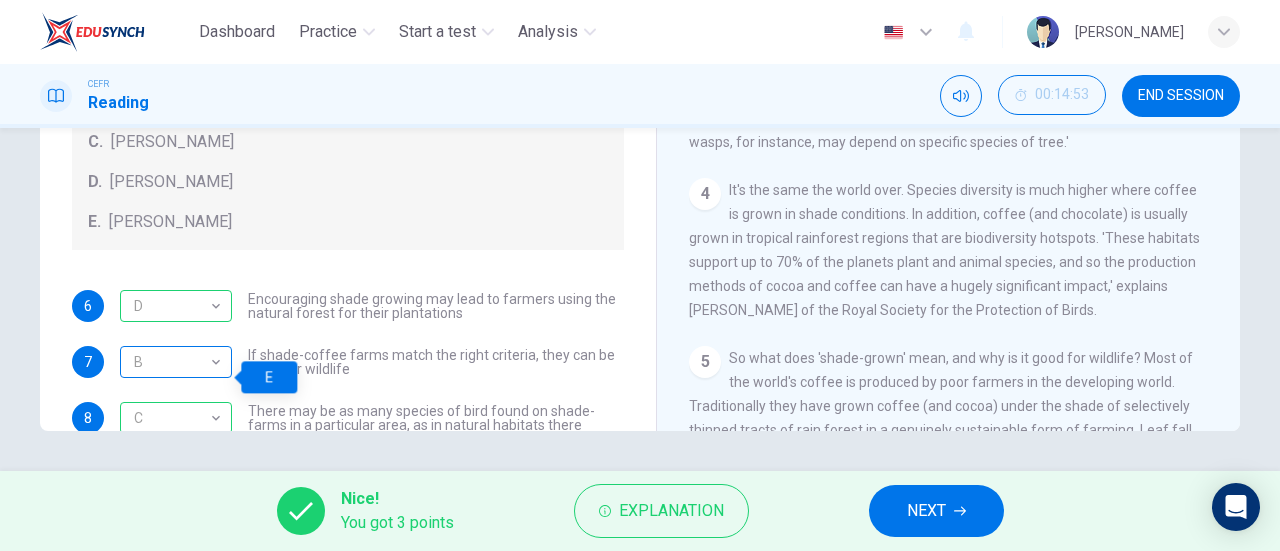 scroll, scrollTop: 0, scrollLeft: 0, axis: both 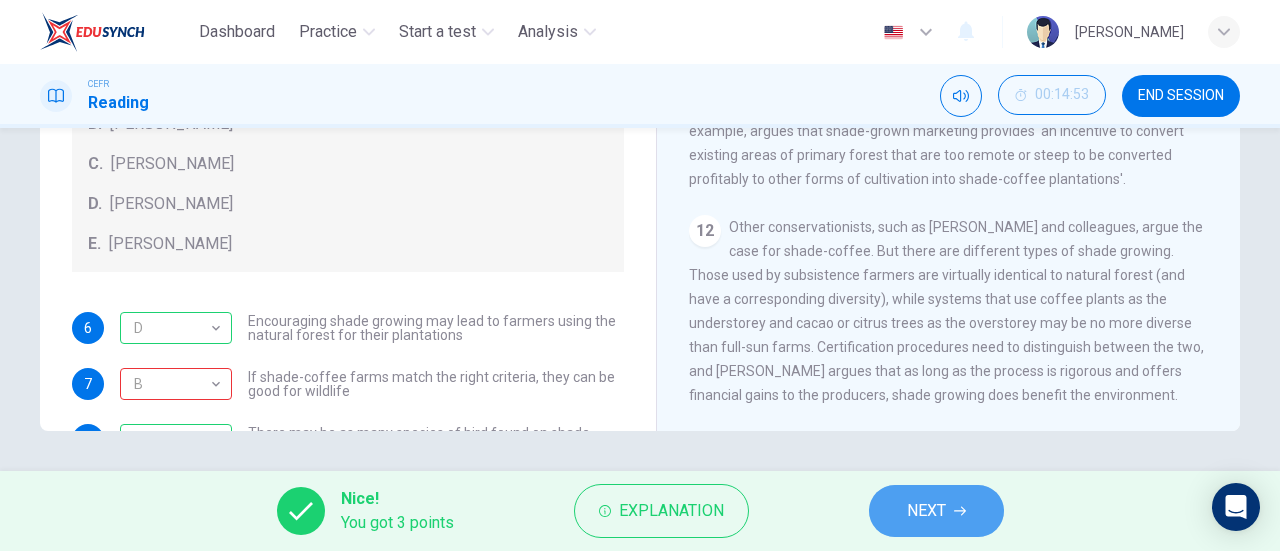 click on "NEXT" at bounding box center [926, 511] 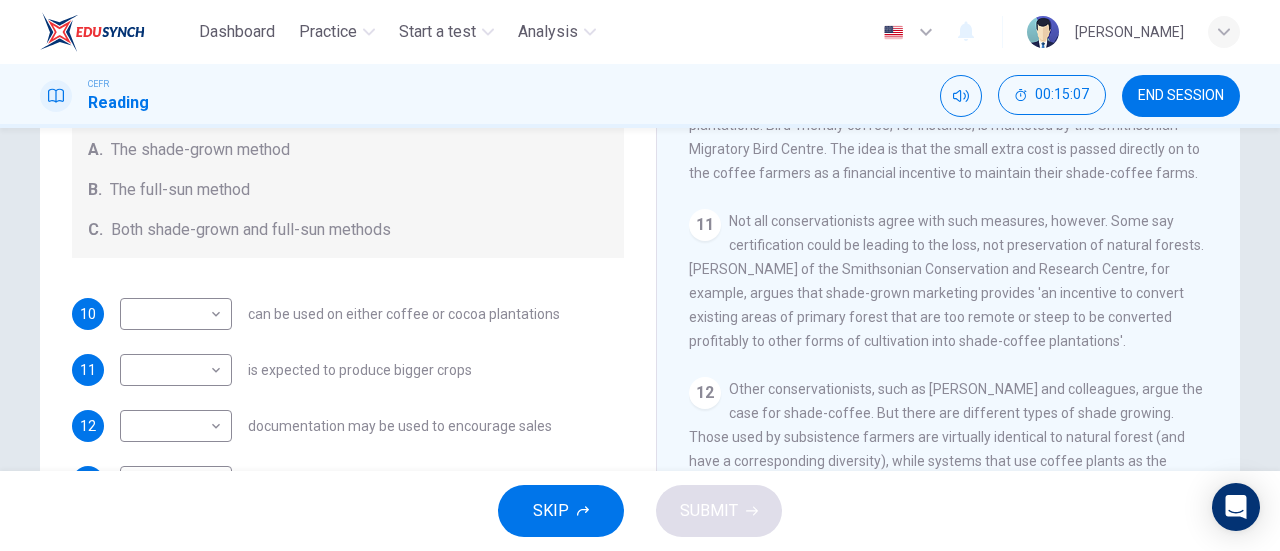 scroll, scrollTop: 268, scrollLeft: 0, axis: vertical 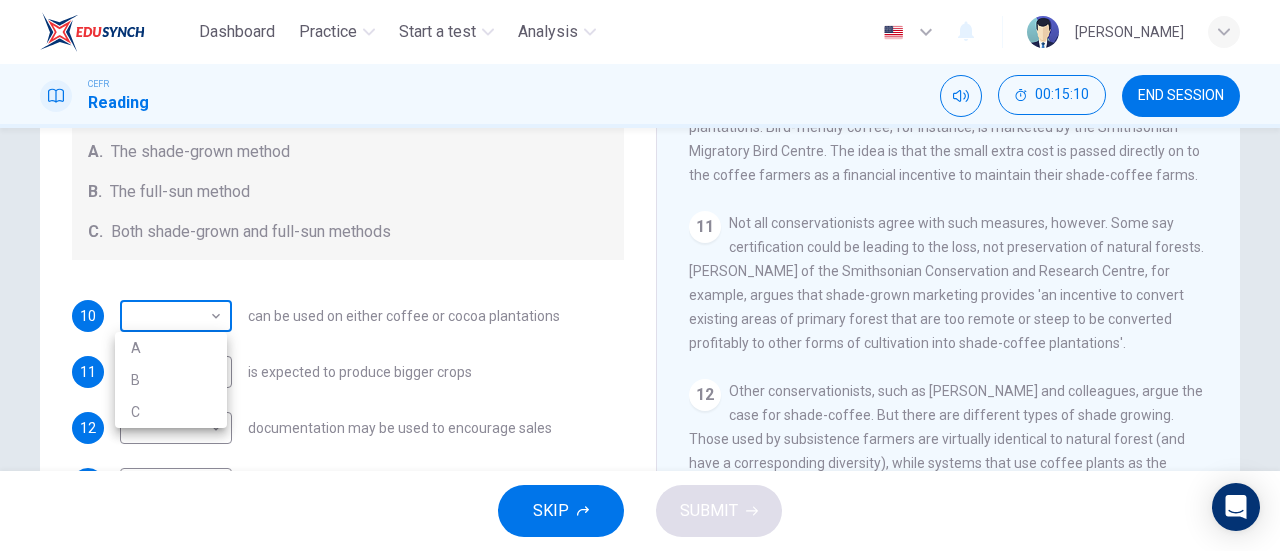 click on "Dashboard Practice Start a test Analysis English en ​ NURUL NADHIRAH BINTI MOHD ALI CEFR Reading 00:15:10 END SESSION Questions 10 - 13 Classify the features described below as applying to growing coffee.
Write the correct letter  A-C  in the boxes below. A. The shade-grown method B. The full-sun method C. Both shade-grown and full-sun methods 10 ​ ​ can be used on either coffee or cocoa plantations 11 ​ ​ is expected to produce bigger crops 12 ​ ​ documentation may be used to encourage sales 13 ​ ​ can reduce wildlife diversity Natural Coffee and Cocoa CLICK TO ZOOM Click to Zoom 1 What's the connection between your morning coffee, wintering North American birds and the cool shade of a tree? Actually, quite a lot, says Simon Birch. 2 3 4 5 6 7 8 9 10 11 12 SKIP SUBMIT EduSynch - Online Language Proficiency Testing
Dashboard Practice Start a test Analysis Notifications © Copyright  2025 A B C" at bounding box center [640, 275] 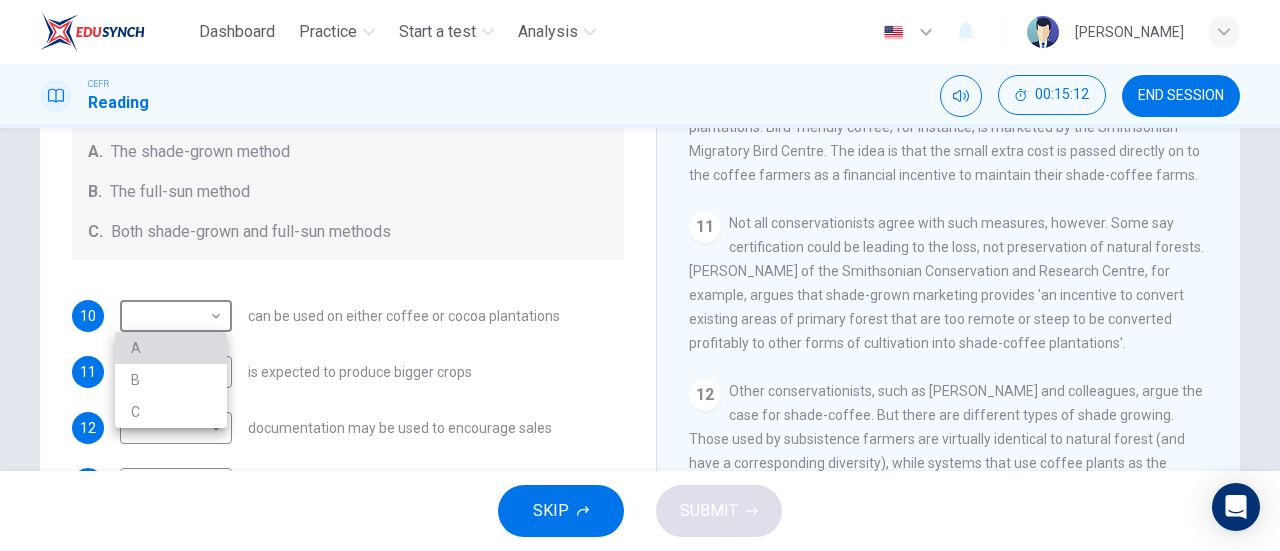 click on "A" at bounding box center (171, 348) 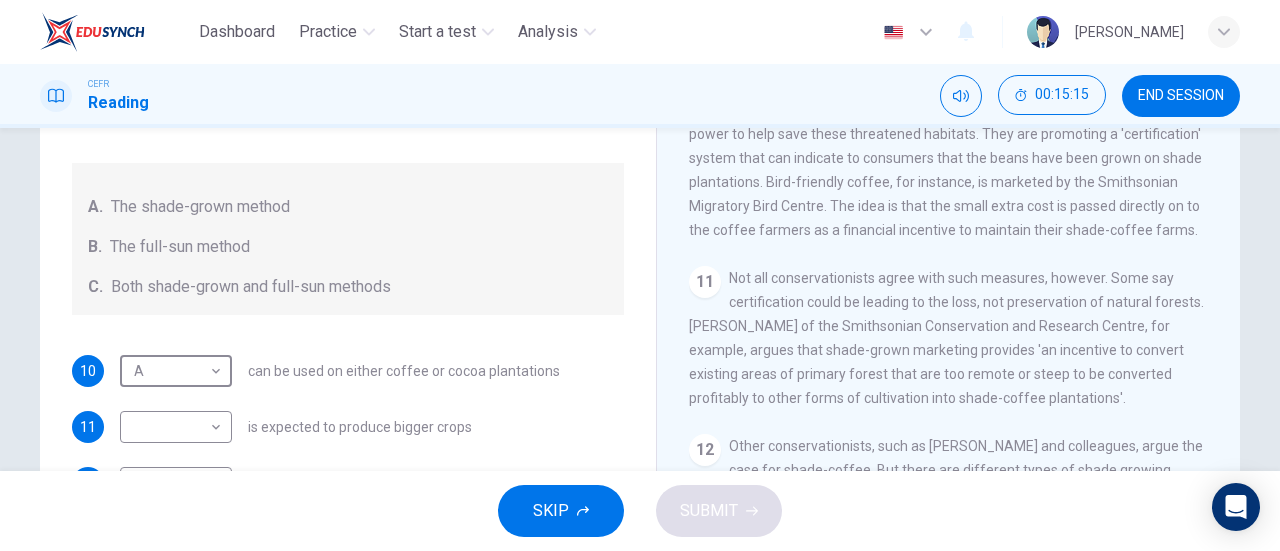 scroll, scrollTop: 210, scrollLeft: 0, axis: vertical 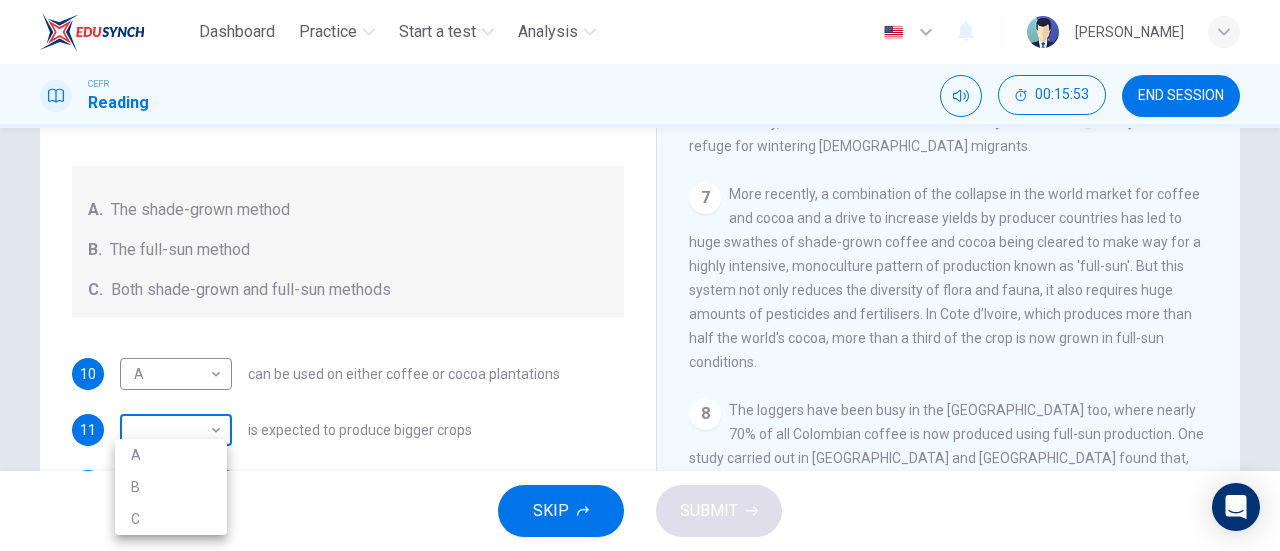 click on "Dashboard Practice Start a test Analysis English en ​ NURUL NADHIRAH BINTI MOHD ALI CEFR Reading 00:15:53 END SESSION Questions 10 - 13 Classify the features described below as applying to growing coffee.
Write the correct letter  A-C  in the boxes below. A. The shade-grown method B. The full-sun method C. Both shade-grown and full-sun methods 10 A A ​ can be used on either coffee or cocoa plantations 11 ​ ​ is expected to produce bigger crops 12 ​ ​ documentation may be used to encourage sales 13 ​ ​ can reduce wildlife diversity Natural Coffee and Cocoa CLICK TO ZOOM Click to Zoom 1 What's the connection between your morning coffee, wintering North American birds and the cool shade of a tree? Actually, quite a lot, says Simon Birch. 2 3 4 5 6 7 8 9 10 11 12 SKIP SUBMIT EduSynch - Online Language Proficiency Testing
Dashboard Practice Start a test Analysis Notifications © Copyright  2025 A B C" at bounding box center [640, 275] 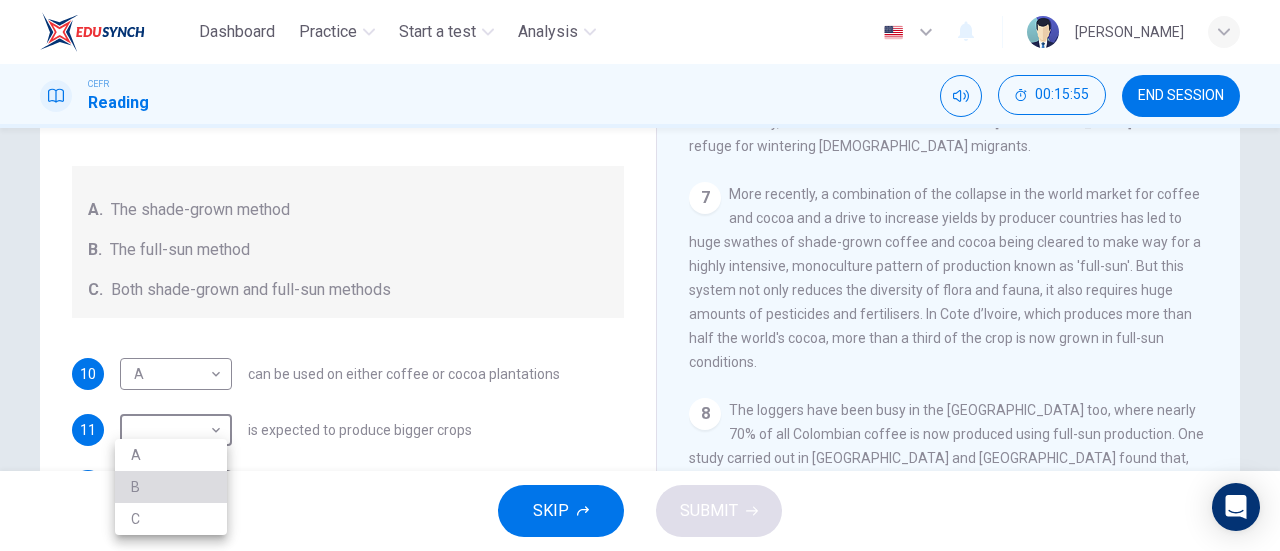 click on "B" at bounding box center [171, 487] 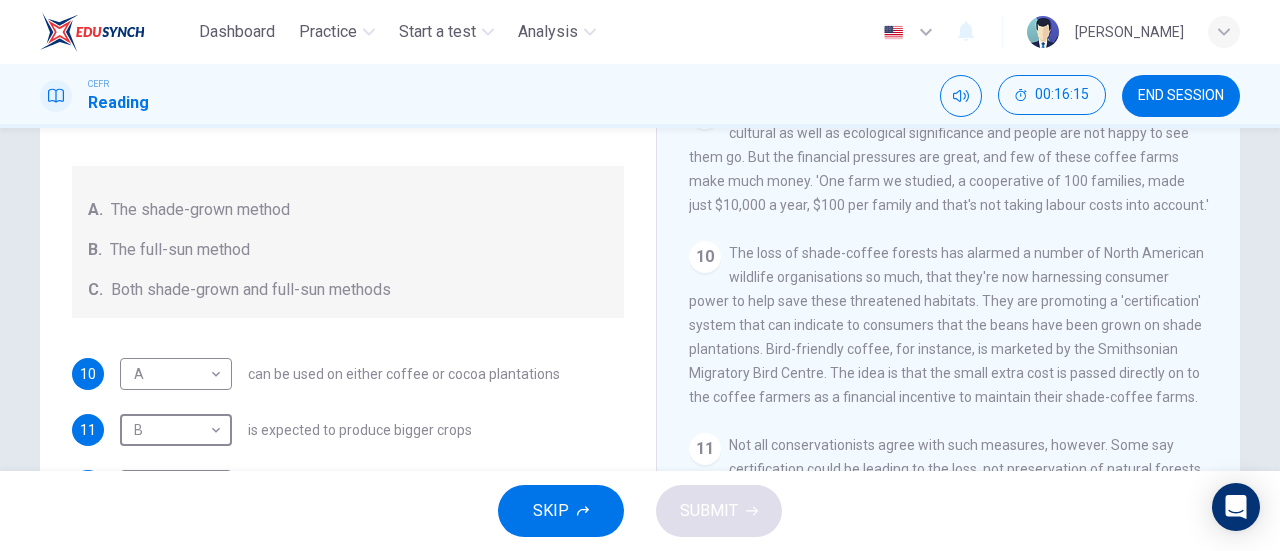 scroll, scrollTop: 1776, scrollLeft: 0, axis: vertical 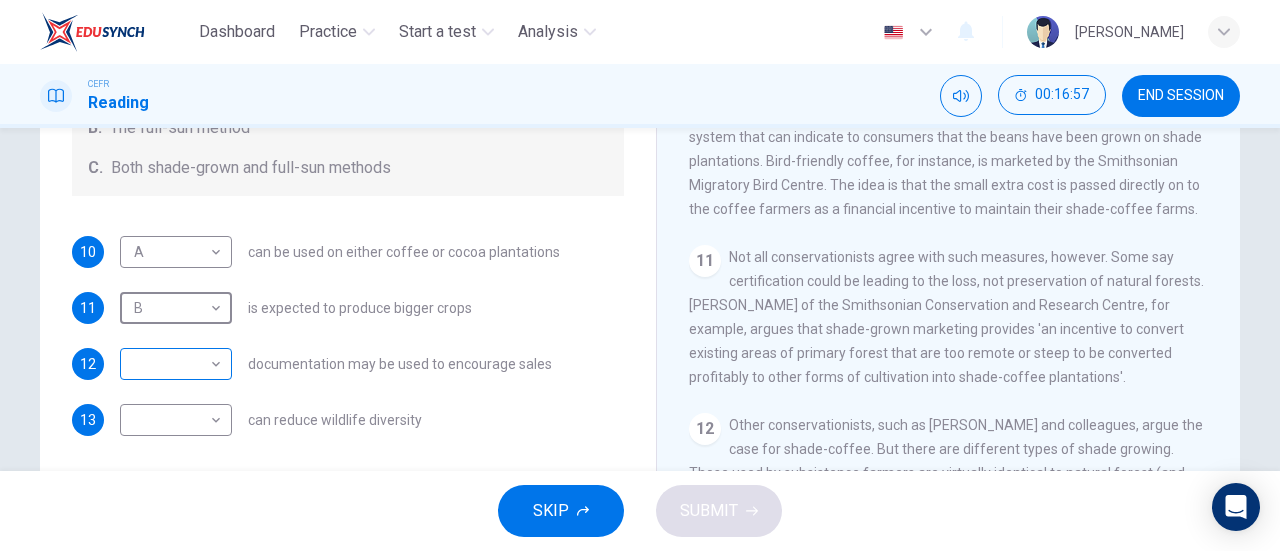 click on "Dashboard Practice Start a test Analysis English en ​ NURUL NADHIRAH BINTI MOHD ALI CEFR Reading 00:16:57 END SESSION Questions 10 - 13 Classify the features described below as applying to growing coffee.
Write the correct letter  A-C  in the boxes below. A. The shade-grown method B. The full-sun method C. Both shade-grown and full-sun methods 10 A A ​ can be used on either coffee or cocoa plantations 11 B B ​ is expected to produce bigger crops 12 ​ ​ documentation may be used to encourage sales 13 ​ ​ can reduce wildlife diversity Natural Coffee and Cocoa CLICK TO ZOOM Click to Zoom 1 What's the connection between your morning coffee, wintering North American birds and the cool shade of a tree? Actually, quite a lot, says Simon Birch. 2 3 4 5 6 7 8 9 10 11 12 SKIP SUBMIT EduSynch - Online Language Proficiency Testing
Dashboard Practice Start a test Analysis Notifications © Copyright  2025" at bounding box center [640, 275] 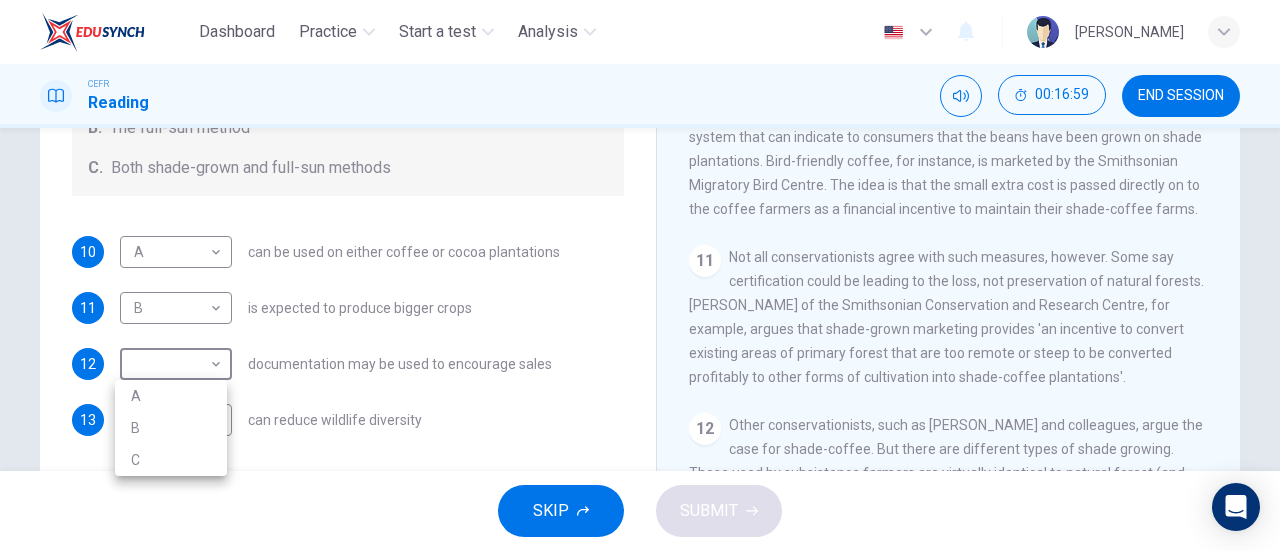 click at bounding box center [640, 275] 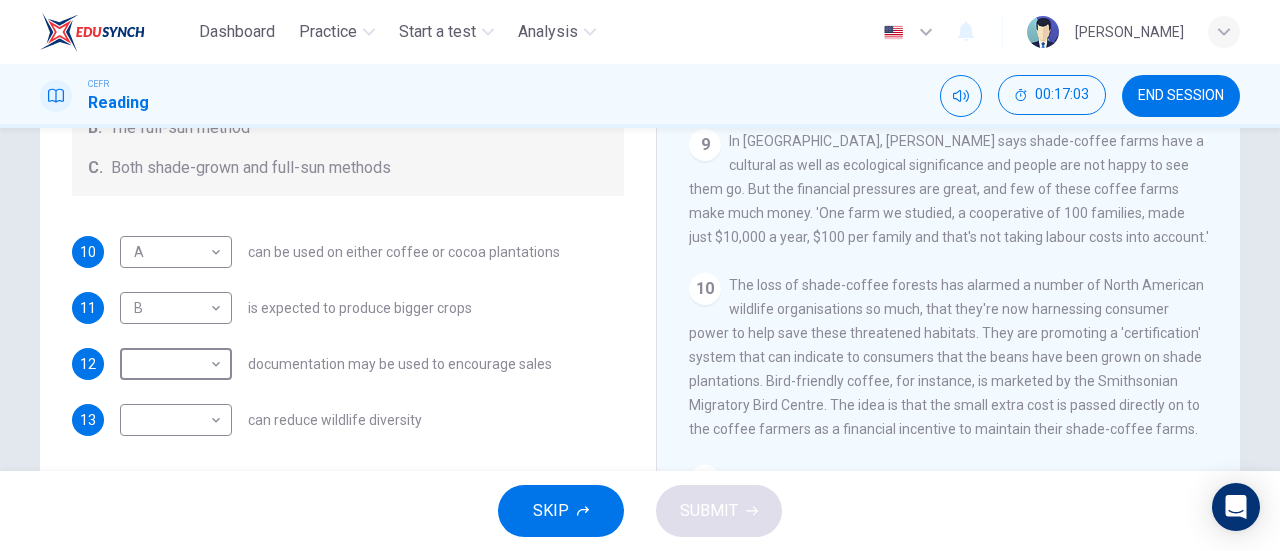 scroll, scrollTop: 1607, scrollLeft: 0, axis: vertical 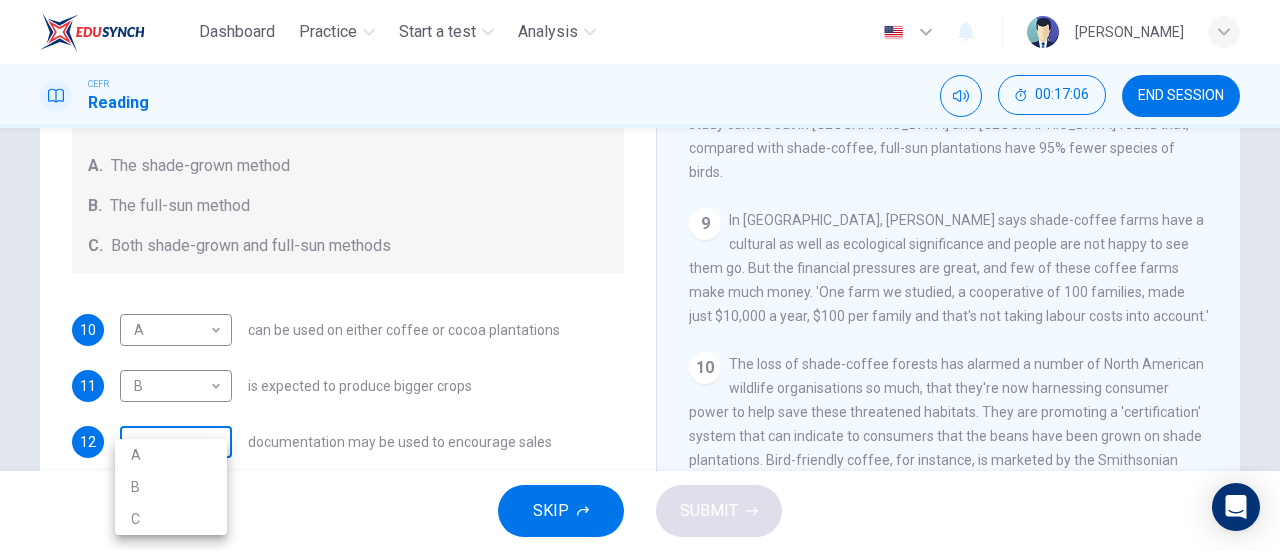 click on "Dashboard Practice Start a test Analysis English en ​ NURUL NADHIRAH BINTI MOHD ALI CEFR Reading 00:17:06 END SESSION Questions 10 - 13 Classify the features described below as applying to growing coffee.
Write the correct letter  A-C  in the boxes below. A. The shade-grown method B. The full-sun method C. Both shade-grown and full-sun methods 10 A A ​ can be used on either coffee or cocoa plantations 11 B B ​ is expected to produce bigger crops 12 ​ ​ documentation may be used to encourage sales 13 ​ ​ can reduce wildlife diversity Natural Coffee and Cocoa CLICK TO ZOOM Click to Zoom 1 What's the connection between your morning coffee, wintering North American birds and the cool shade of a tree? Actually, quite a lot, says Simon Birch. 2 3 4 5 6 7 8 9 10 11 12 SKIP SUBMIT EduSynch - Online Language Proficiency Testing
Dashboard Practice Start a test Analysis Notifications © Copyright  2025 A B C" at bounding box center [640, 275] 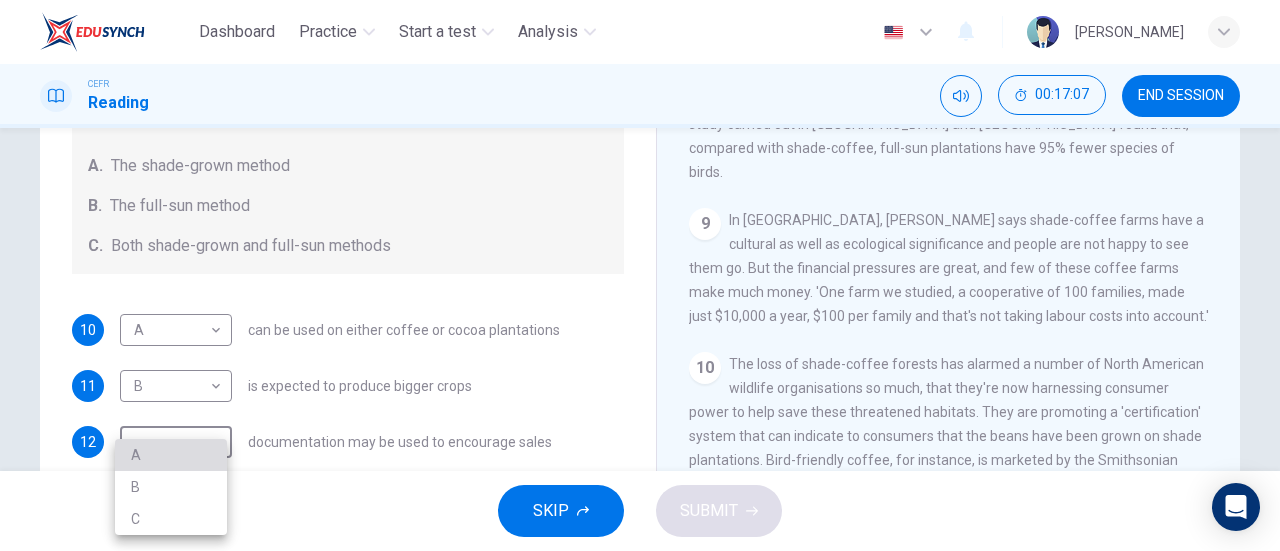 click on "A" at bounding box center (171, 455) 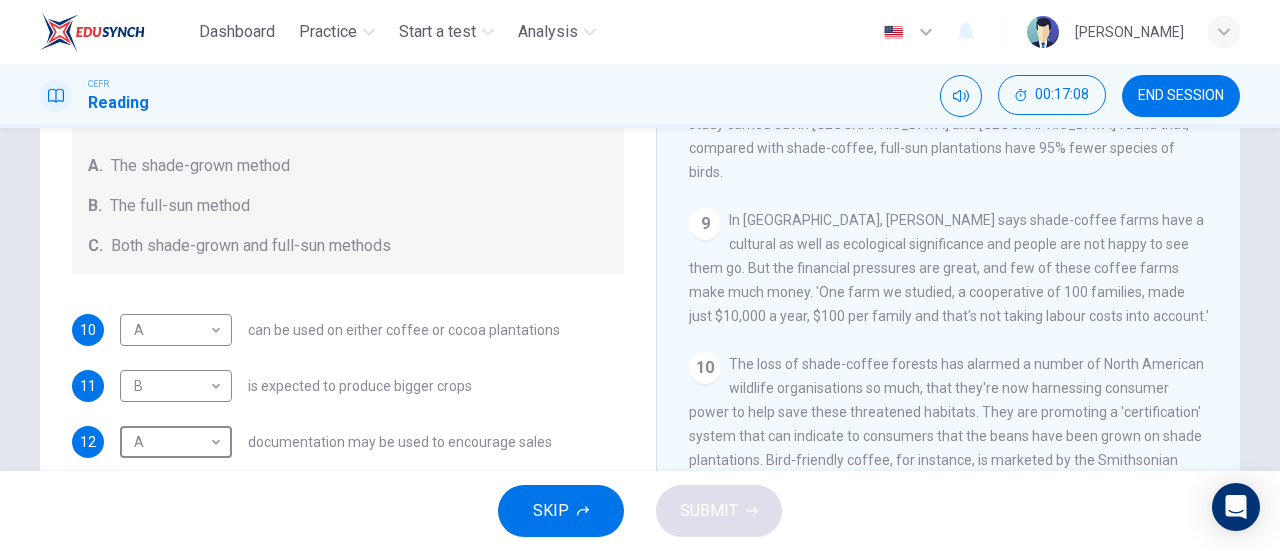 scroll, scrollTop: 349, scrollLeft: 0, axis: vertical 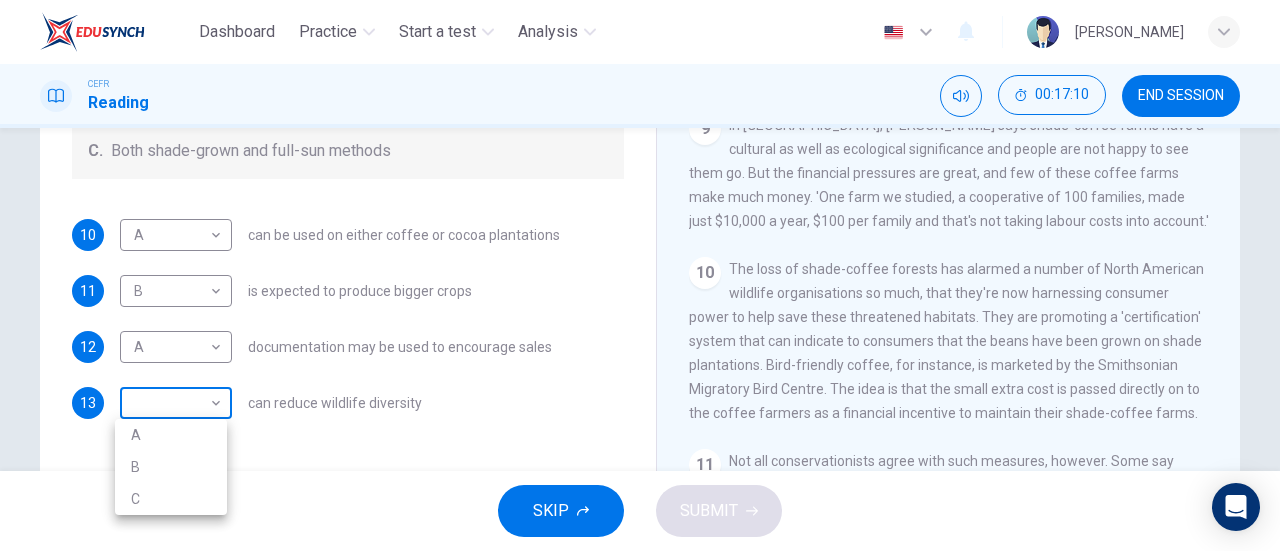 click on "Dashboard Practice Start a test Analysis English en ​ NURUL NADHIRAH BINTI MOHD ALI CEFR Reading 00:17:10 END SESSION Questions 10 - 13 Classify the features described below as applying to growing coffee.
Write the correct letter  A-C  in the boxes below. A. The shade-grown method B. The full-sun method C. Both shade-grown and full-sun methods 10 A A ​ can be used on either coffee or cocoa plantations 11 B B ​ is expected to produce bigger crops 12 A A ​ documentation may be used to encourage sales 13 ​ ​ can reduce wildlife diversity Natural Coffee and Cocoa CLICK TO ZOOM Click to Zoom 1 What's the connection between your morning coffee, wintering North American birds and the cool shade of a tree? Actually, quite a lot, says Simon Birch. 2 3 4 5 6 7 8 9 10 11 12 SKIP SUBMIT EduSynch - Online Language Proficiency Testing
Dashboard Practice Start a test Analysis Notifications © Copyright  2025 A B C" at bounding box center (640, 275) 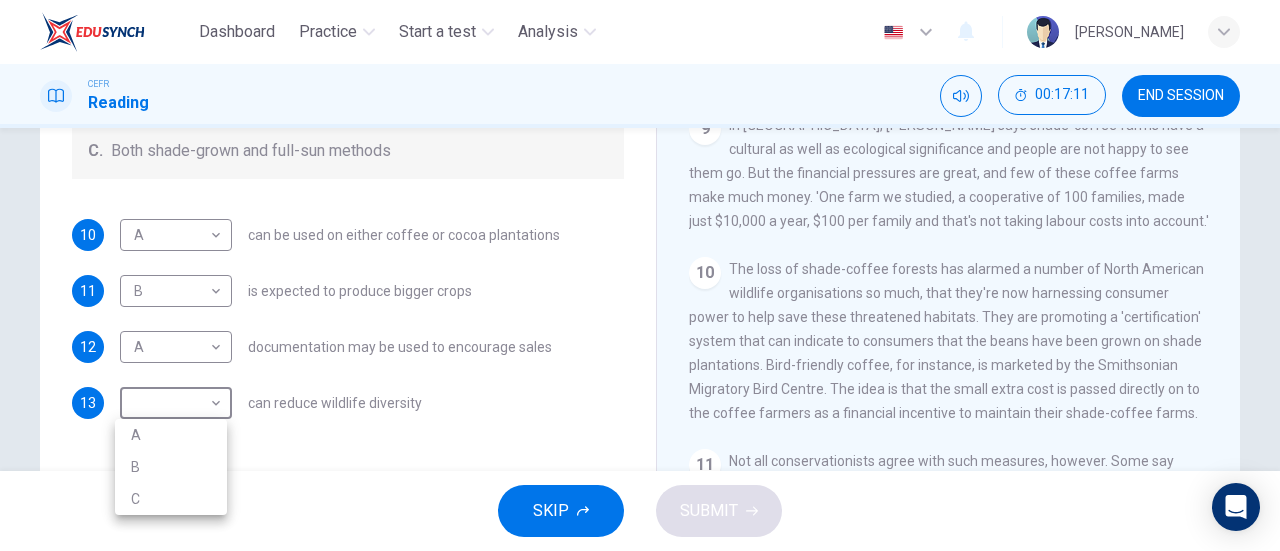 click at bounding box center (640, 275) 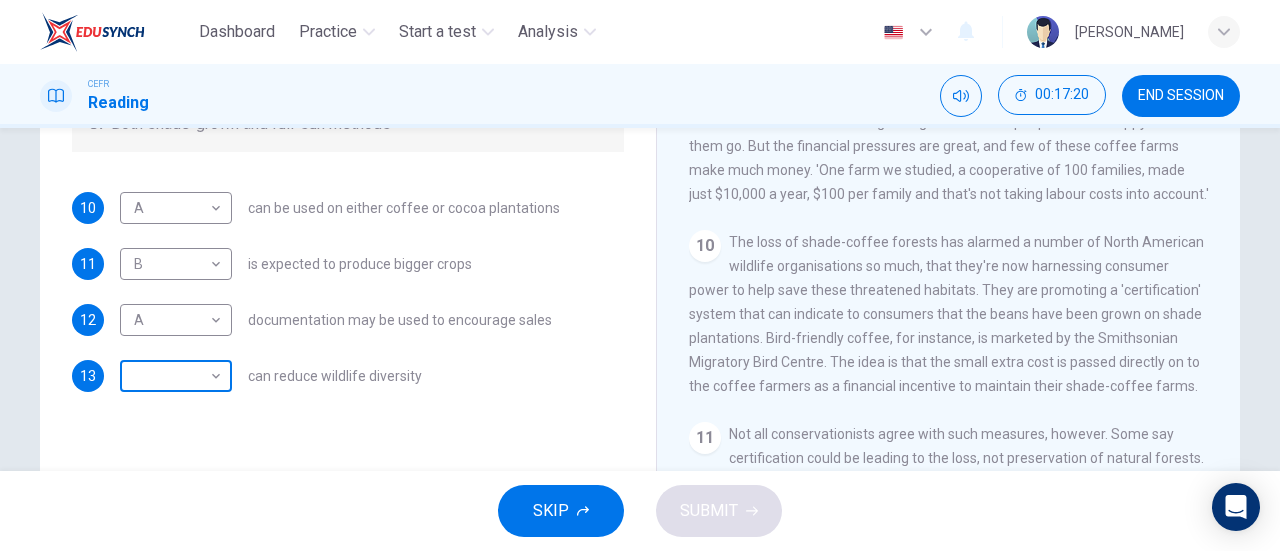 scroll, scrollTop: 385, scrollLeft: 0, axis: vertical 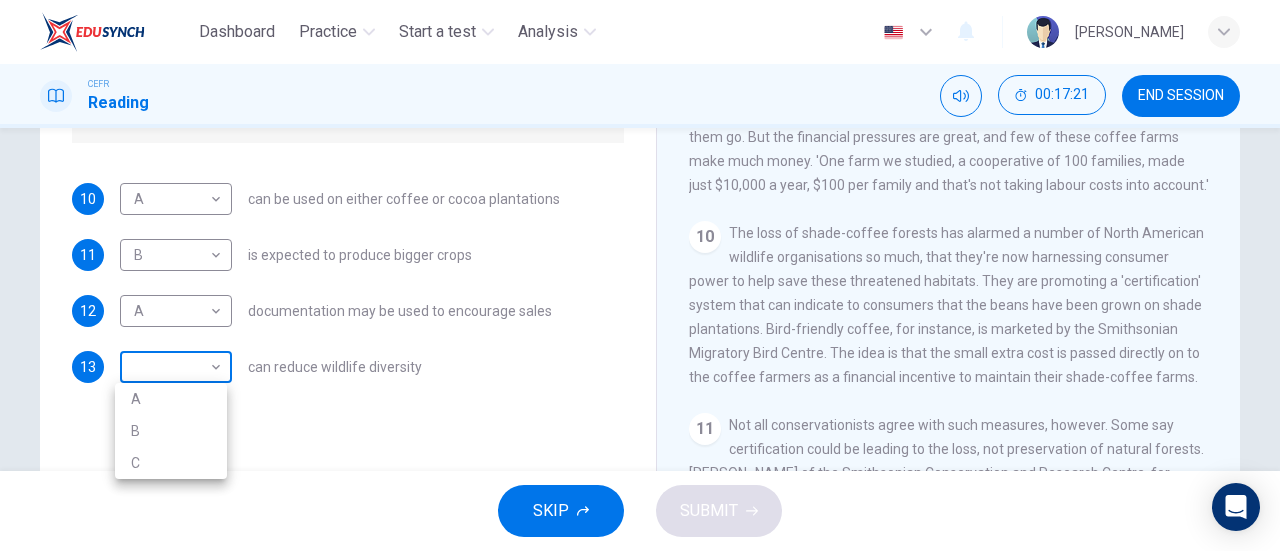 click on "Dashboard Practice Start a test Analysis English en ​ NURUL NADHIRAH BINTI MOHD ALI CEFR Reading 00:17:21 END SESSION Questions 10 - 13 Classify the features described below as applying to growing coffee.
Write the correct letter  A-C  in the boxes below. A. The shade-grown method B. The full-sun method C. Both shade-grown and full-sun methods 10 A A ​ can be used on either coffee or cocoa plantations 11 B B ​ is expected to produce bigger crops 12 A A ​ documentation may be used to encourage sales 13 ​ ​ can reduce wildlife diversity Natural Coffee and Cocoa CLICK TO ZOOM Click to Zoom 1 What's the connection between your morning coffee, wintering North American birds and the cool shade of a tree? Actually, quite a lot, says Simon Birch. 2 3 4 5 6 7 8 9 10 11 12 SKIP SUBMIT EduSynch - Online Language Proficiency Testing
Dashboard Practice Start a test Analysis Notifications © Copyright  2025 A B C" at bounding box center [640, 275] 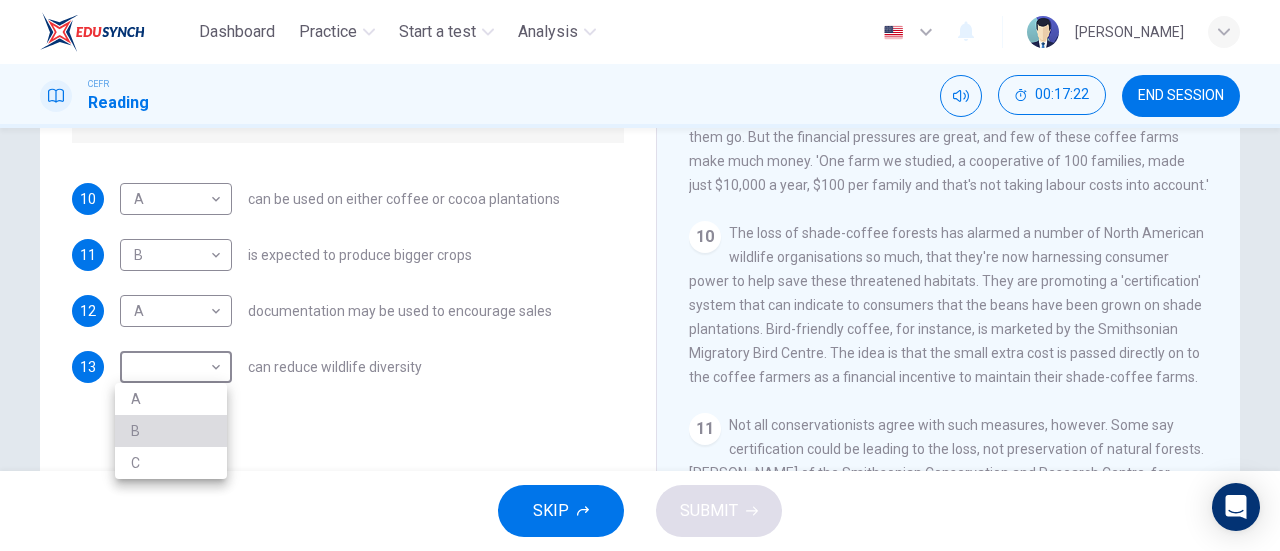 click on "B" at bounding box center [171, 431] 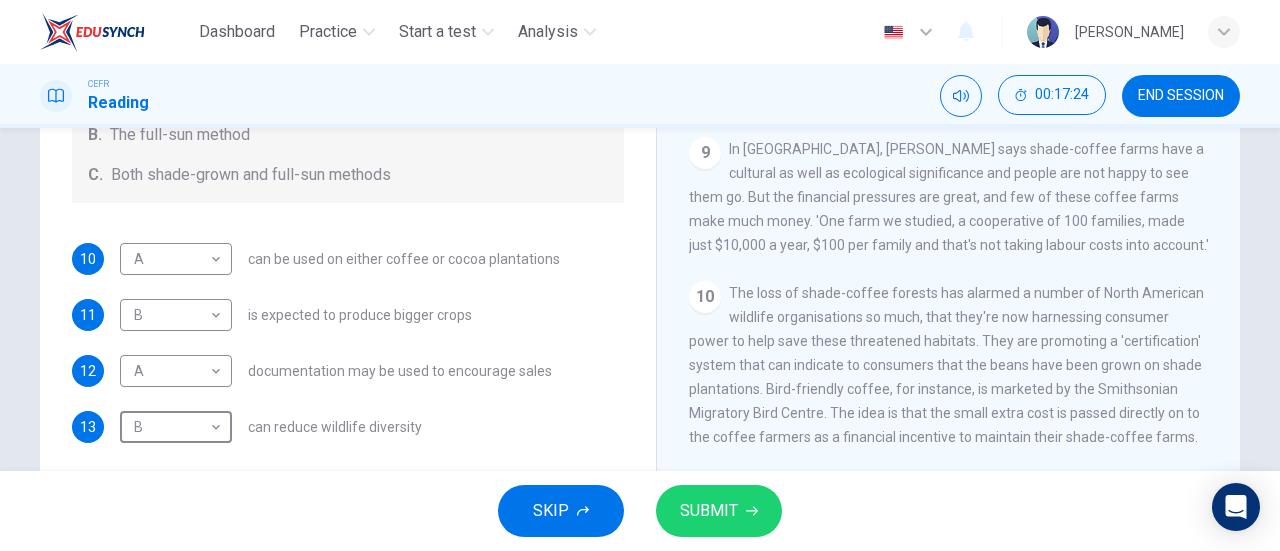 scroll, scrollTop: 264, scrollLeft: 0, axis: vertical 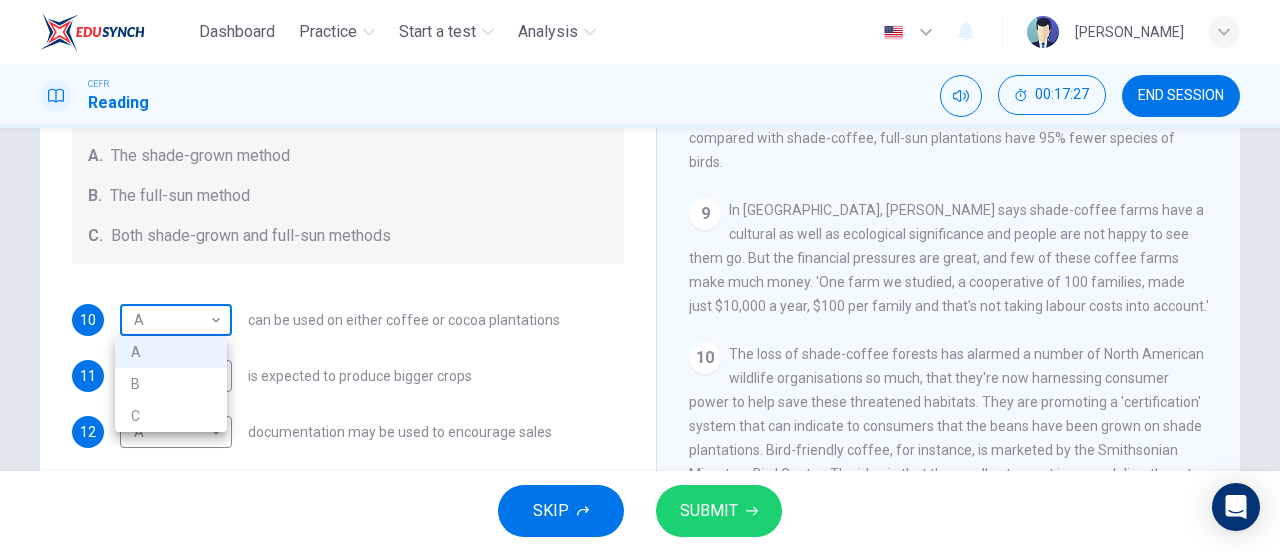 click on "Dashboard Practice Start a test Analysis English en ​ NURUL NADHIRAH BINTI MOHD ALI CEFR Reading 00:17:27 END SESSION Questions 10 - 13 Classify the features described below as applying to growing coffee.
Write the correct letter  A-C  in the boxes below. A. The shade-grown method B. The full-sun method C. Both shade-grown and full-sun methods 10 A A ​ can be used on either coffee or cocoa plantations 11 B B ​ is expected to produce bigger crops 12 A A ​ documentation may be used to encourage sales 13 B B ​ can reduce wildlife diversity Natural Coffee and Cocoa CLICK TO ZOOM Click to Zoom 1 What's the connection between your morning coffee, wintering North American birds and the cool shade of a tree? Actually, quite a lot, says Simon Birch. 2 3 4 5 6 7 8 9 10 11 12 SKIP SUBMIT EduSynch - Online Language Proficiency Testing
Dashboard Practice Start a test Analysis Notifications © Copyright  2025 A B C" at bounding box center [640, 275] 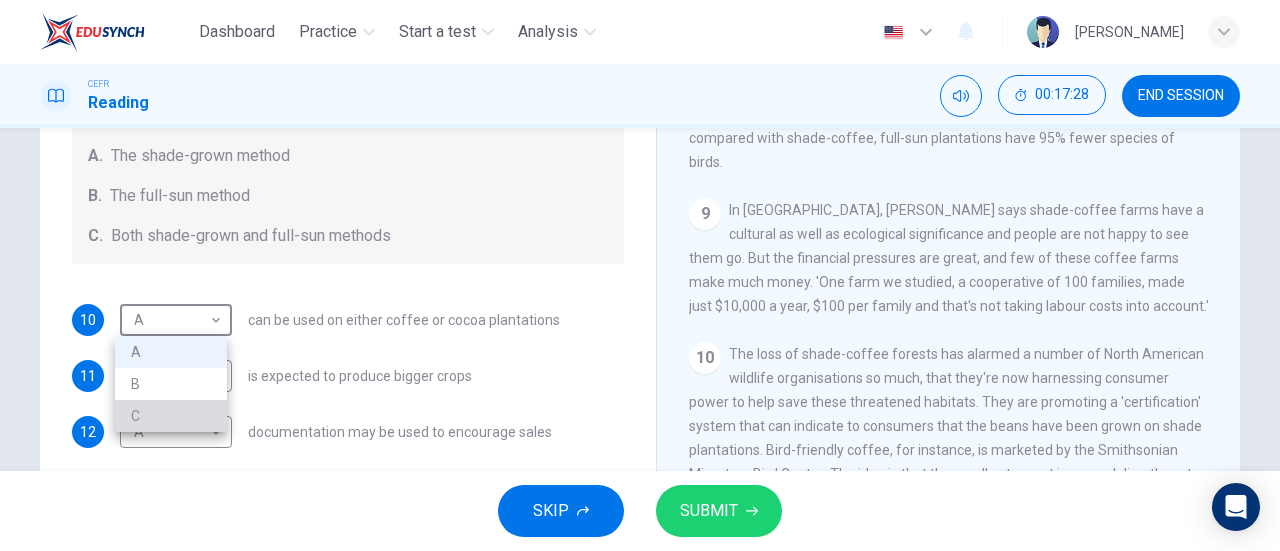 click on "C" at bounding box center (171, 416) 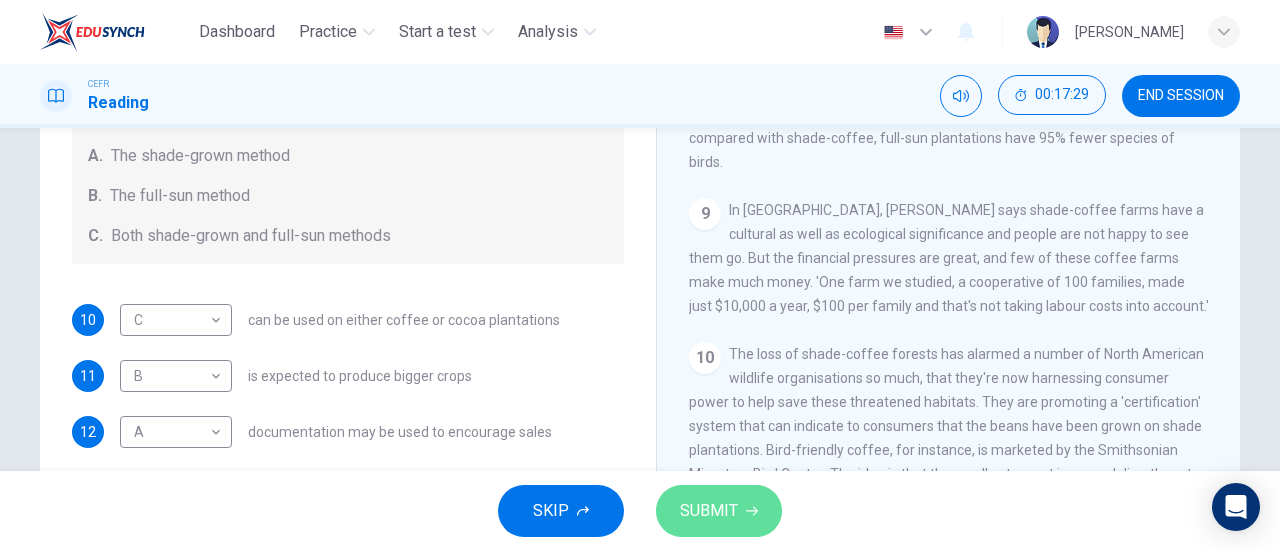 click on "SUBMIT" at bounding box center [709, 511] 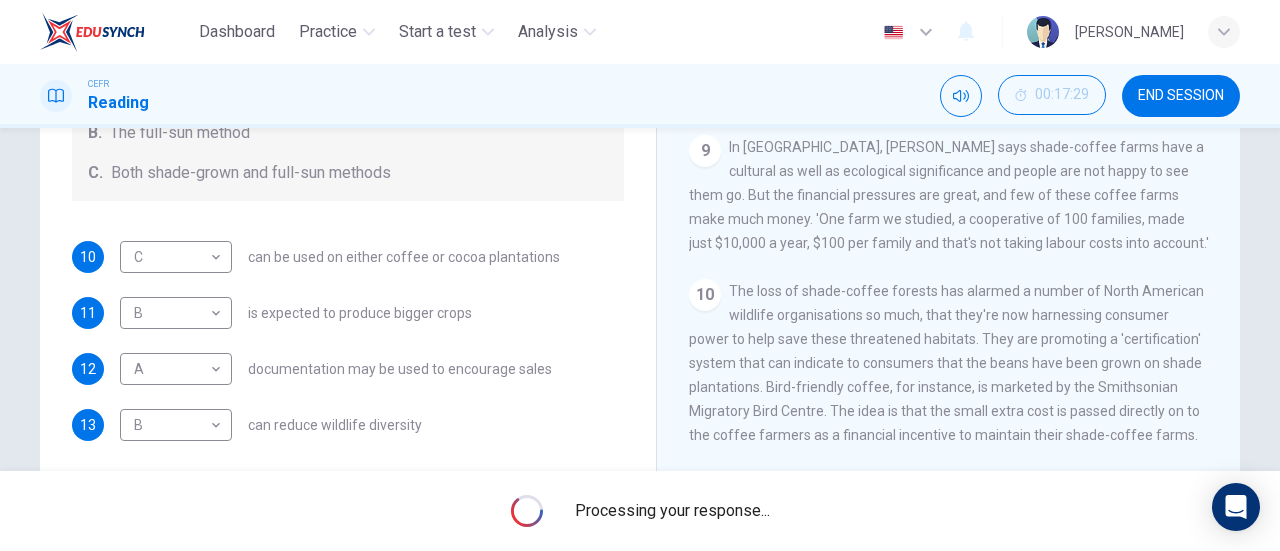 scroll, scrollTop: 338, scrollLeft: 0, axis: vertical 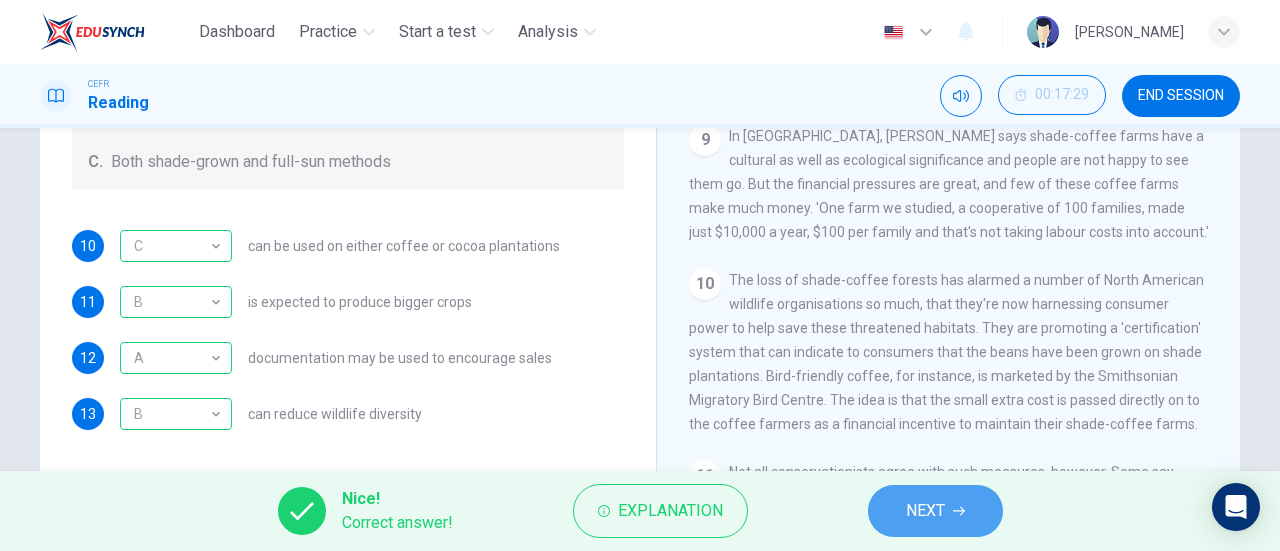 click on "NEXT" at bounding box center (935, 511) 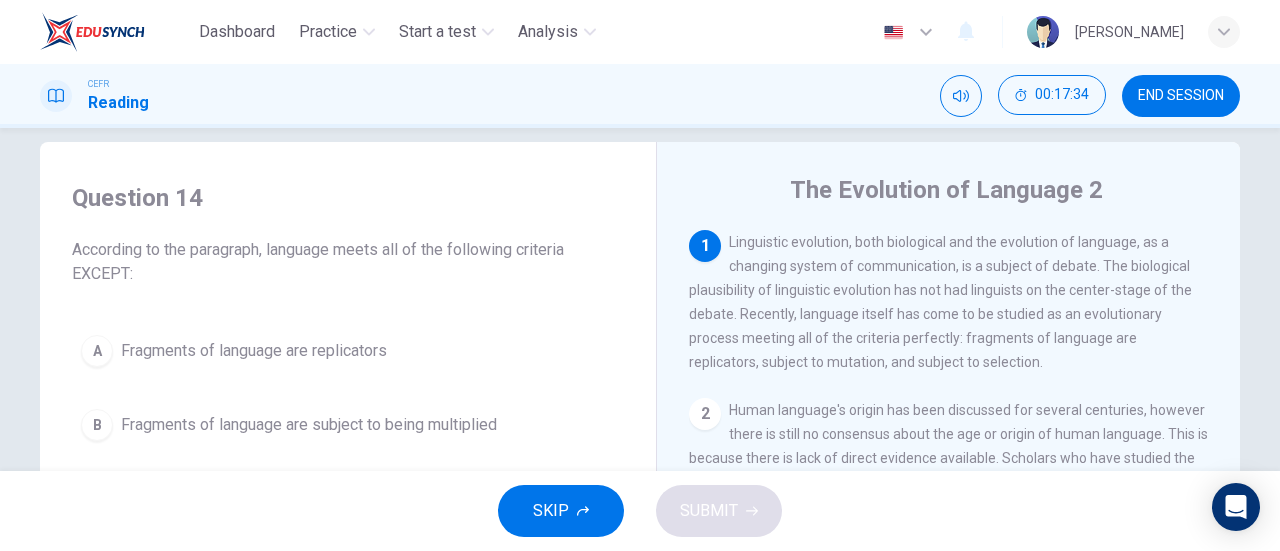 scroll, scrollTop: 25, scrollLeft: 0, axis: vertical 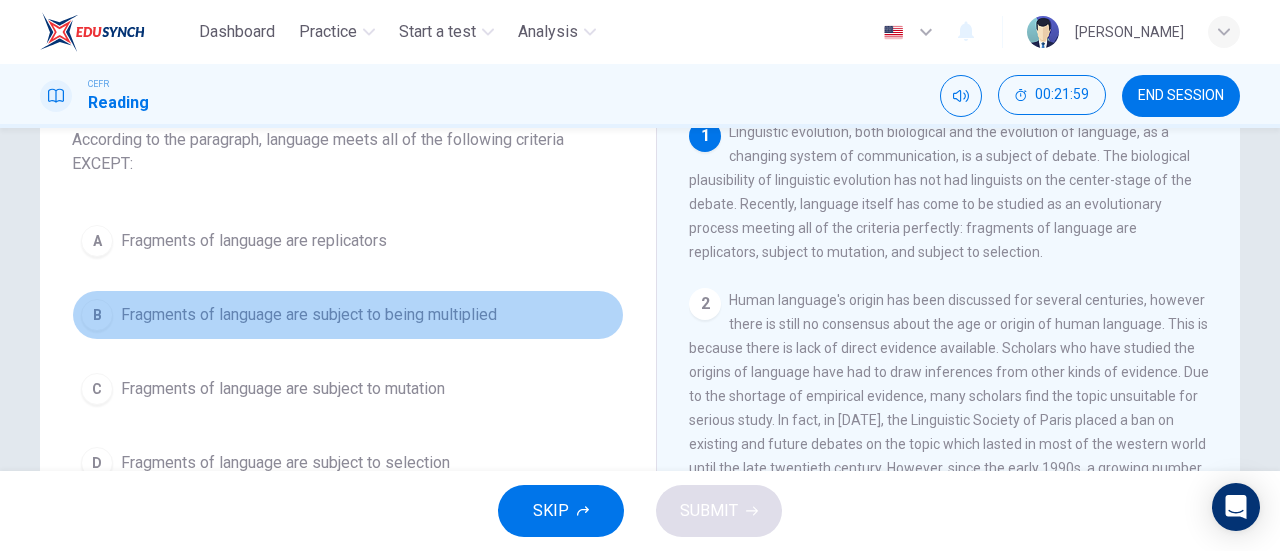 click on "Fragments of language are subject to being multiplied" at bounding box center (309, 315) 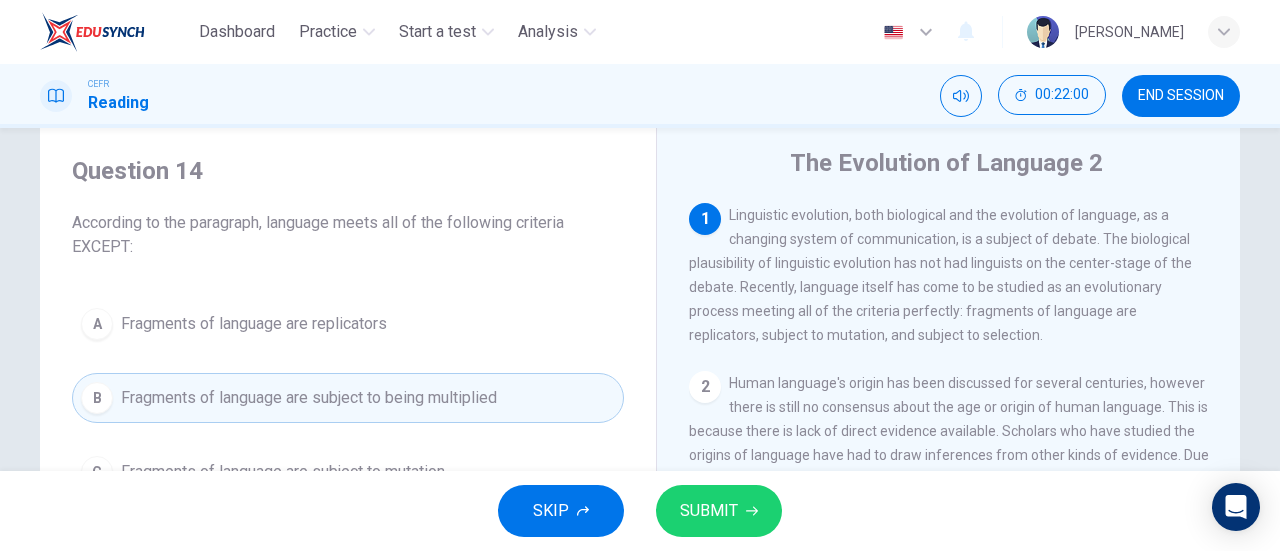 scroll, scrollTop: 52, scrollLeft: 0, axis: vertical 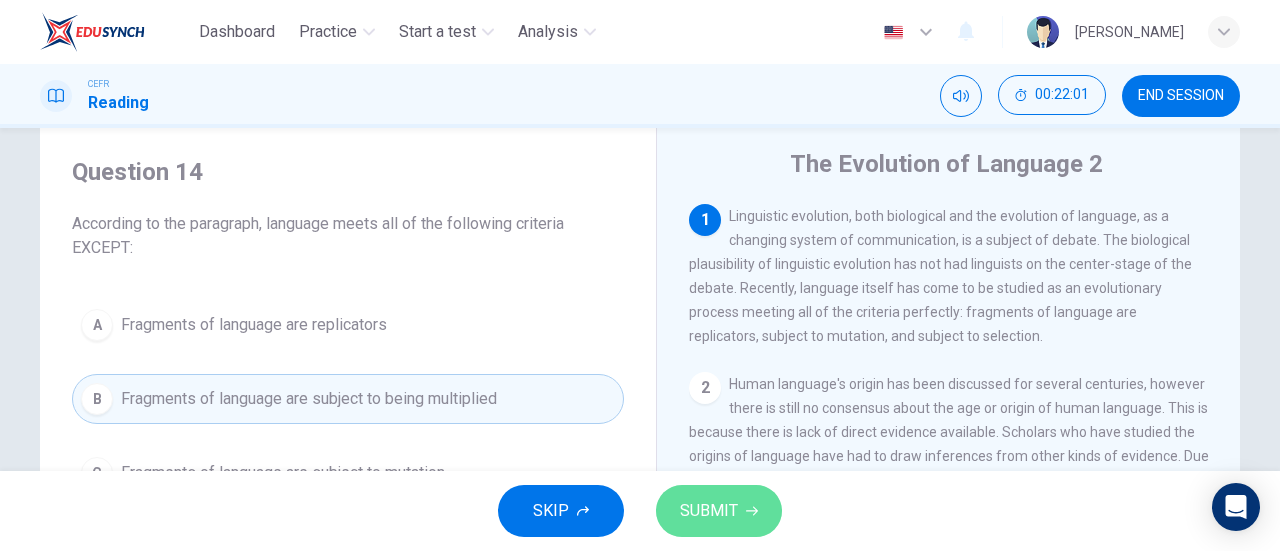 click on "SUBMIT" at bounding box center (719, 511) 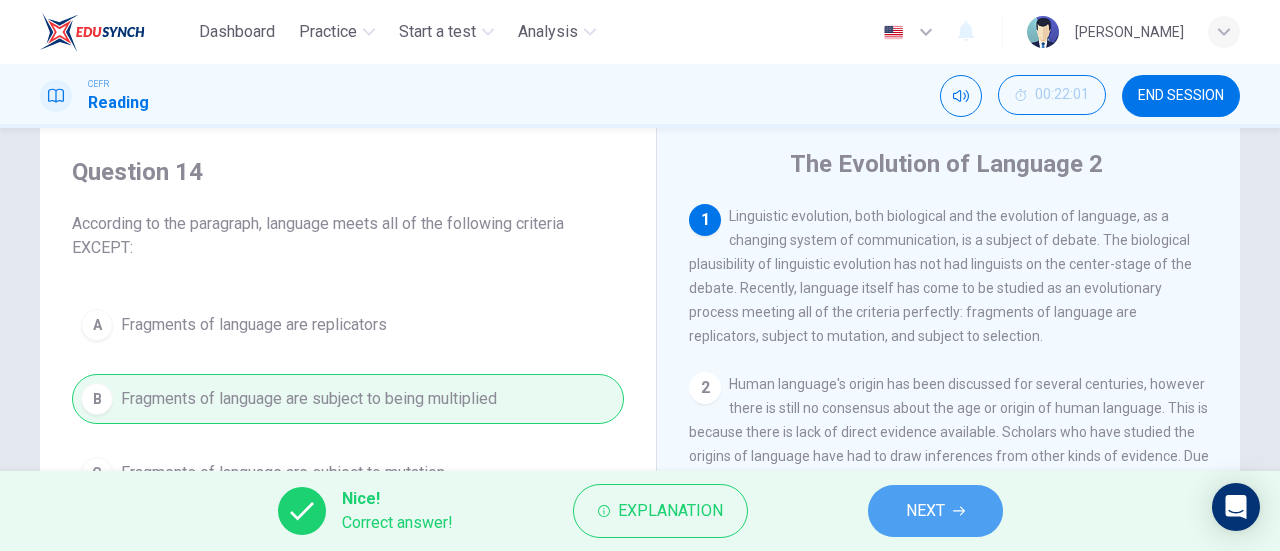 click on "NEXT" at bounding box center (925, 511) 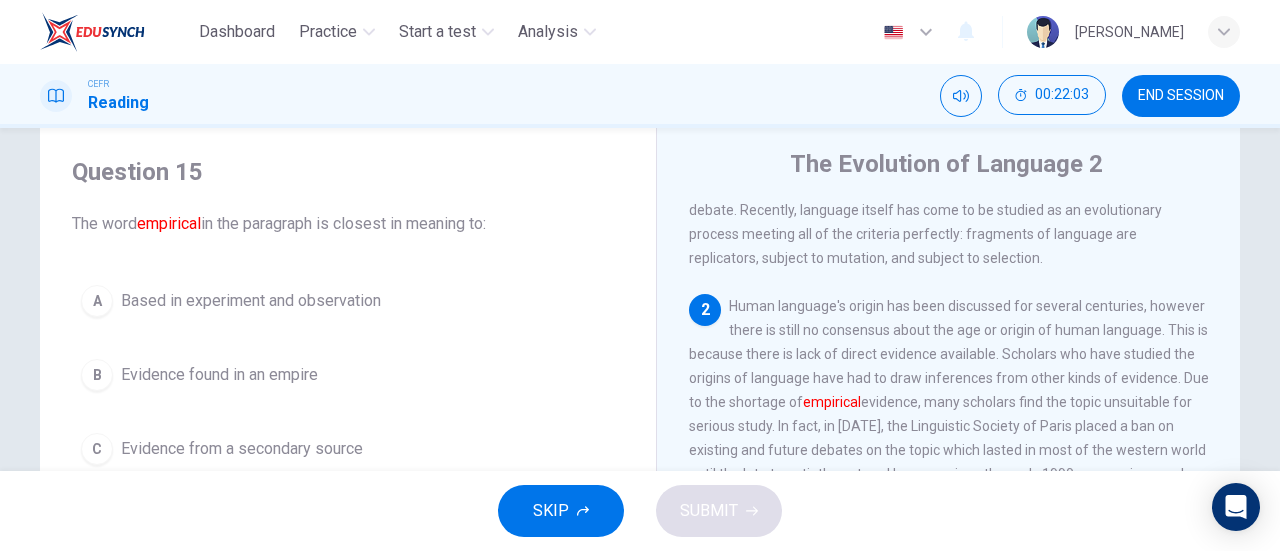 scroll, scrollTop: 91, scrollLeft: 0, axis: vertical 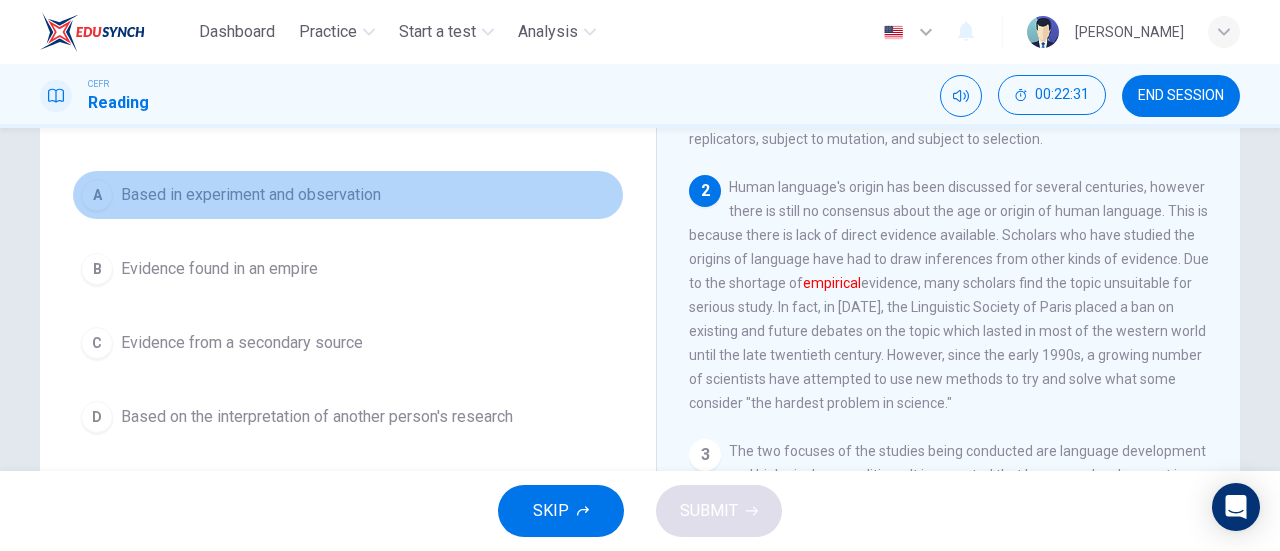 click on "Based in experiment and observation" at bounding box center (251, 195) 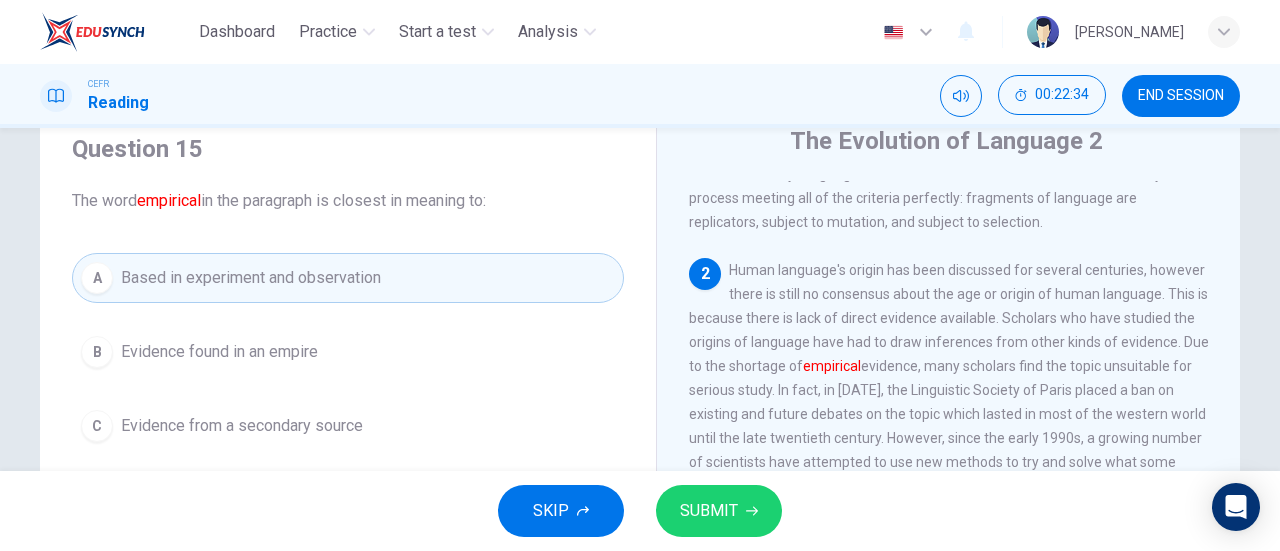 scroll, scrollTop: 74, scrollLeft: 0, axis: vertical 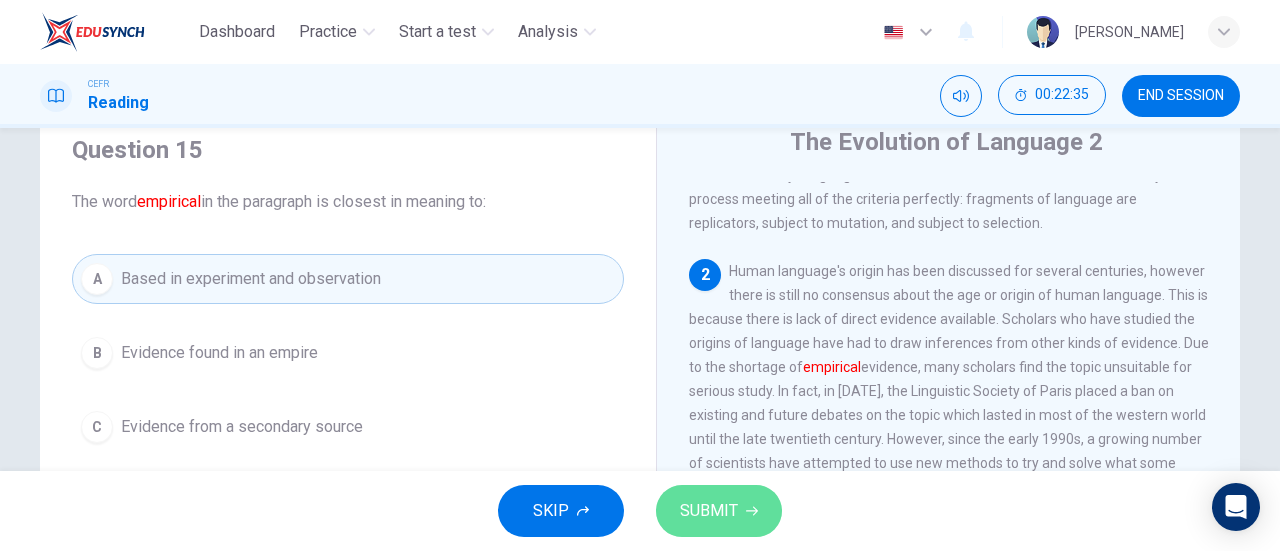 click on "SUBMIT" at bounding box center [709, 511] 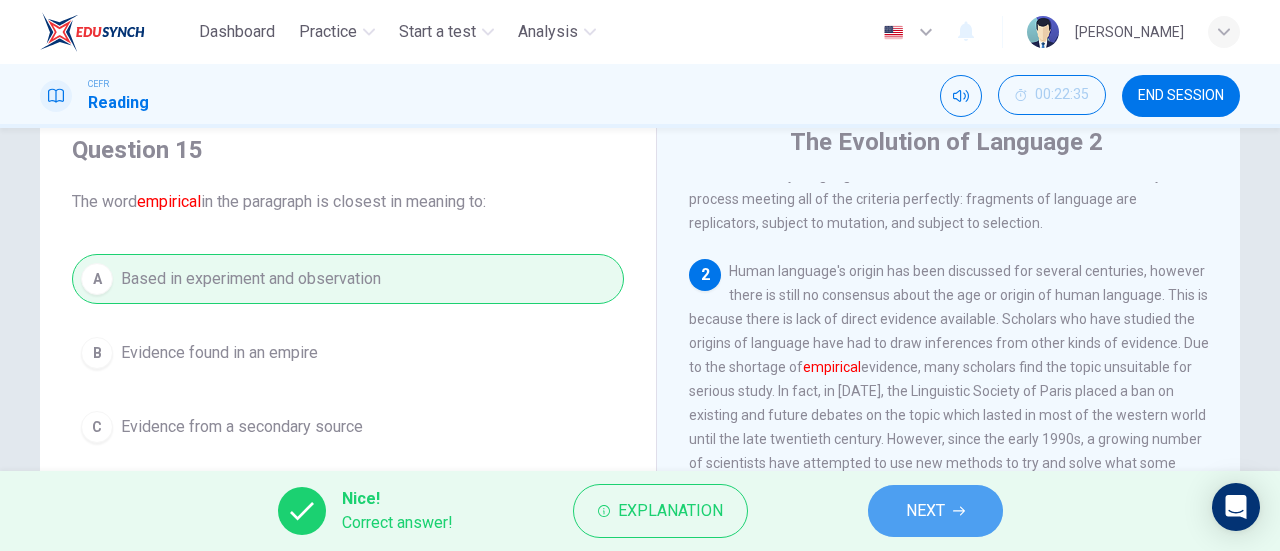 click on "NEXT" at bounding box center (925, 511) 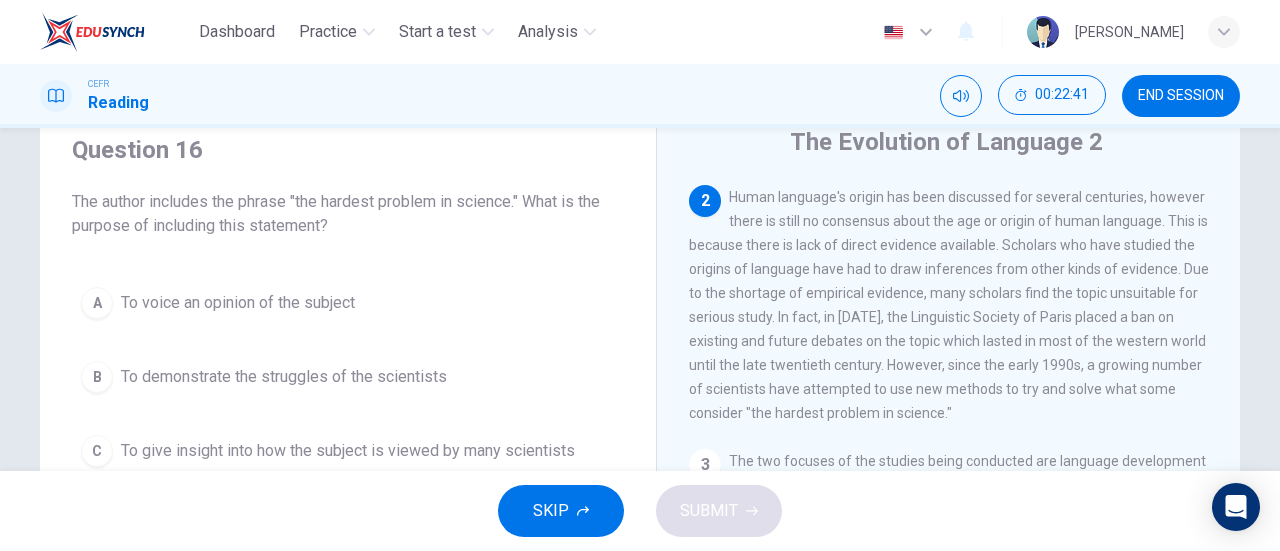 scroll, scrollTop: 175, scrollLeft: 0, axis: vertical 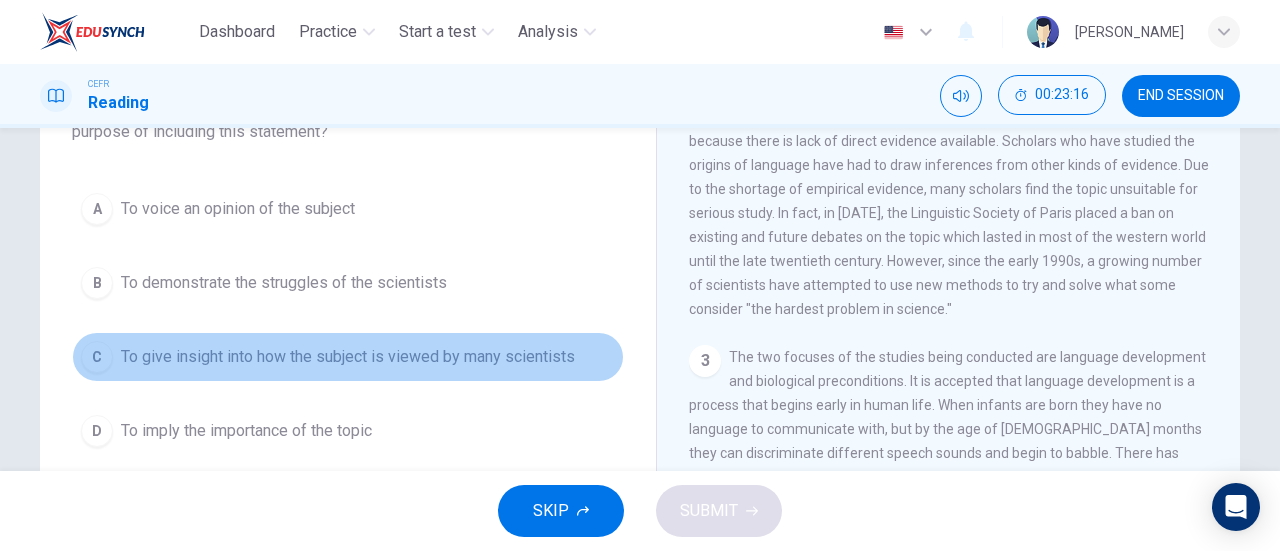 click on "To give insight into how the subject is viewed by many scientists" at bounding box center [348, 357] 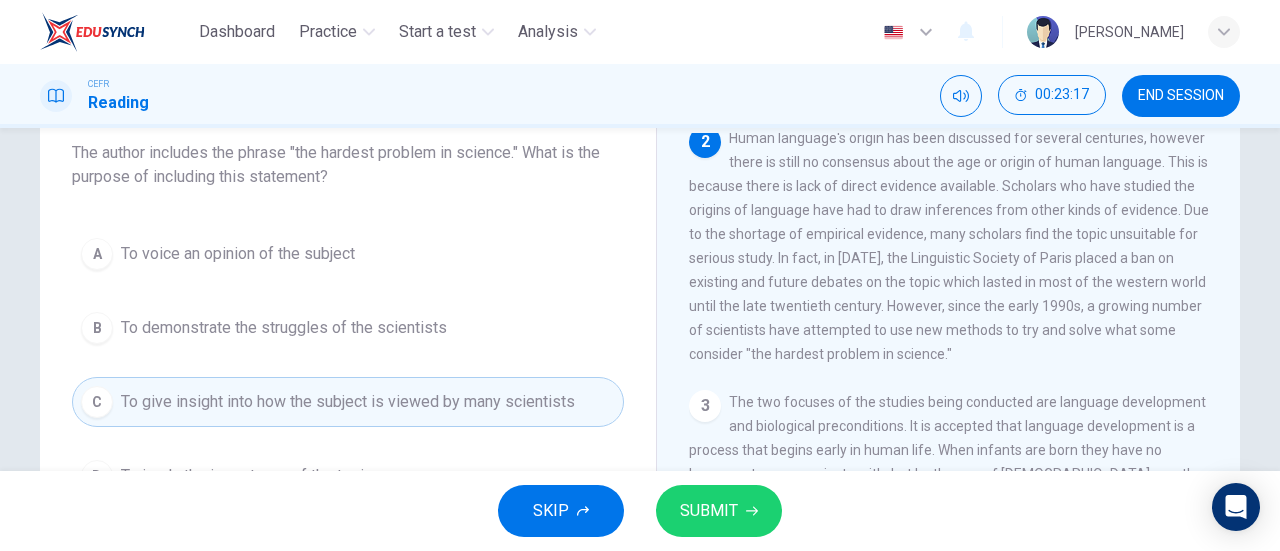 scroll, scrollTop: 122, scrollLeft: 0, axis: vertical 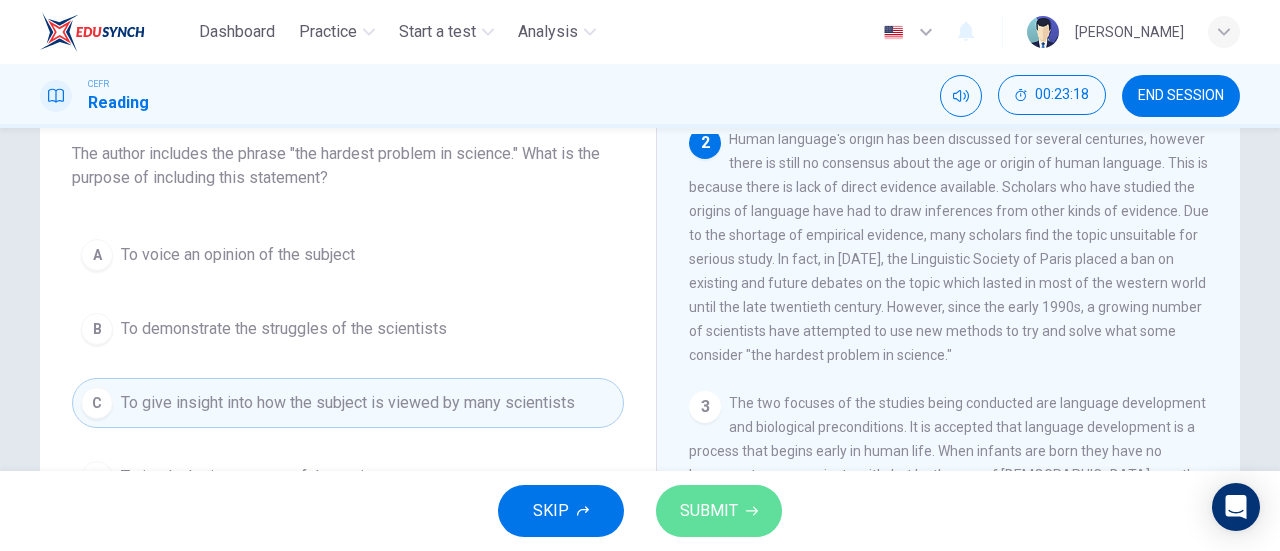 click on "SUBMIT" at bounding box center [709, 511] 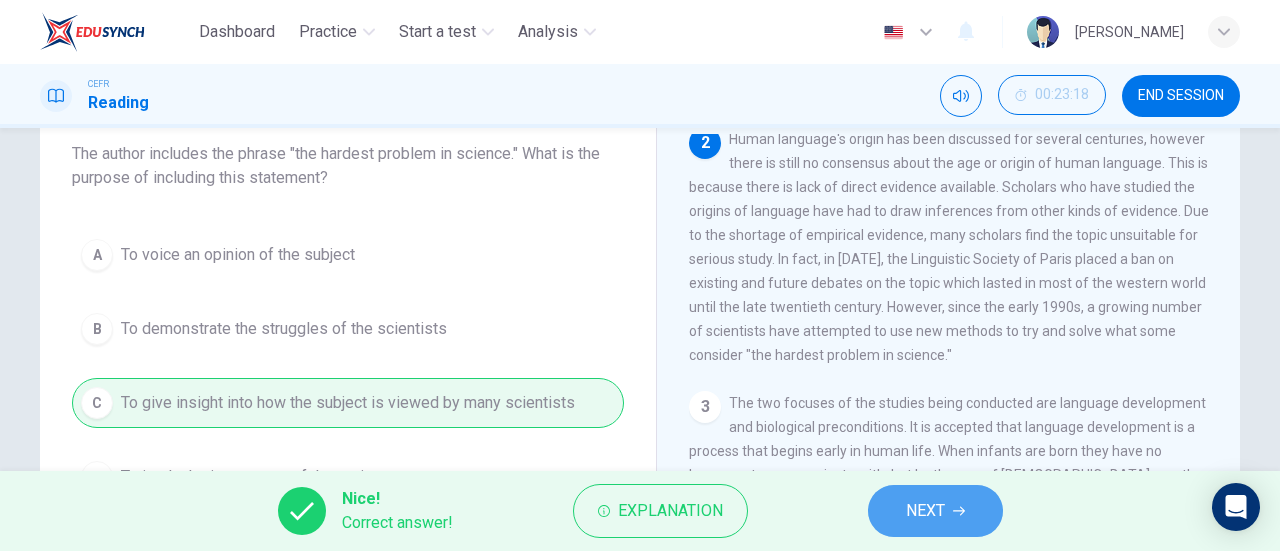 click on "NEXT" at bounding box center (935, 511) 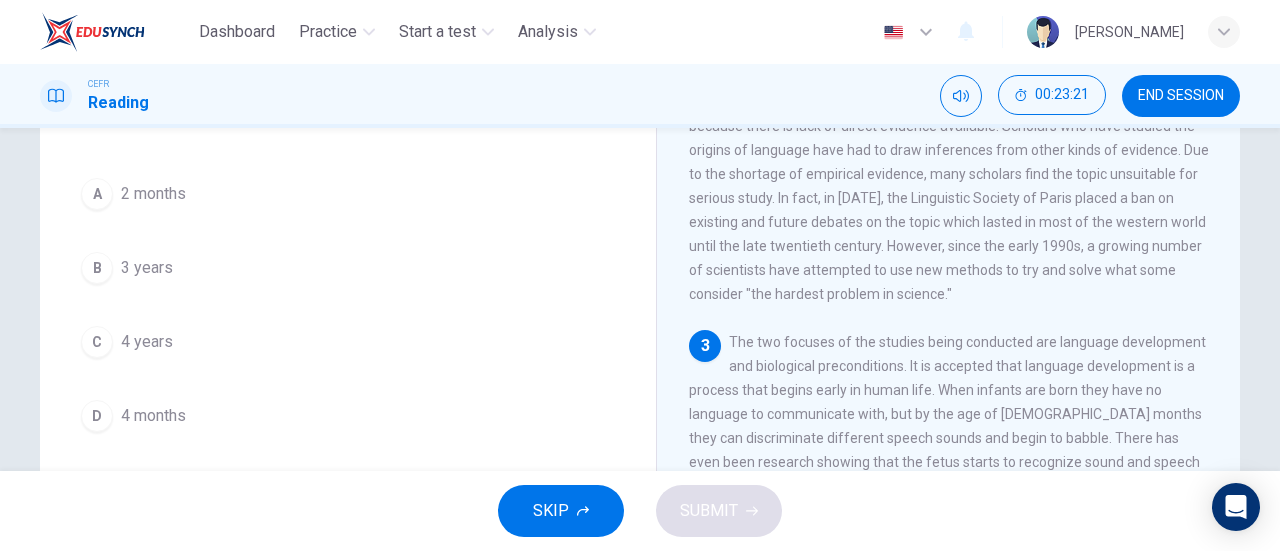 scroll, scrollTop: 184, scrollLeft: 0, axis: vertical 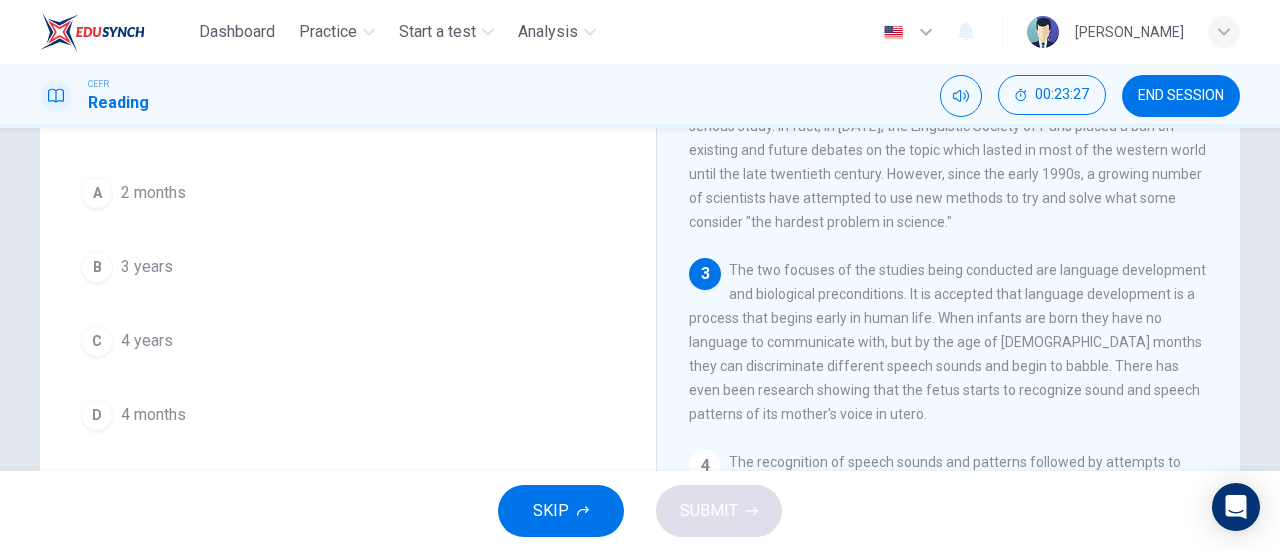drag, startPoint x: 985, startPoint y: 354, endPoint x: 1016, endPoint y: 354, distance: 31 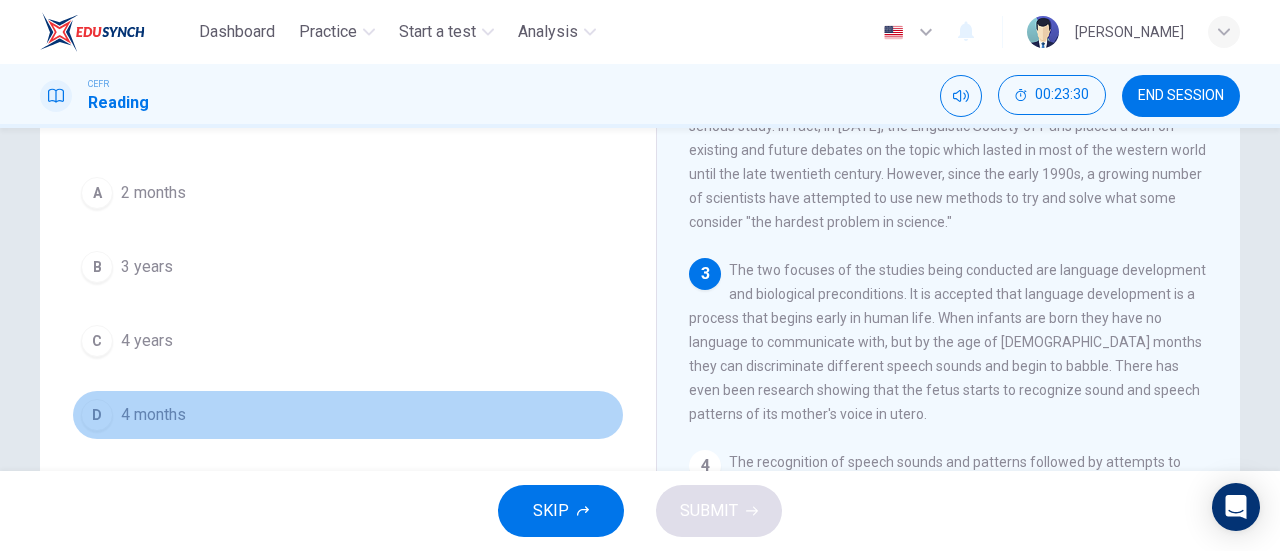 click on "4 months" at bounding box center [153, 415] 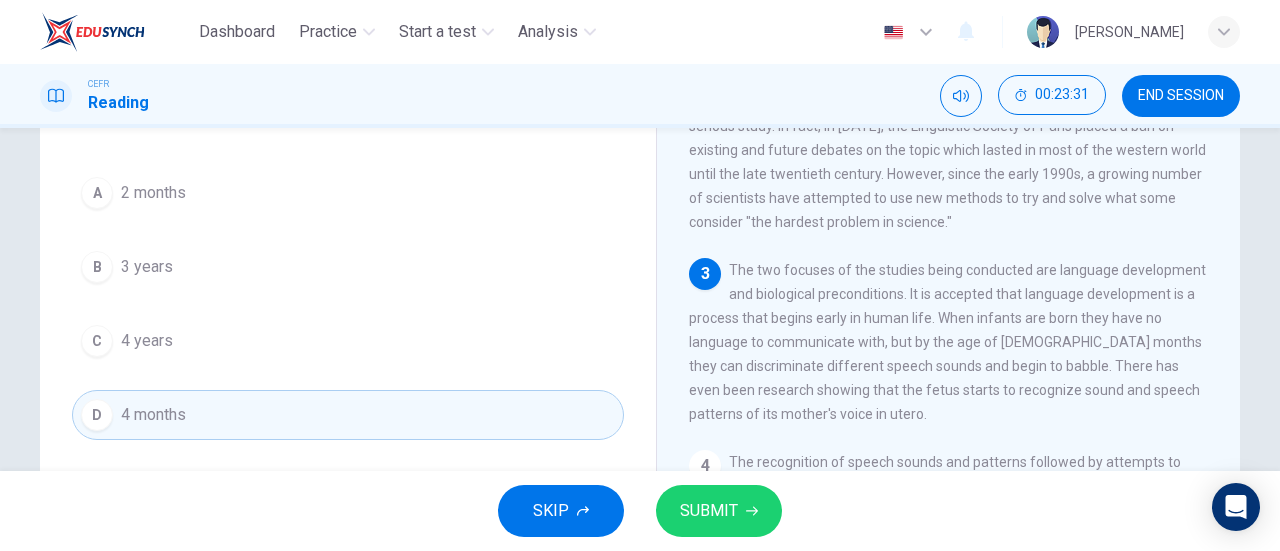 scroll, scrollTop: 25, scrollLeft: 0, axis: vertical 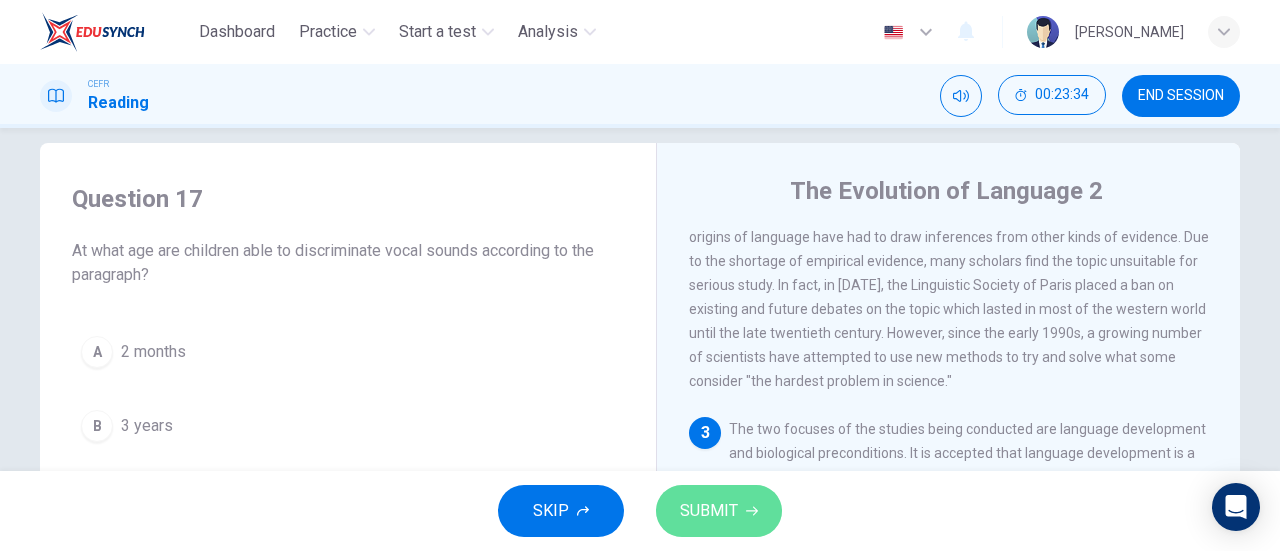 click on "SUBMIT" at bounding box center [709, 511] 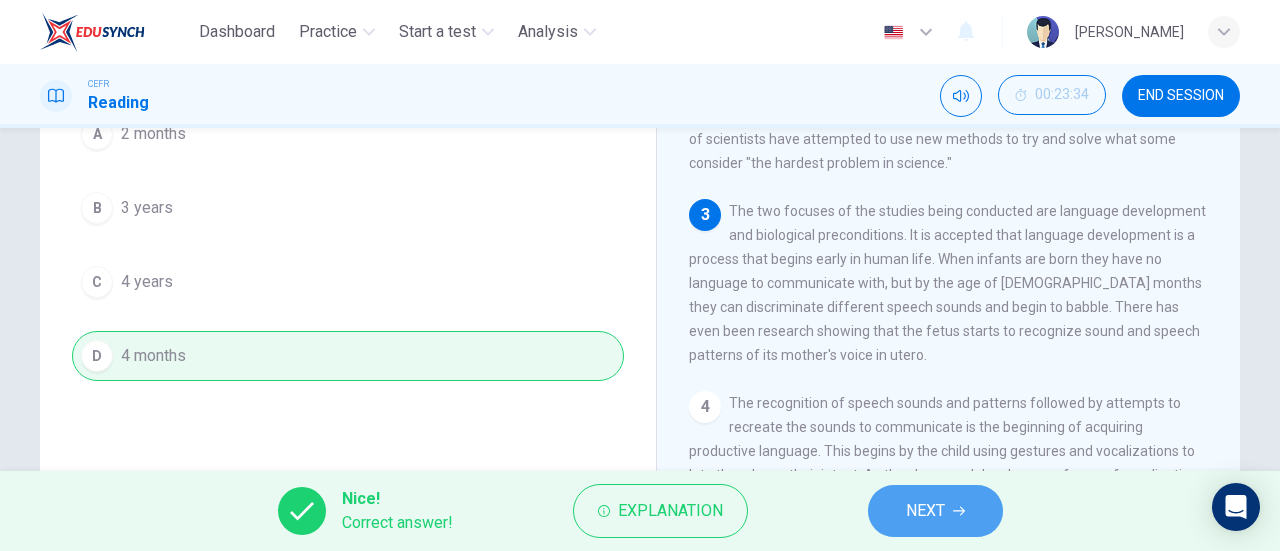 click on "NEXT" at bounding box center [925, 511] 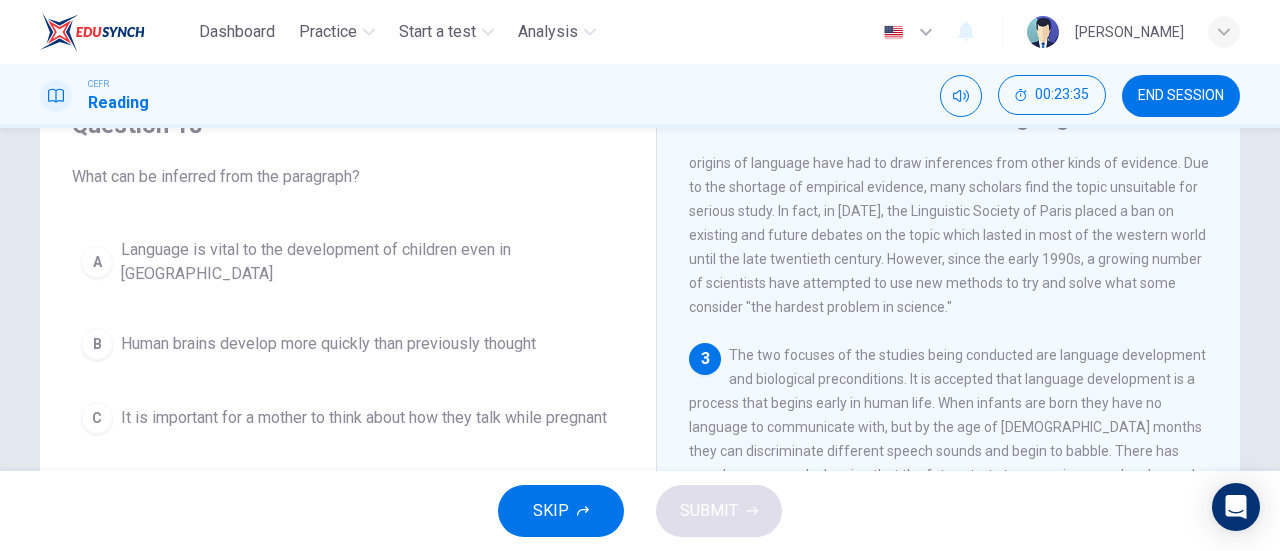 scroll, scrollTop: 97, scrollLeft: 0, axis: vertical 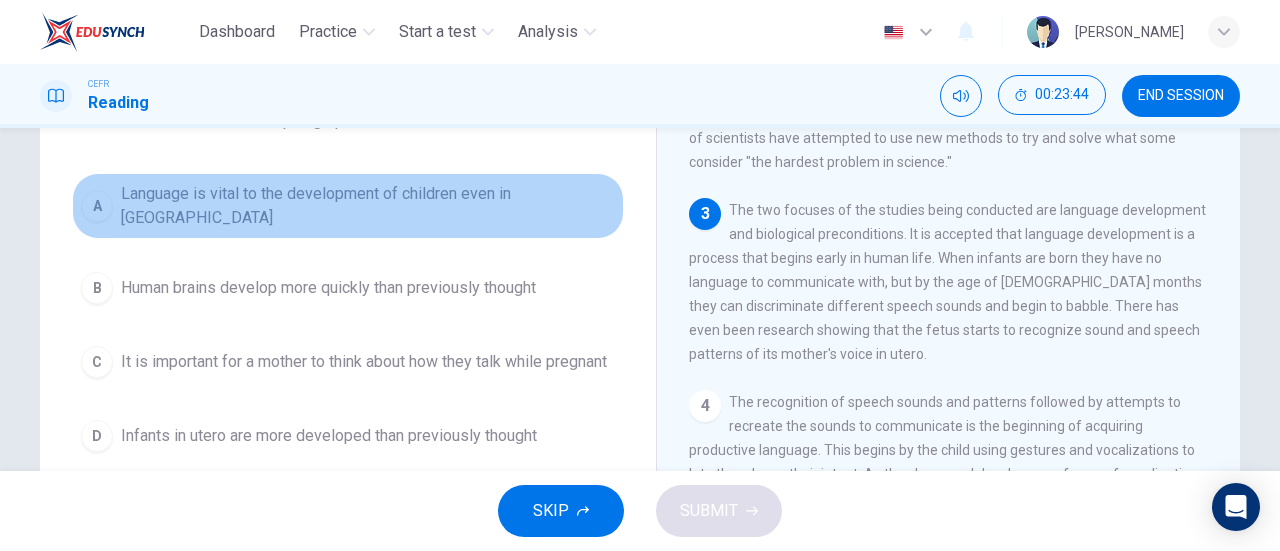 click on "Language is vital to the development of children even in utero" at bounding box center [368, 206] 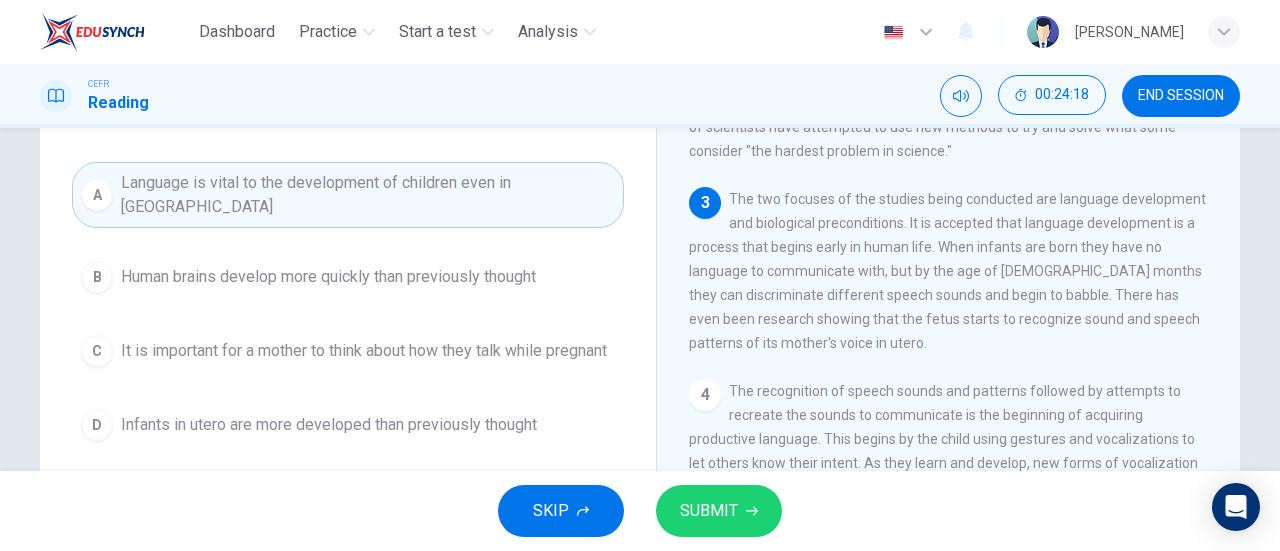 scroll, scrollTop: 167, scrollLeft: 0, axis: vertical 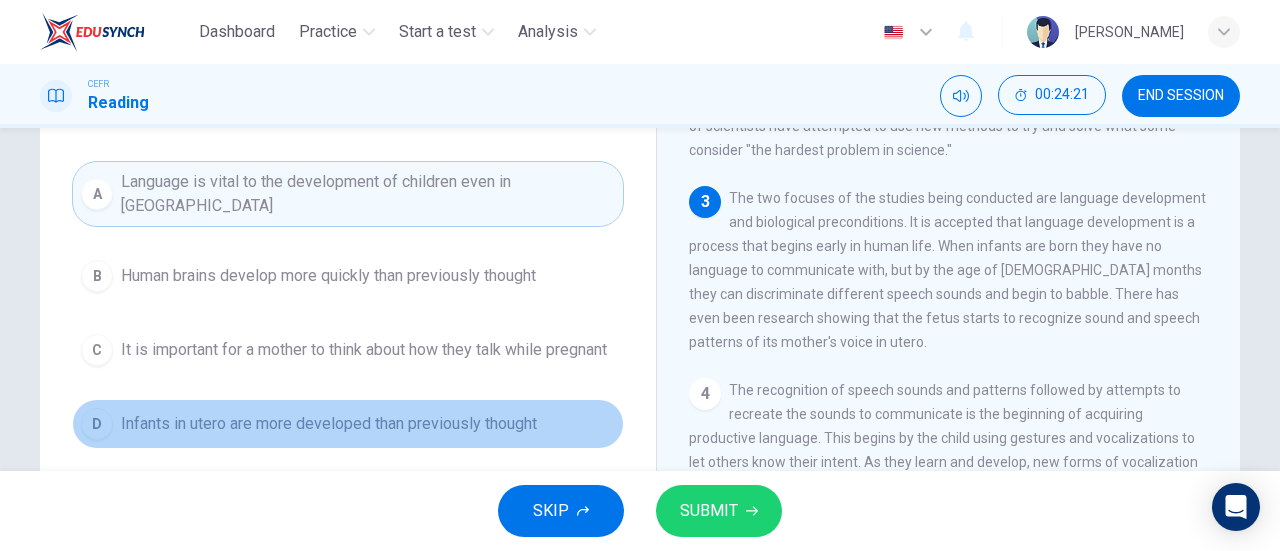 click on "D Infants in utero are more developed than previously thought" at bounding box center [348, 424] 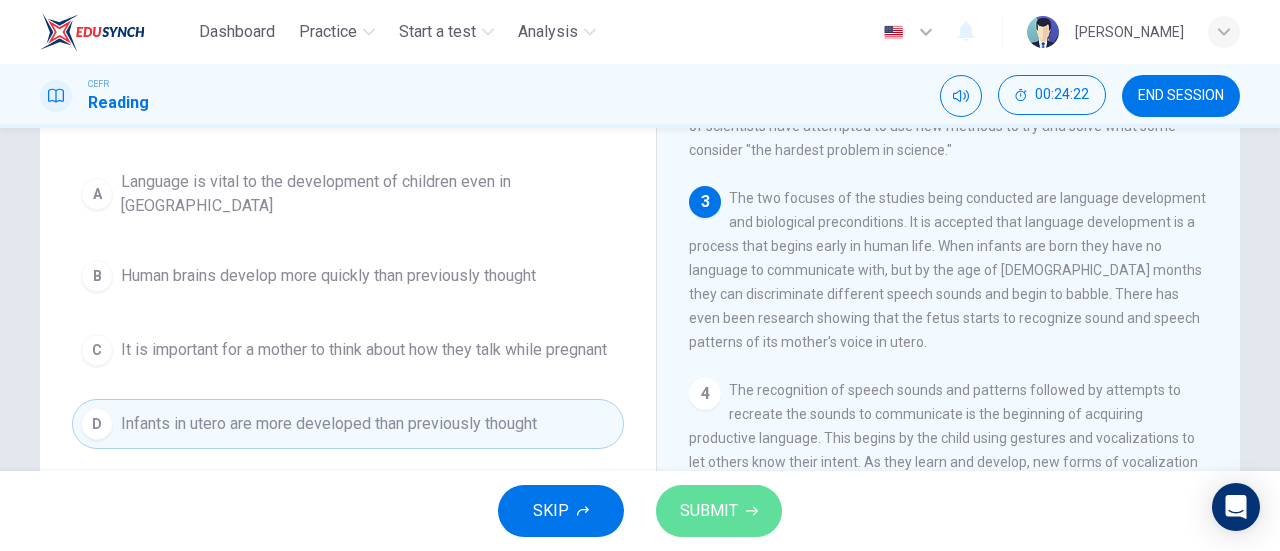 click on "SUBMIT" at bounding box center [709, 511] 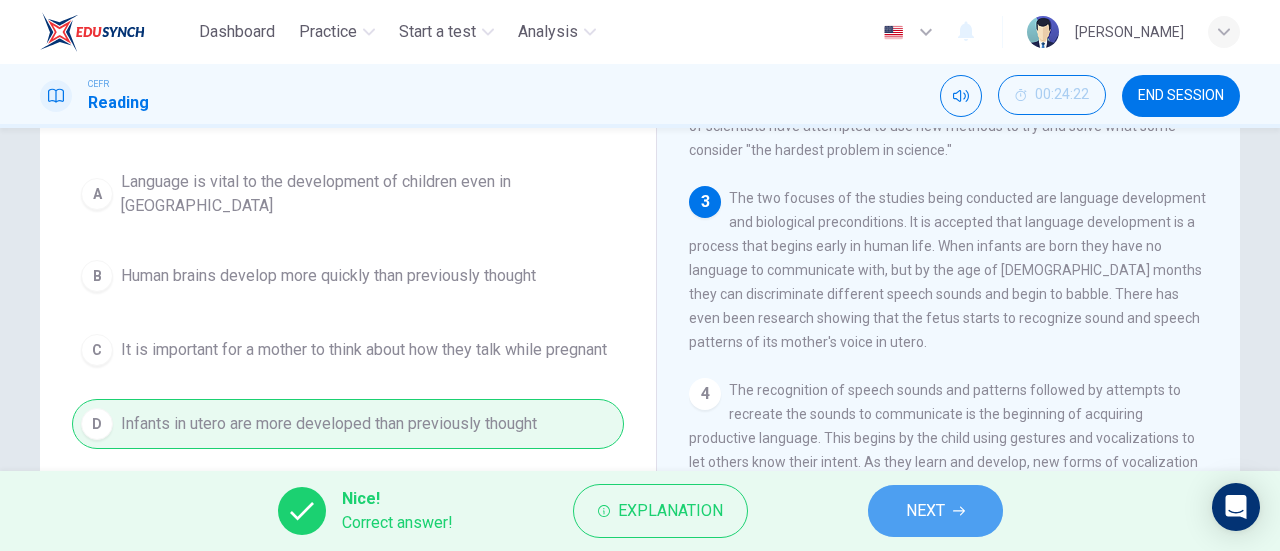 click on "NEXT" at bounding box center (925, 511) 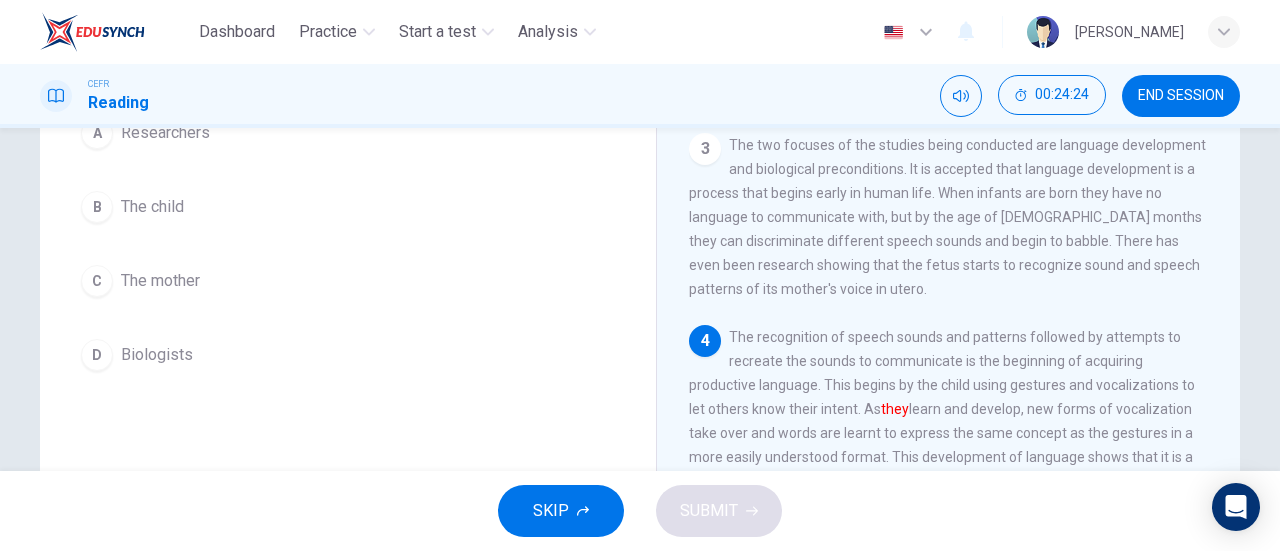 scroll, scrollTop: 221, scrollLeft: 0, axis: vertical 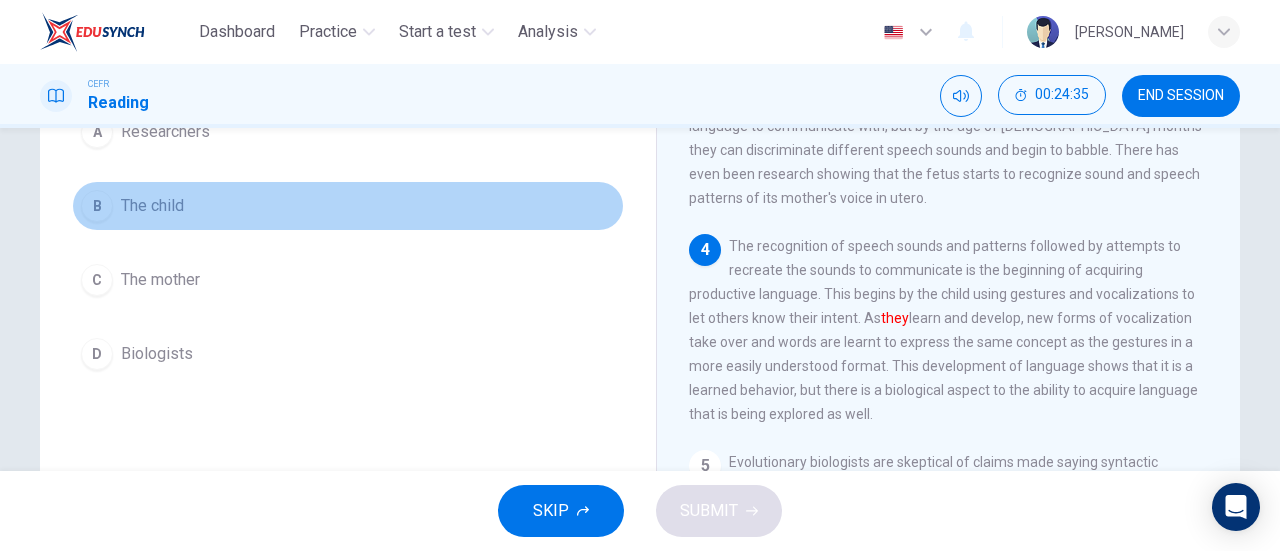 click on "B The child" at bounding box center (348, 206) 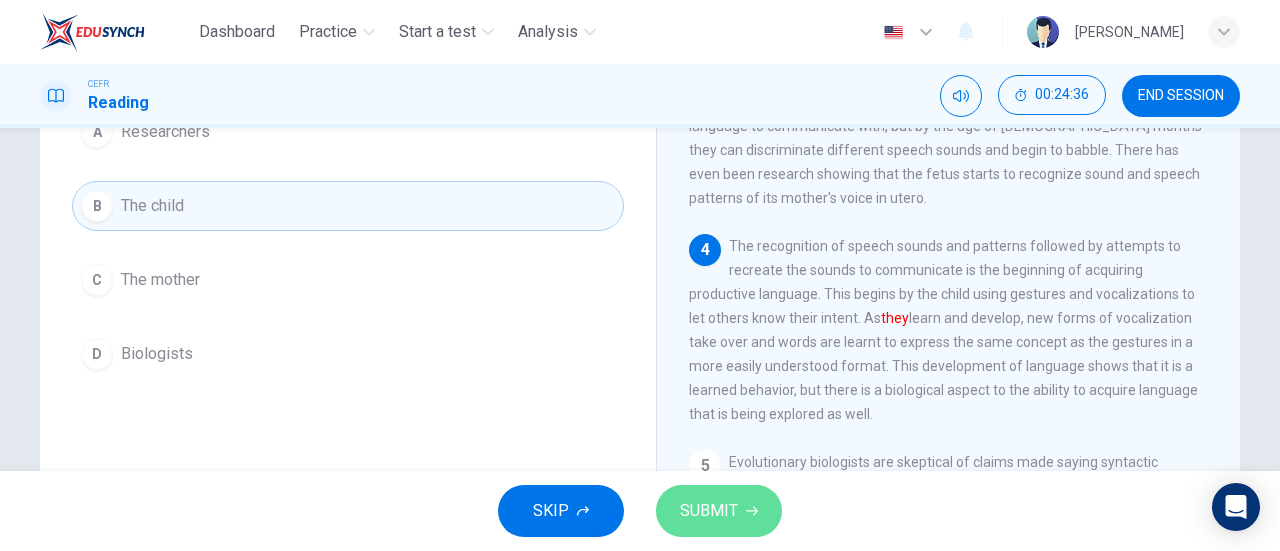 click on "SUBMIT" at bounding box center [709, 511] 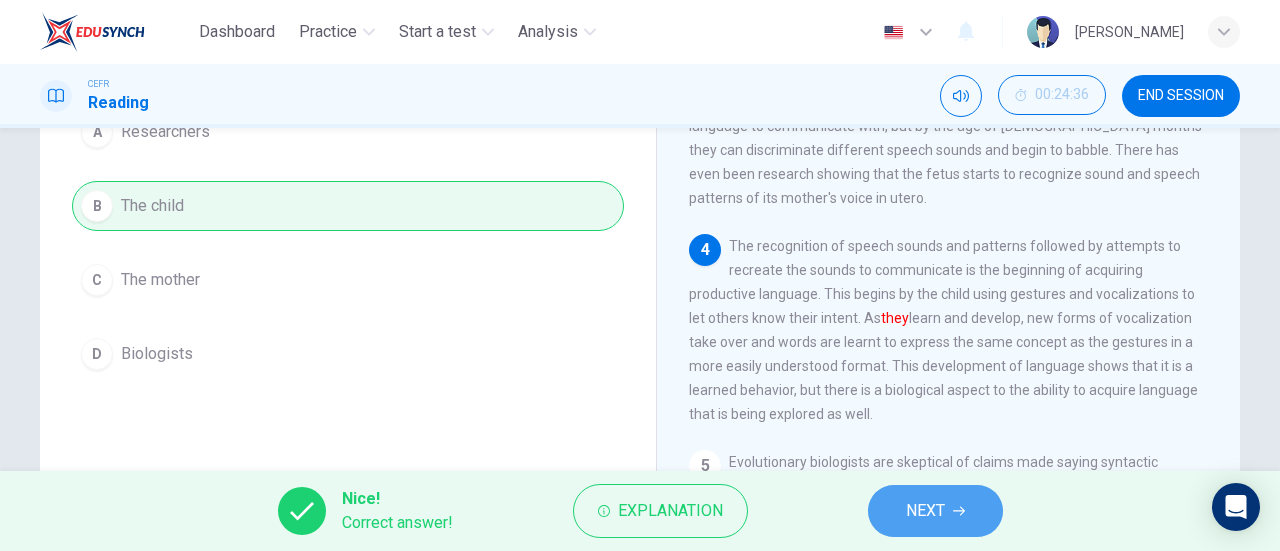 click on "NEXT" at bounding box center (935, 511) 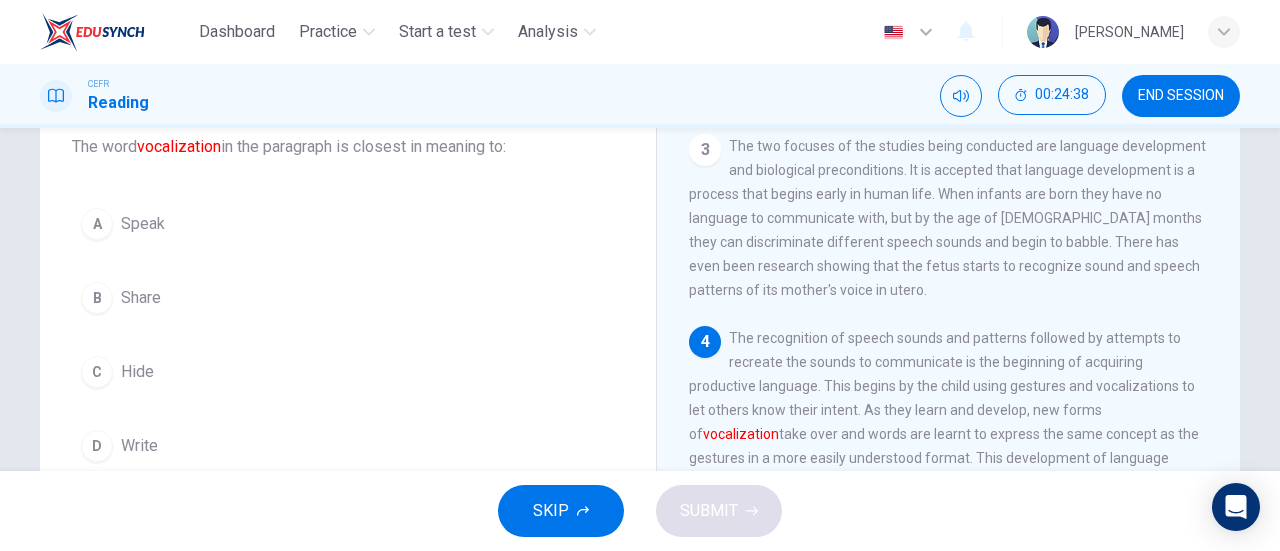 scroll, scrollTop: 140, scrollLeft: 0, axis: vertical 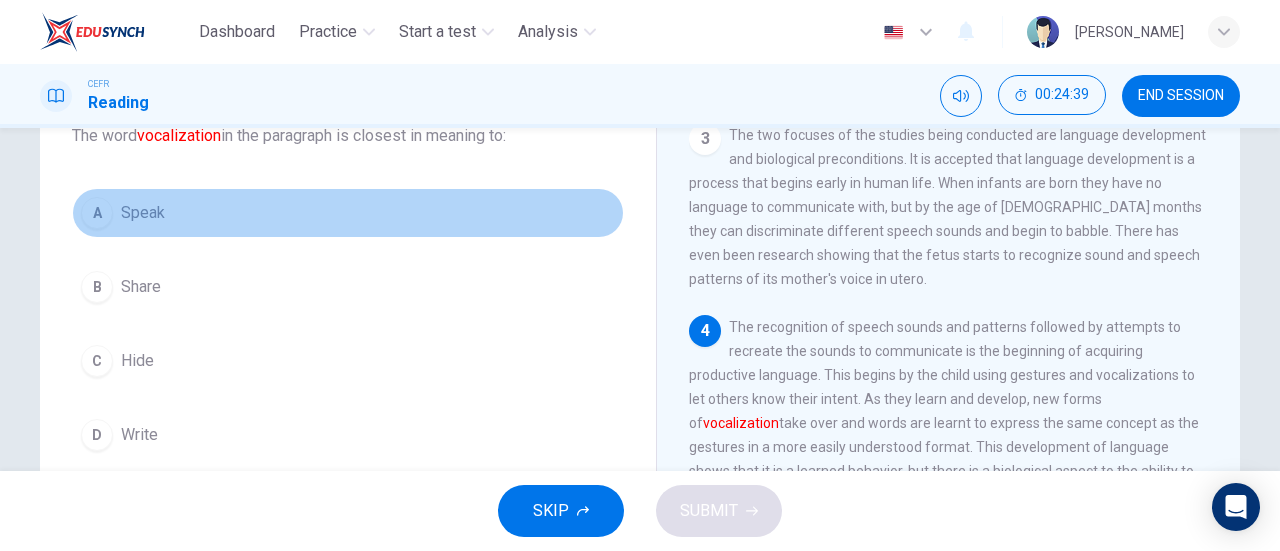 click on "A Speak" at bounding box center [348, 213] 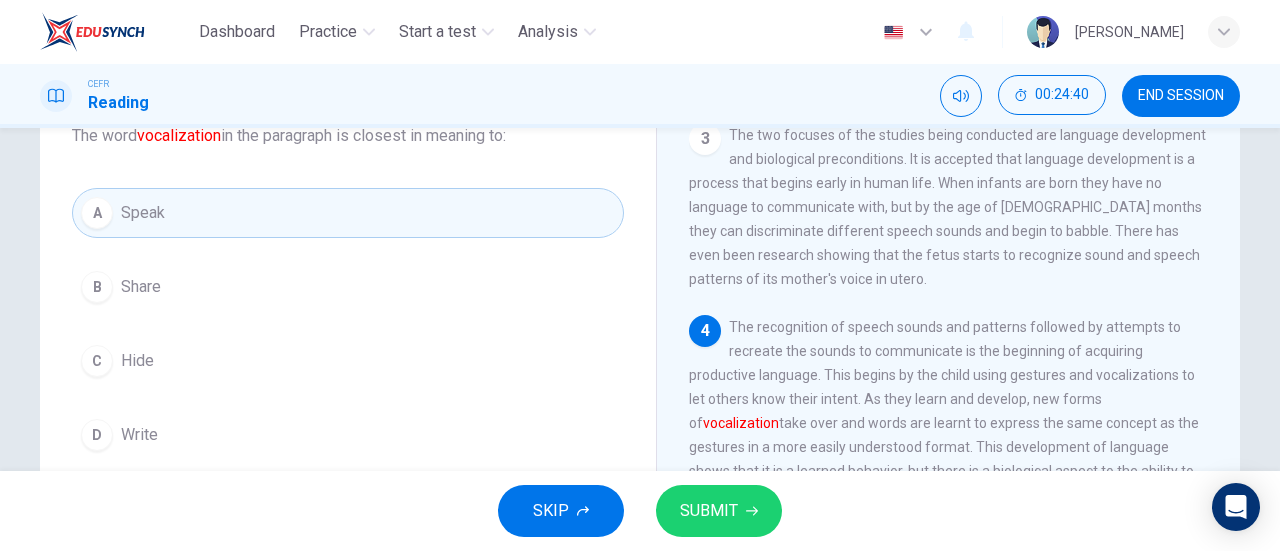 scroll, scrollTop: 186, scrollLeft: 0, axis: vertical 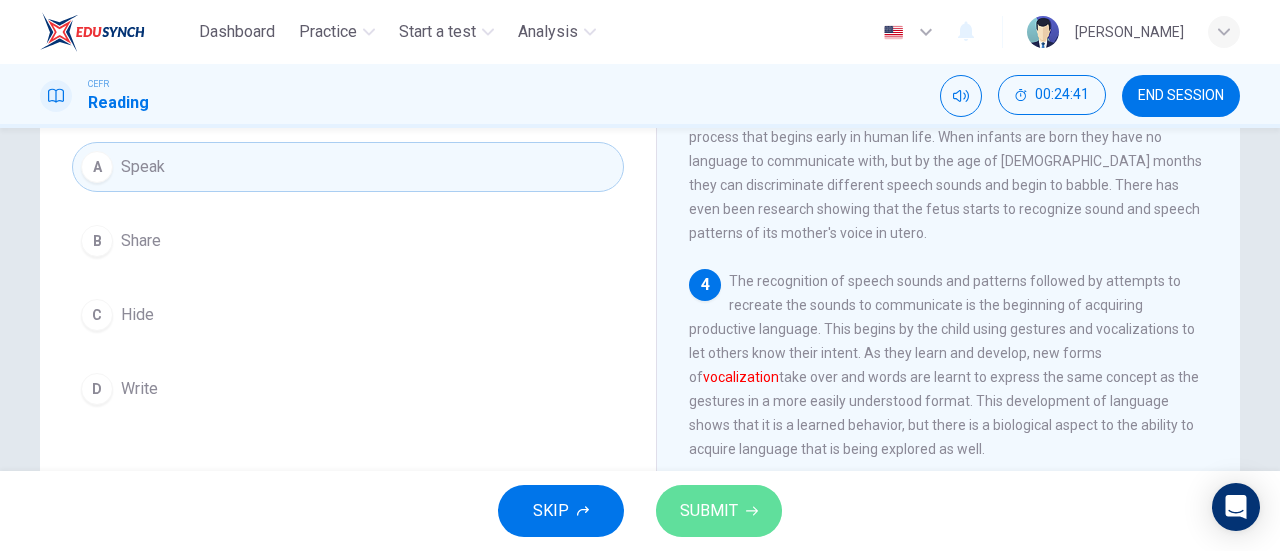 click on "SUBMIT" at bounding box center (709, 511) 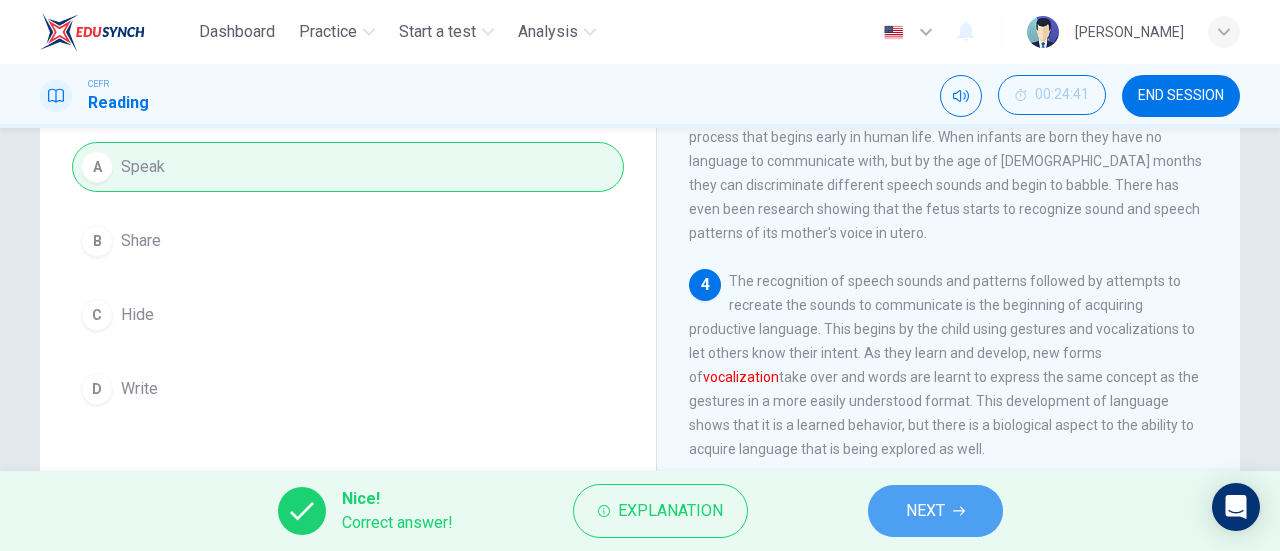 click on "NEXT" at bounding box center [935, 511] 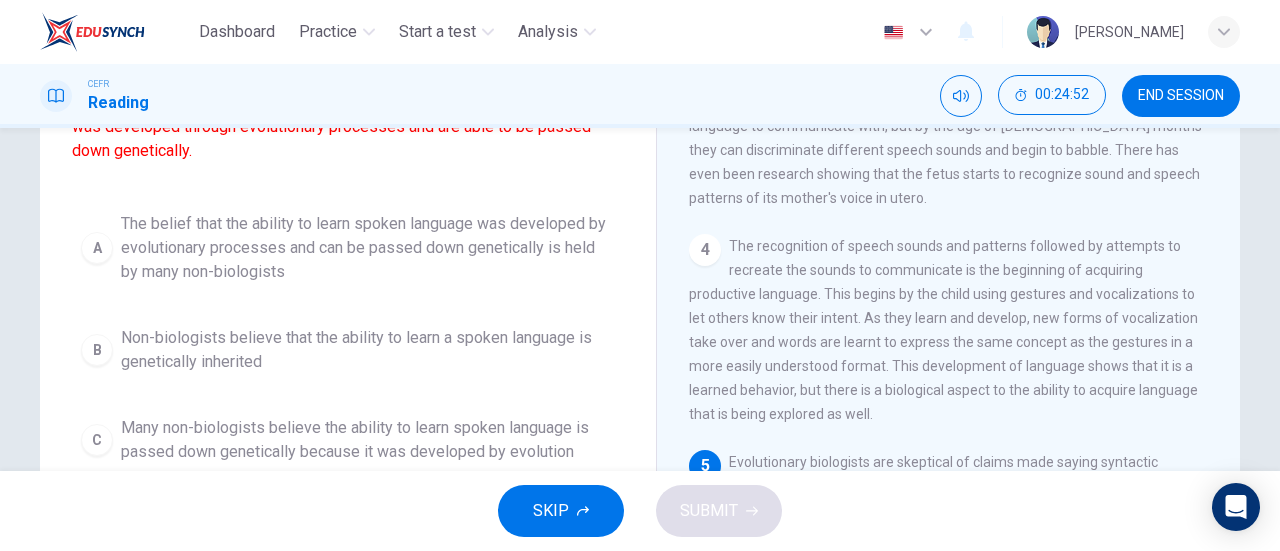 scroll, scrollTop: 222, scrollLeft: 0, axis: vertical 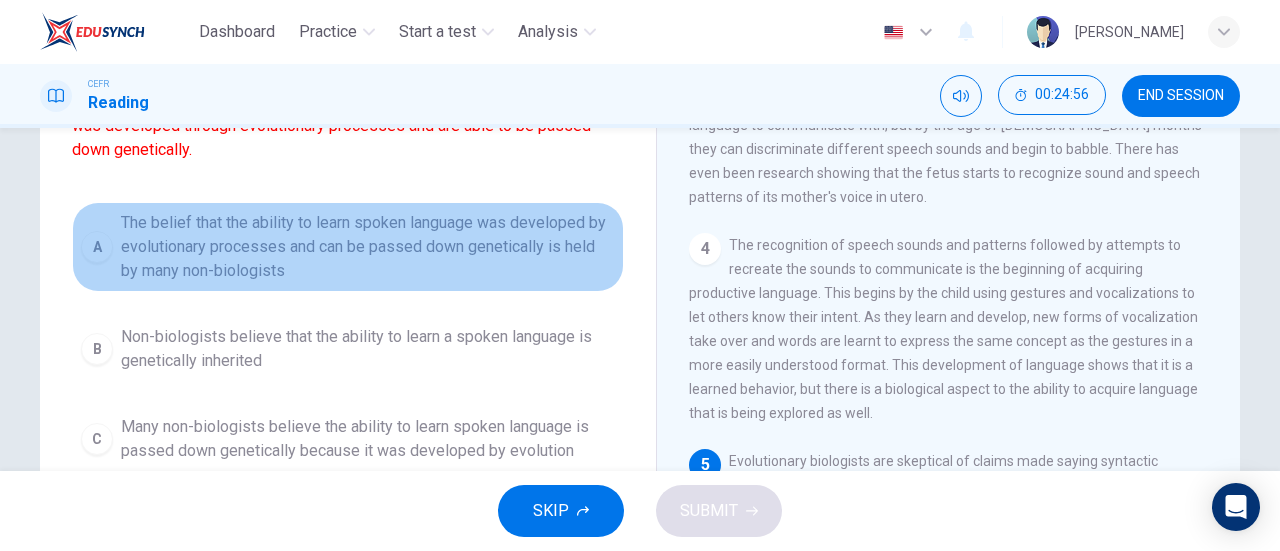 click on "The belief that the ability to learn spoken language was developed by evolutionary processes and can be passed down genetically is held by many non-biologists" at bounding box center (368, 247) 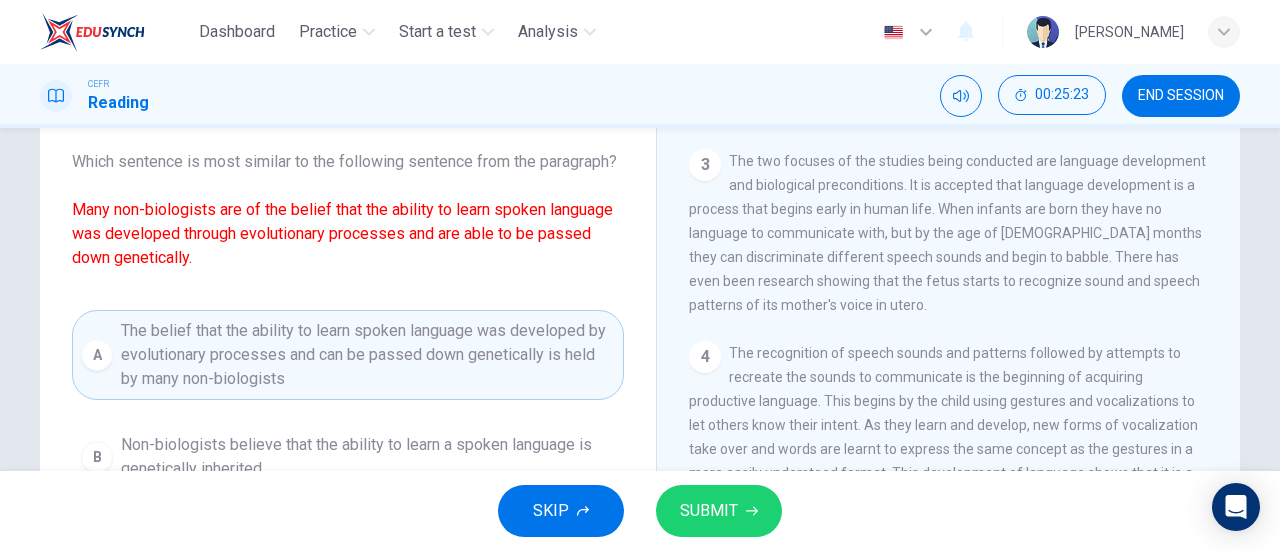 scroll, scrollTop: 111, scrollLeft: 0, axis: vertical 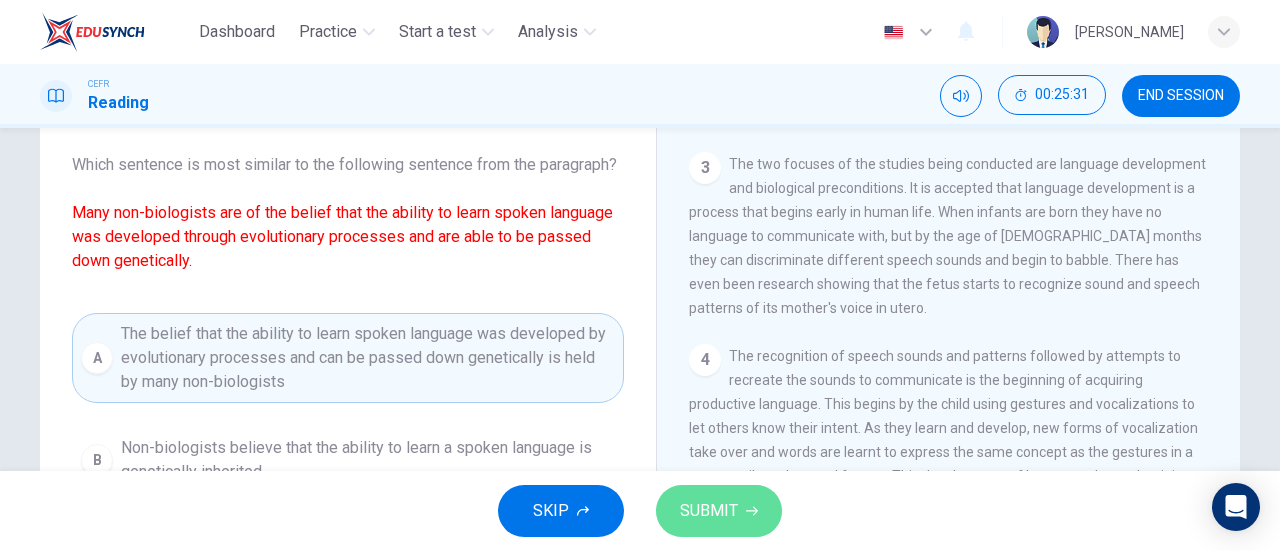 click on "SUBMIT" at bounding box center (709, 511) 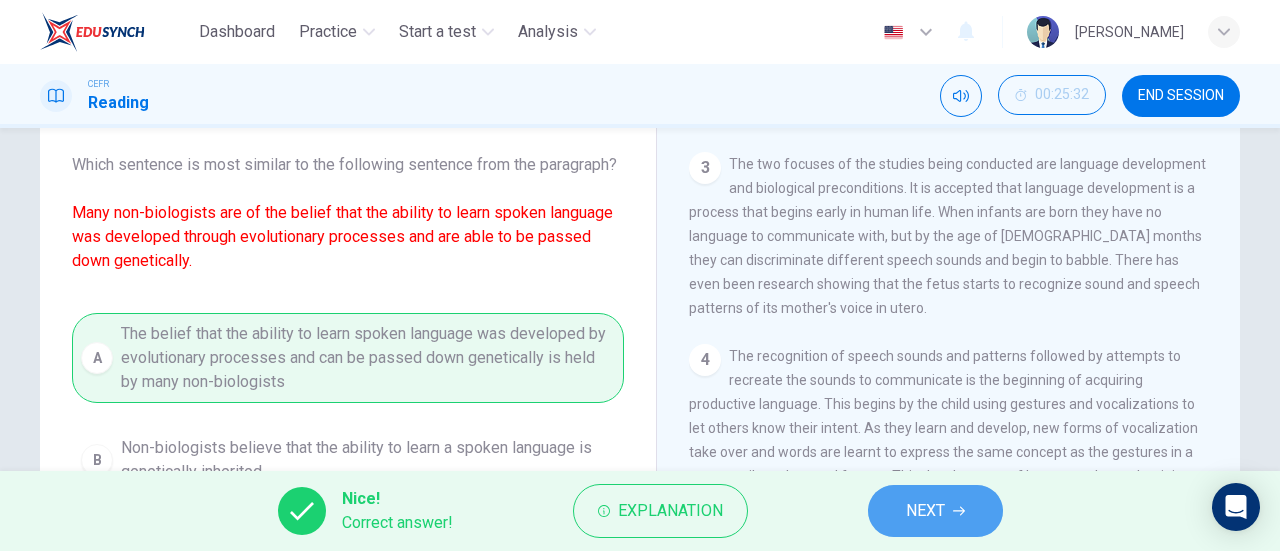click on "NEXT" at bounding box center [925, 511] 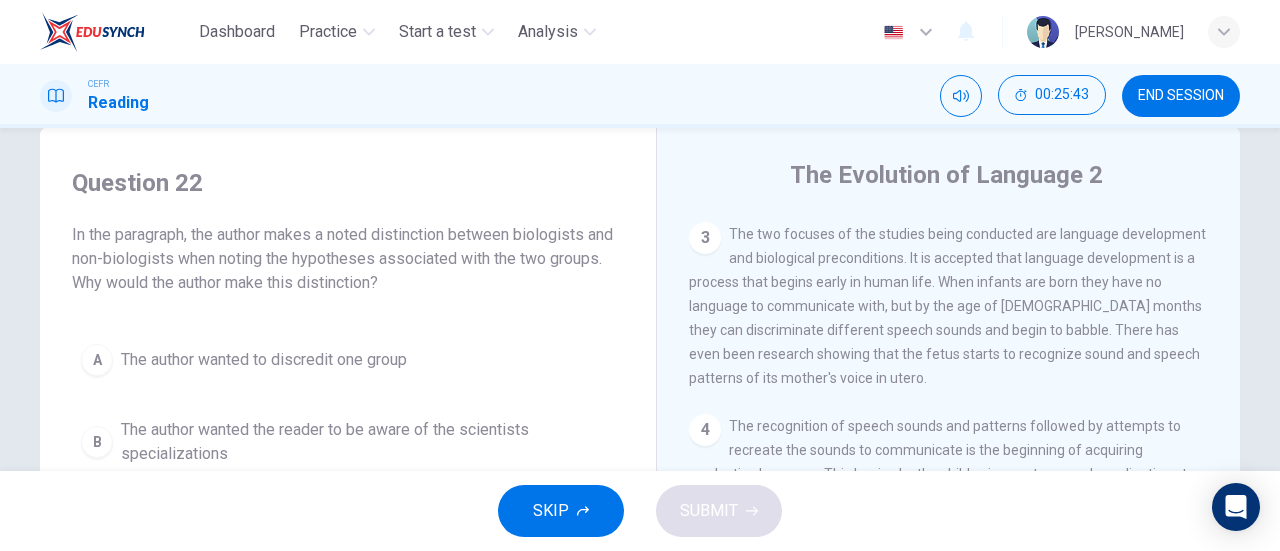 scroll, scrollTop: 42, scrollLeft: 0, axis: vertical 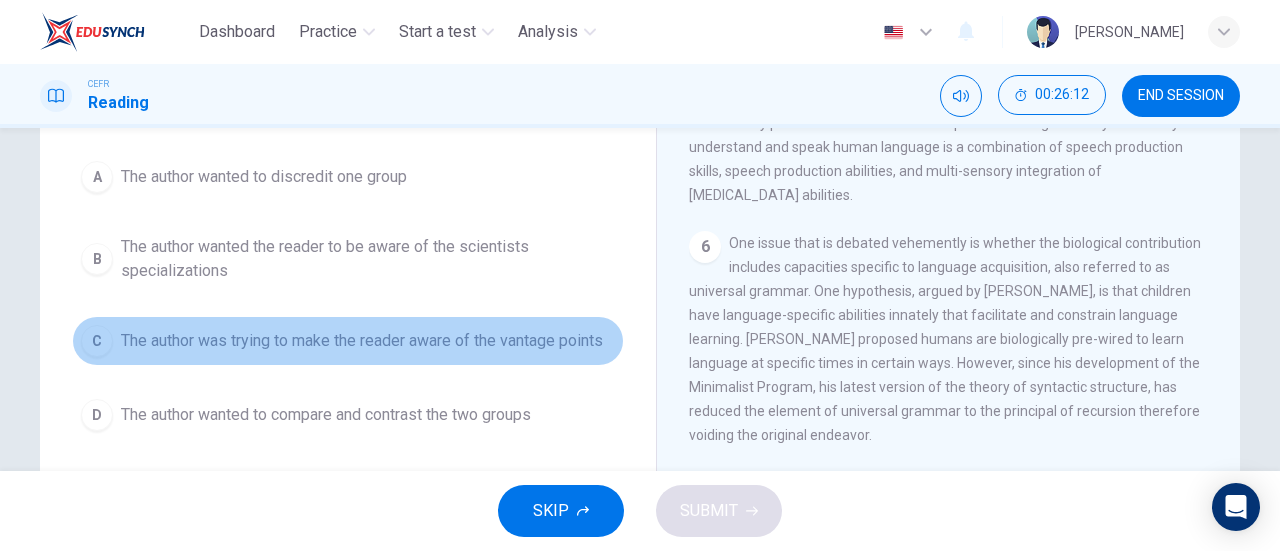 click on "The author was trying to make the reader aware of the vantage points" at bounding box center [362, 341] 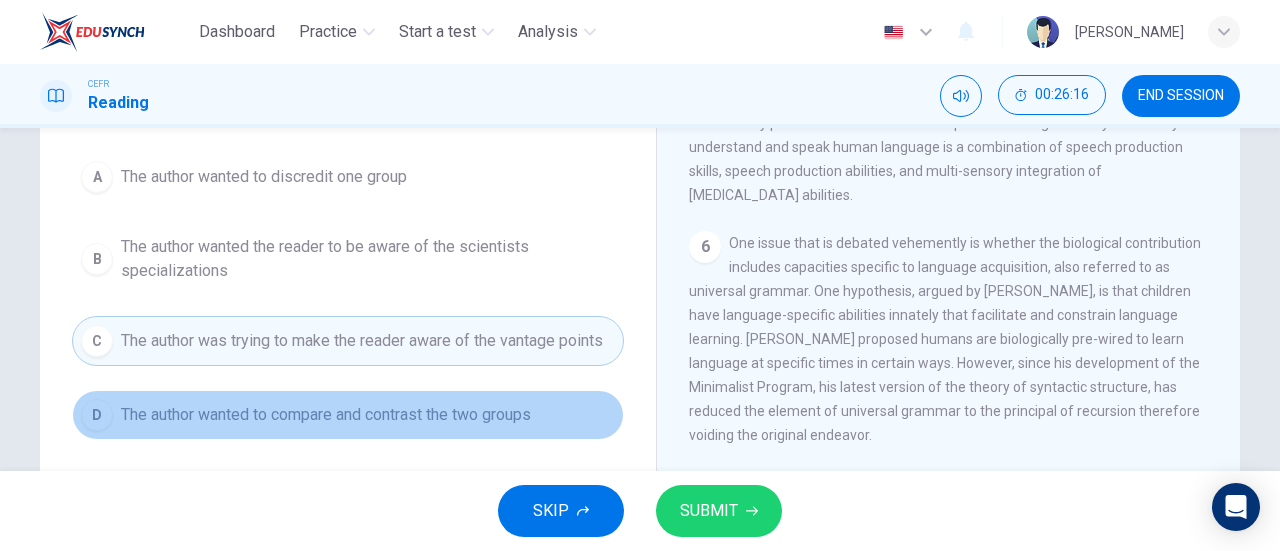 click on "The author wanted to compare and contrast the two groups" at bounding box center (326, 415) 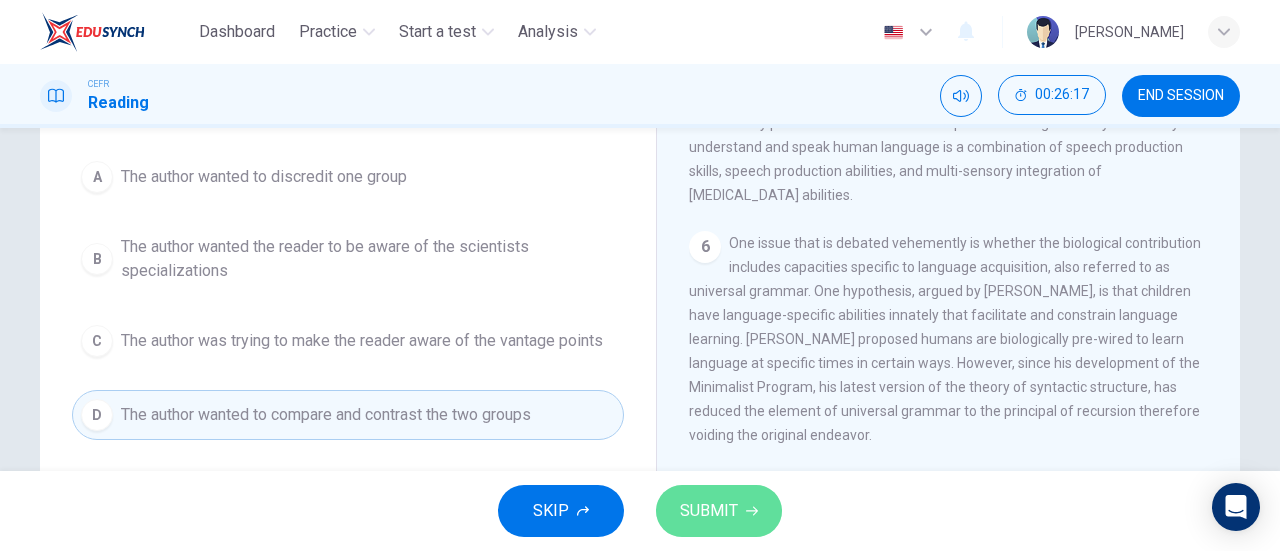 click on "SUBMIT" at bounding box center (719, 511) 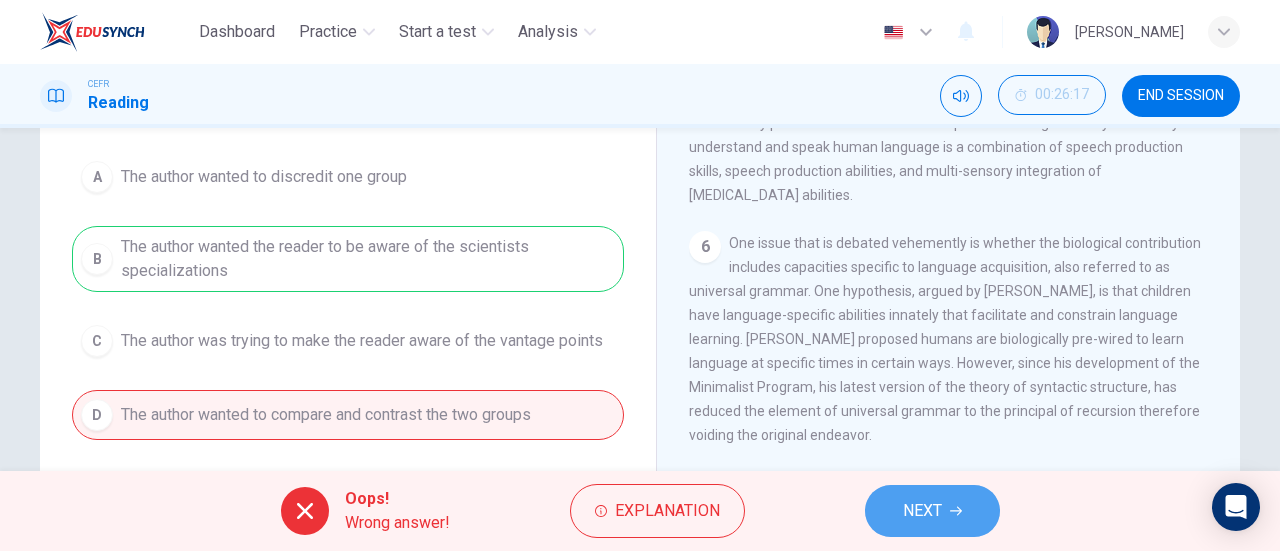 click on "NEXT" at bounding box center (932, 511) 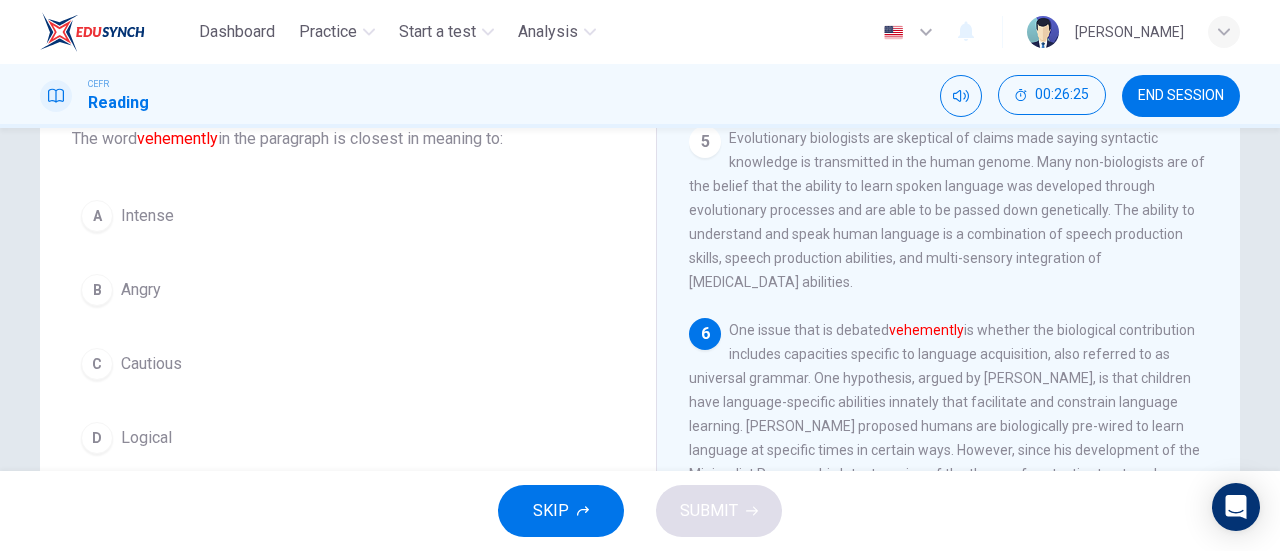 scroll, scrollTop: 138, scrollLeft: 0, axis: vertical 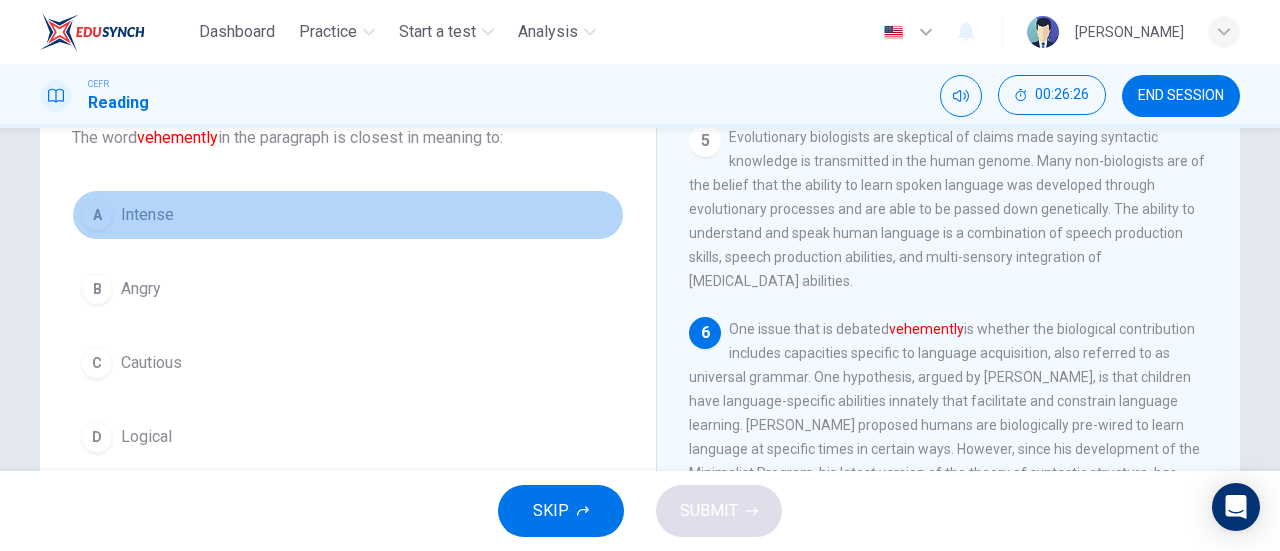 click on "A" at bounding box center (97, 215) 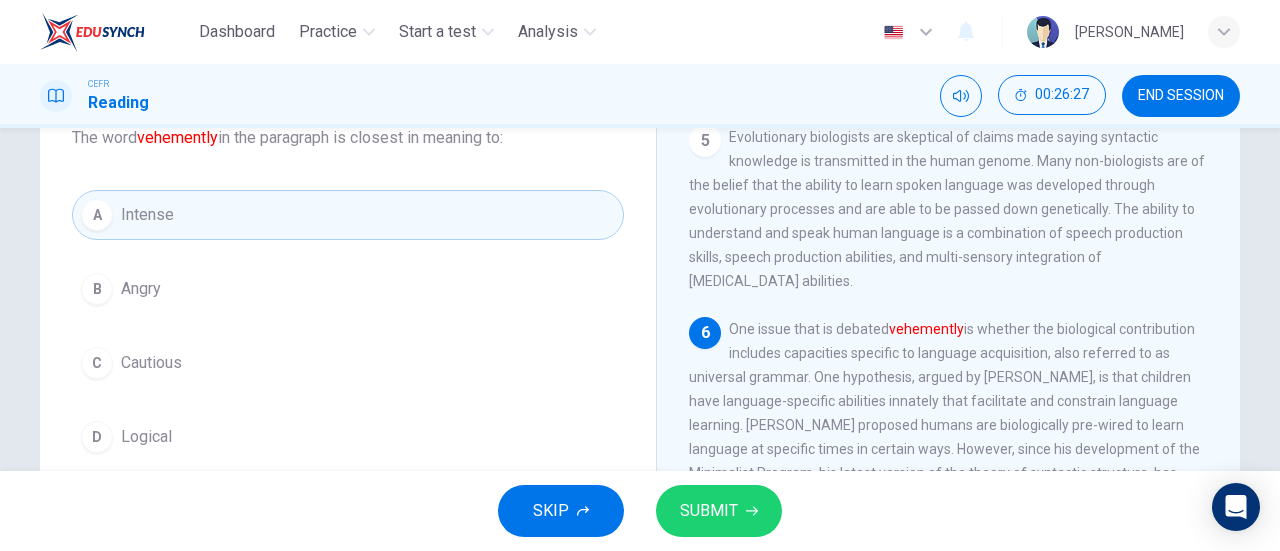click on "SKIP SUBMIT" at bounding box center [640, 511] 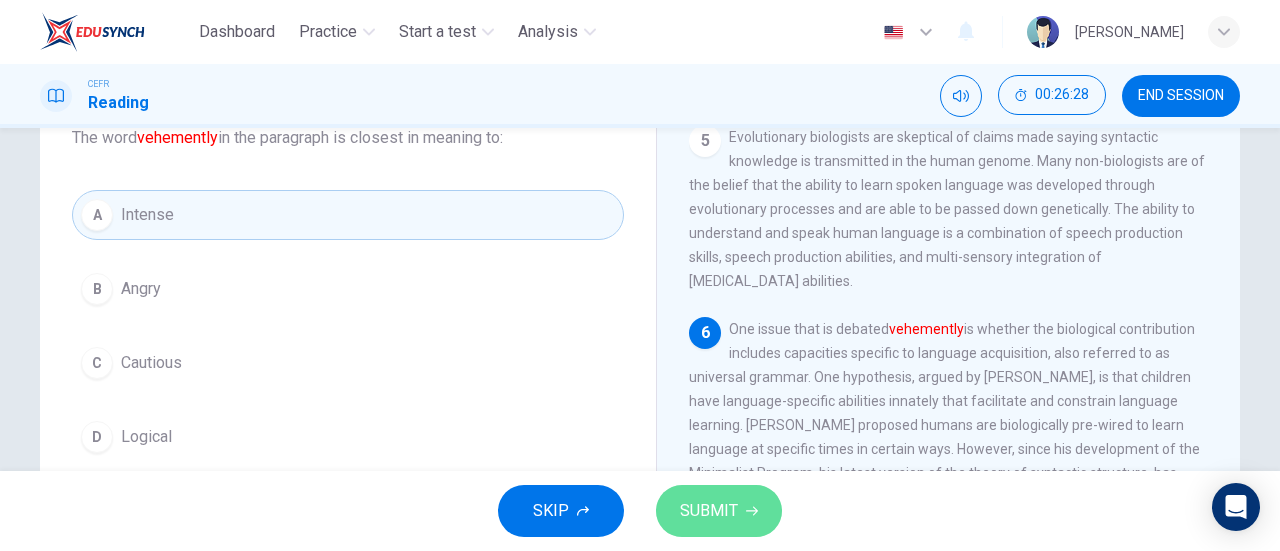 click on "SUBMIT" at bounding box center (709, 511) 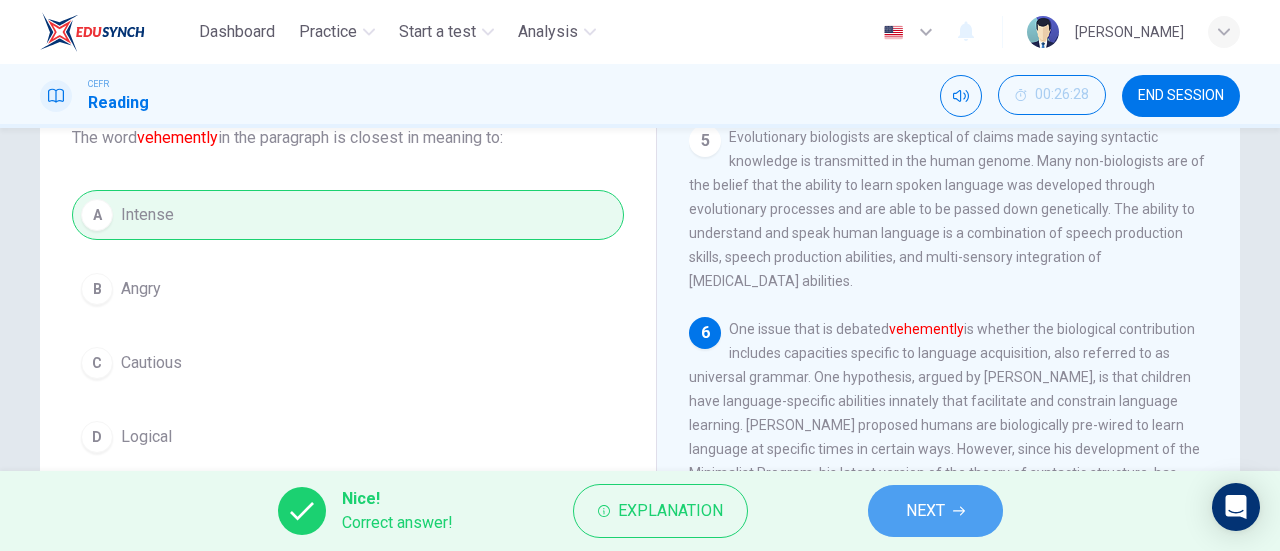 click on "NEXT" at bounding box center [925, 511] 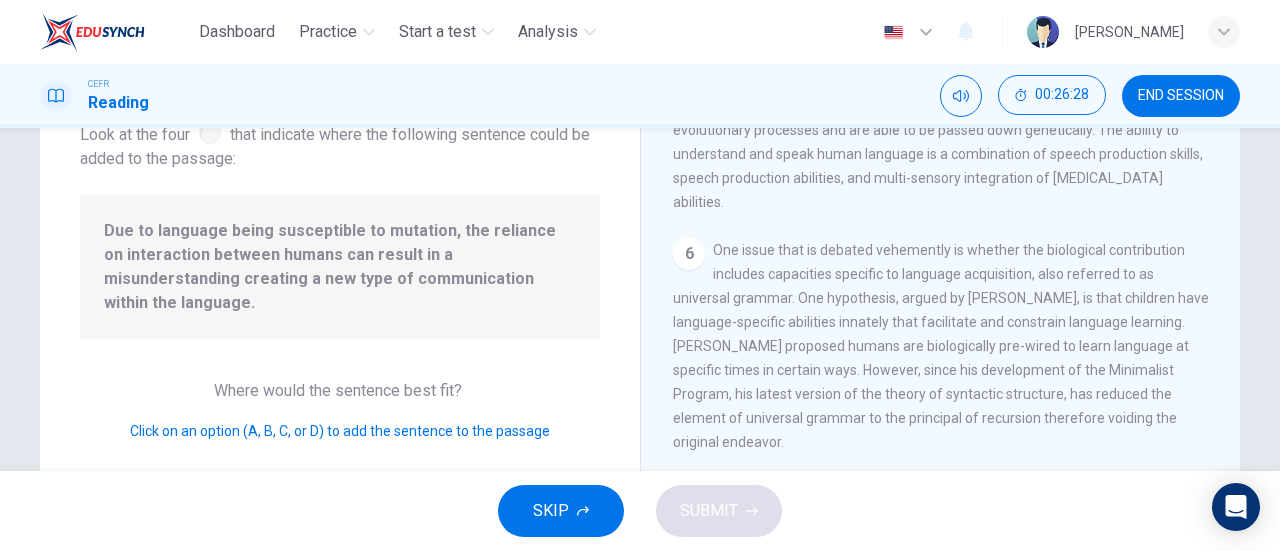 scroll, scrollTop: 927, scrollLeft: 0, axis: vertical 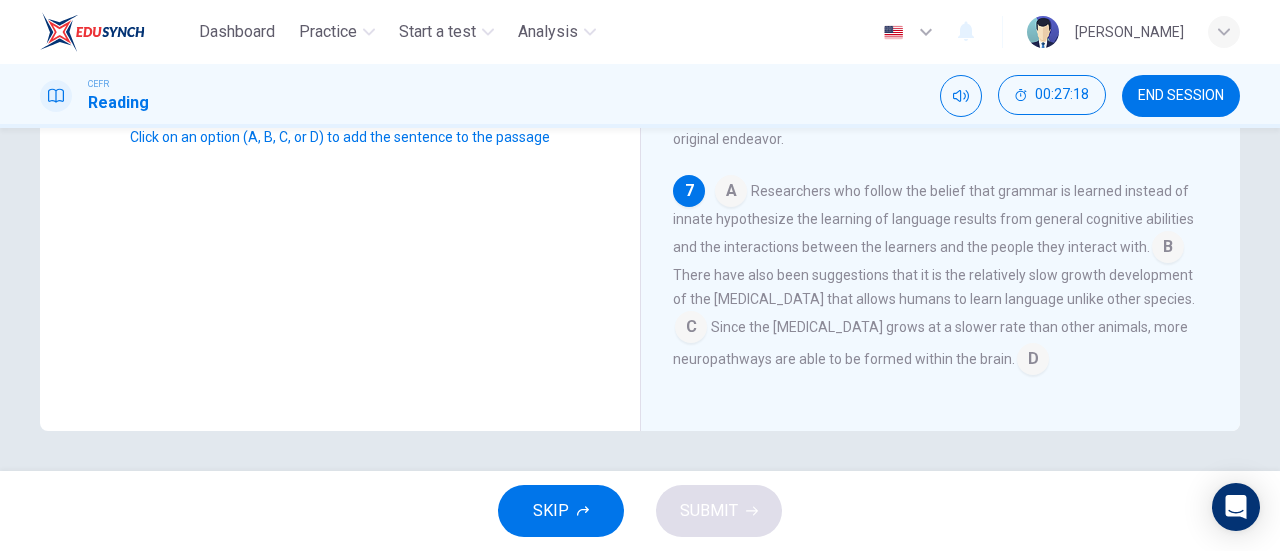click at bounding box center [731, 193] 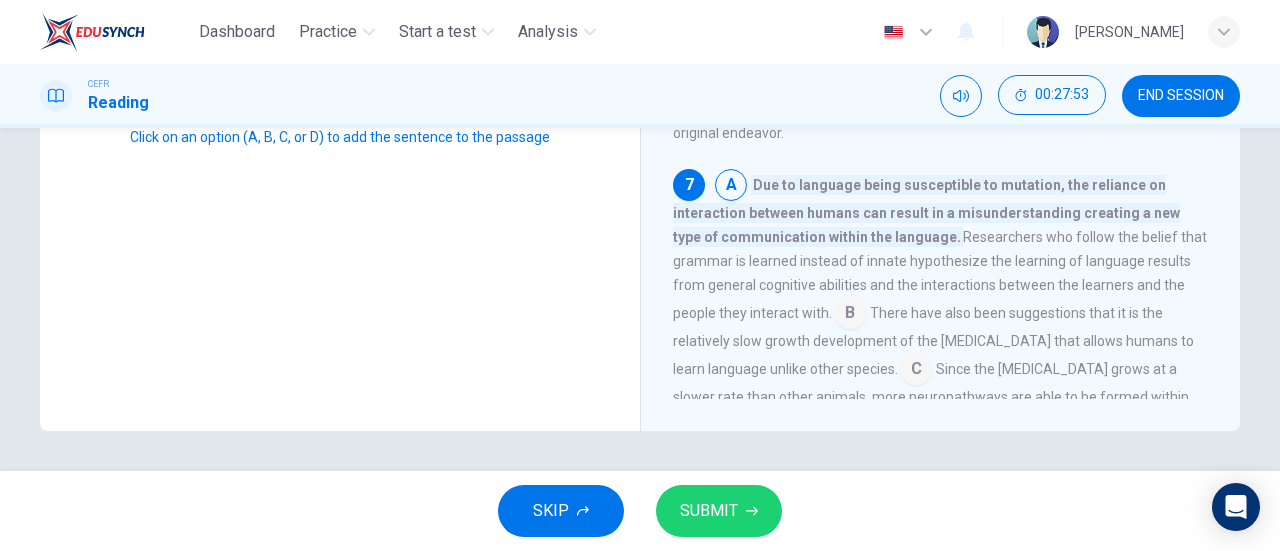 click at bounding box center [850, 315] 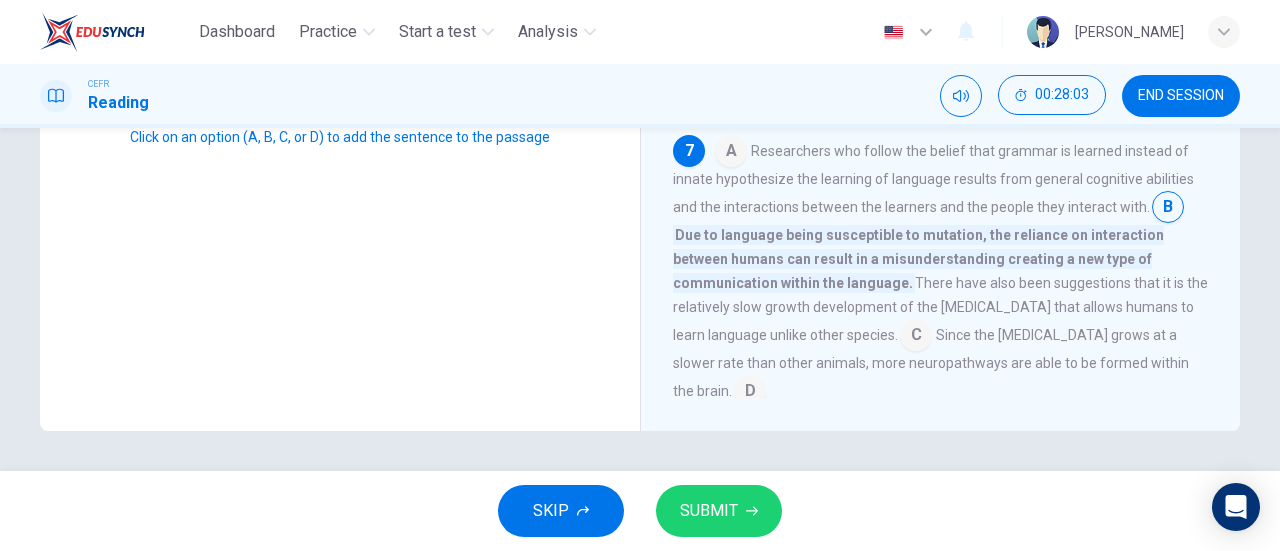 scroll, scrollTop: 975, scrollLeft: 0, axis: vertical 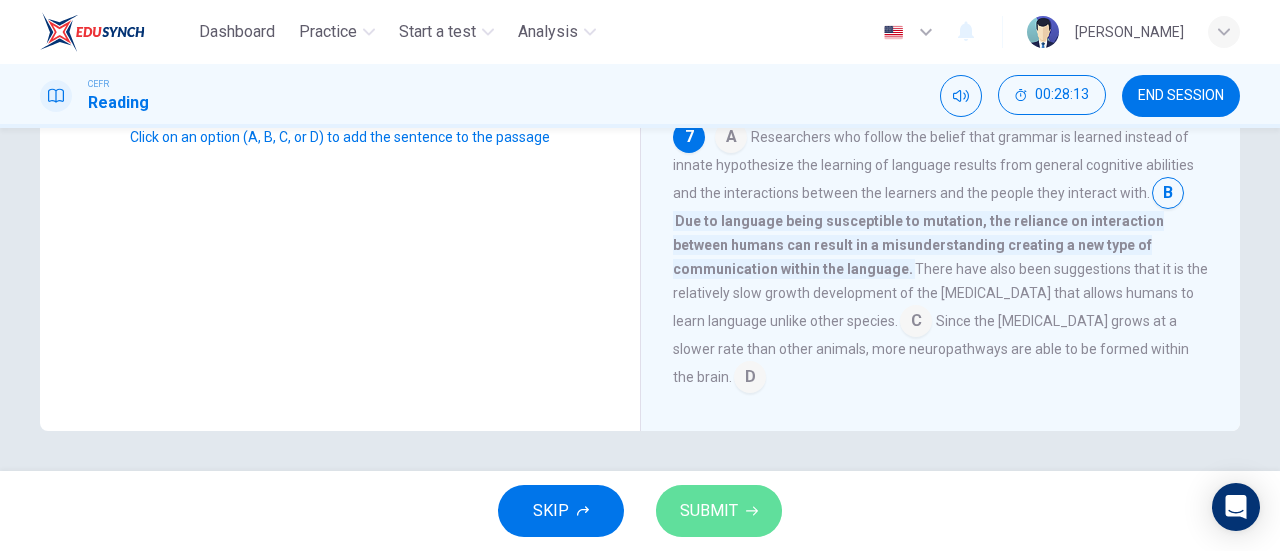 click on "SUBMIT" at bounding box center (719, 511) 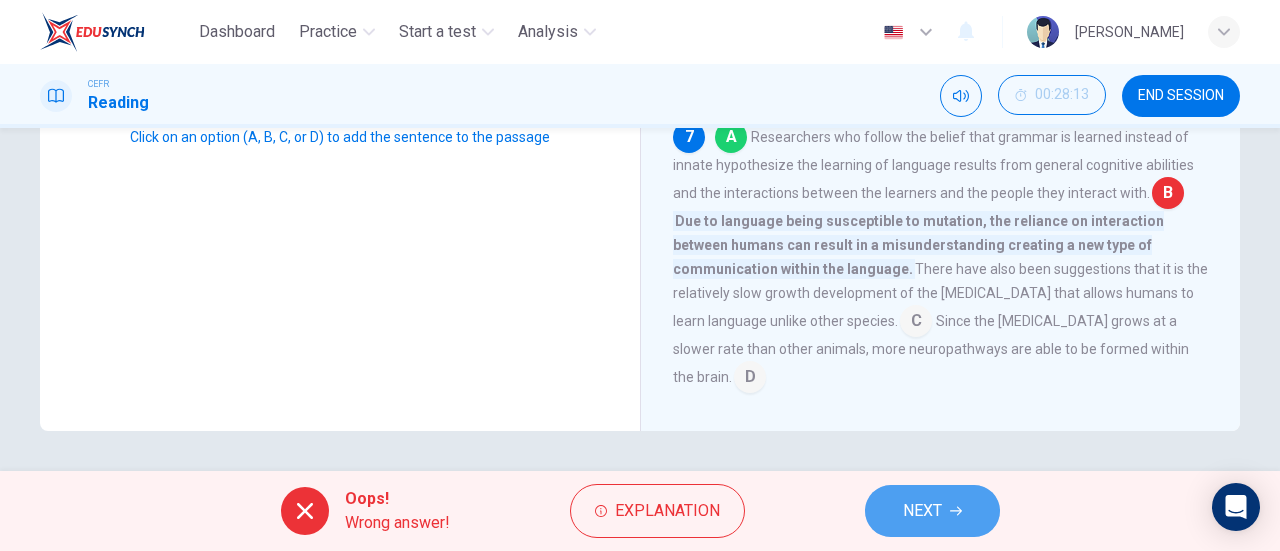 click on "NEXT" at bounding box center [932, 511] 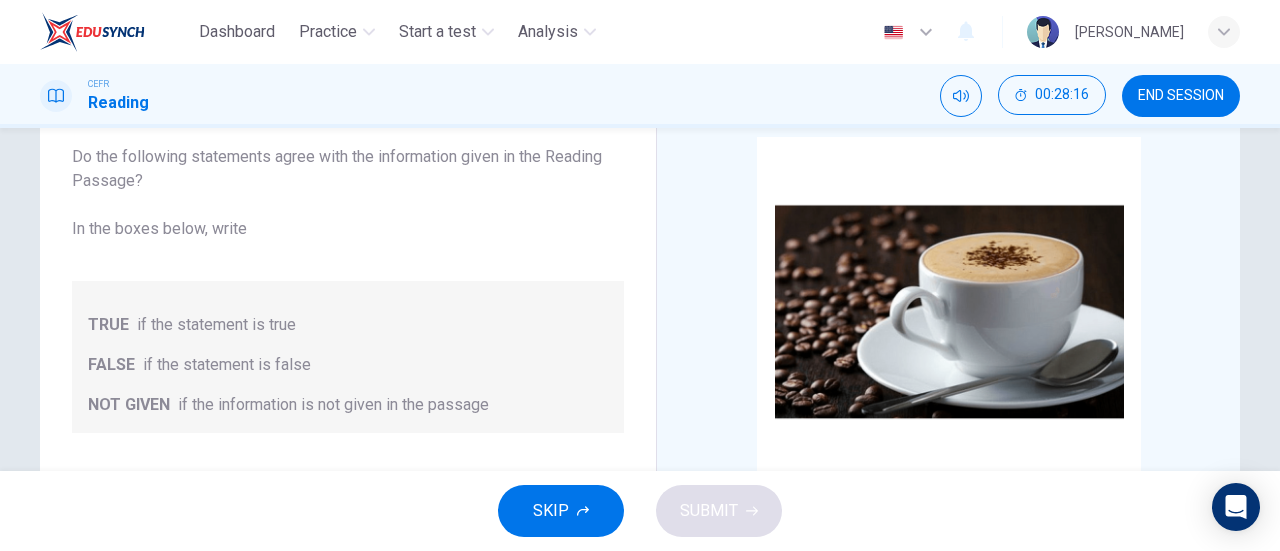 scroll, scrollTop: 132, scrollLeft: 0, axis: vertical 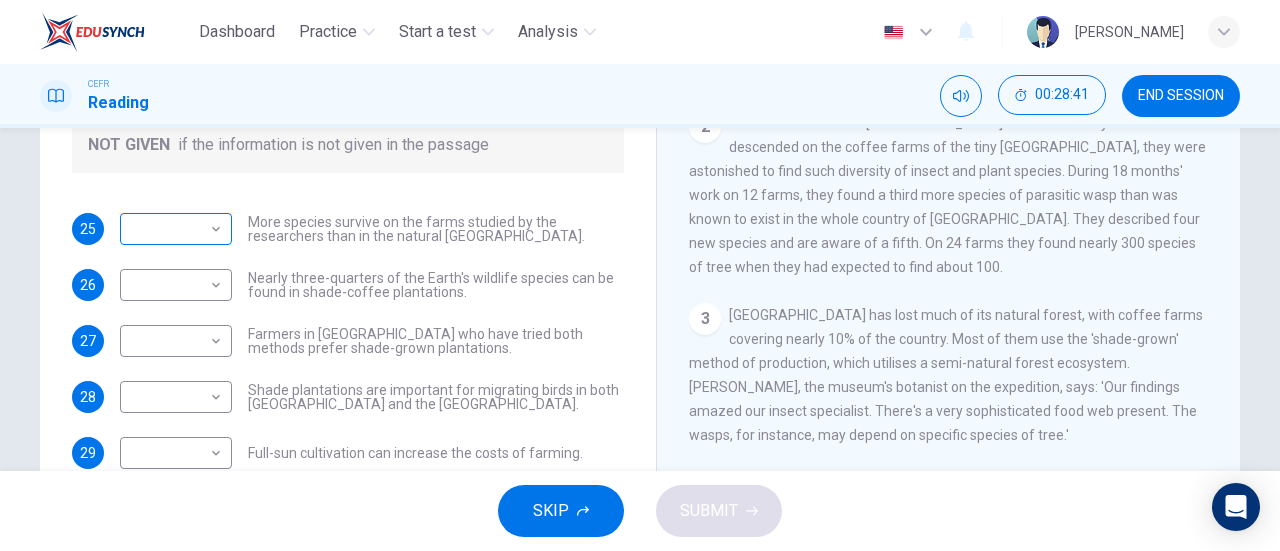 click on "Dashboard Practice Start a test Analysis English en ​ NURUL NADHIRAH BINTI MOHD ALI CEFR Reading 00:28:41 END SESSION Questions 25 - 29 Do the following statements agree with the information given in the Reading
Passage?
In the boxes below, write TRUE if the statement is true FALSE if the statement is false NOT GIVEN if the information is not given in the passage 25 ​ ​ More species survive on the farms studied by the researchers than in the natural El Salvador forests. 26 ​ ​ Nearly three-quarters of the Earth's wildlife species can be found in shade-coffee plantations. 27 ​ ​ Farmers in El Salvador who have tried both methods prefer shade-grown plantations. 28 ​ ​ Shade plantations are important for migrating birds in both Africa and the Americas. 29 ​ ​ Full-sun cultivation can increase the costs of farming. Natural Coffee and Cocoa CLICK TO ZOOM Click to Zoom 1 2 3 4 5 6 7 8 9 10 11 12 SKIP SUBMIT EduSynch - Online Language Proficiency Testing
Dashboard Practice Start a test" at bounding box center (640, 275) 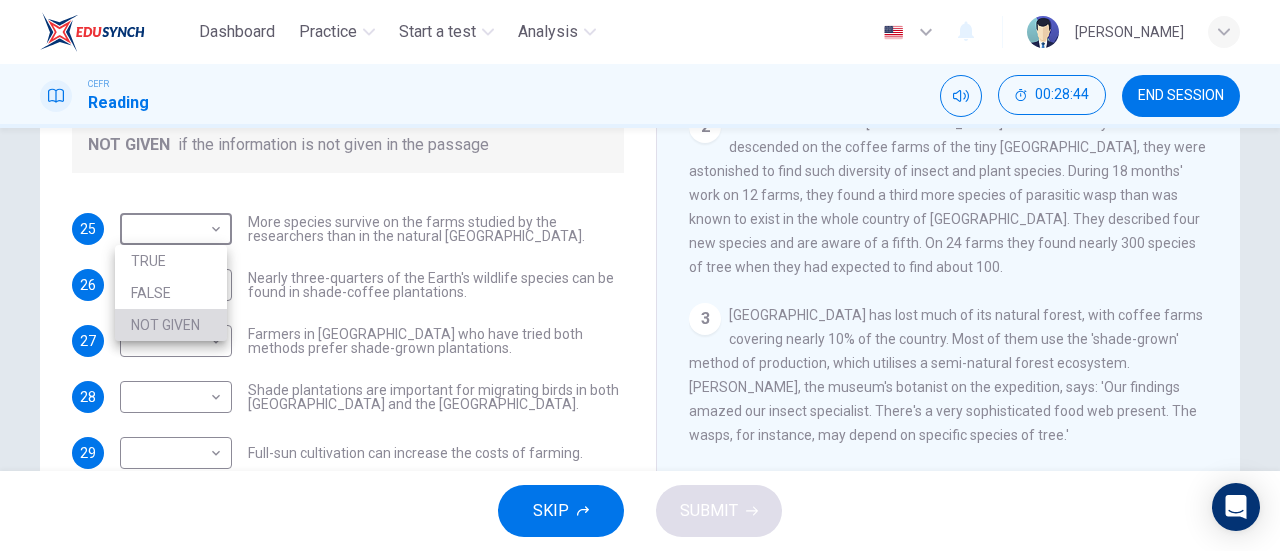 click on "NOT GIVEN" at bounding box center (171, 325) 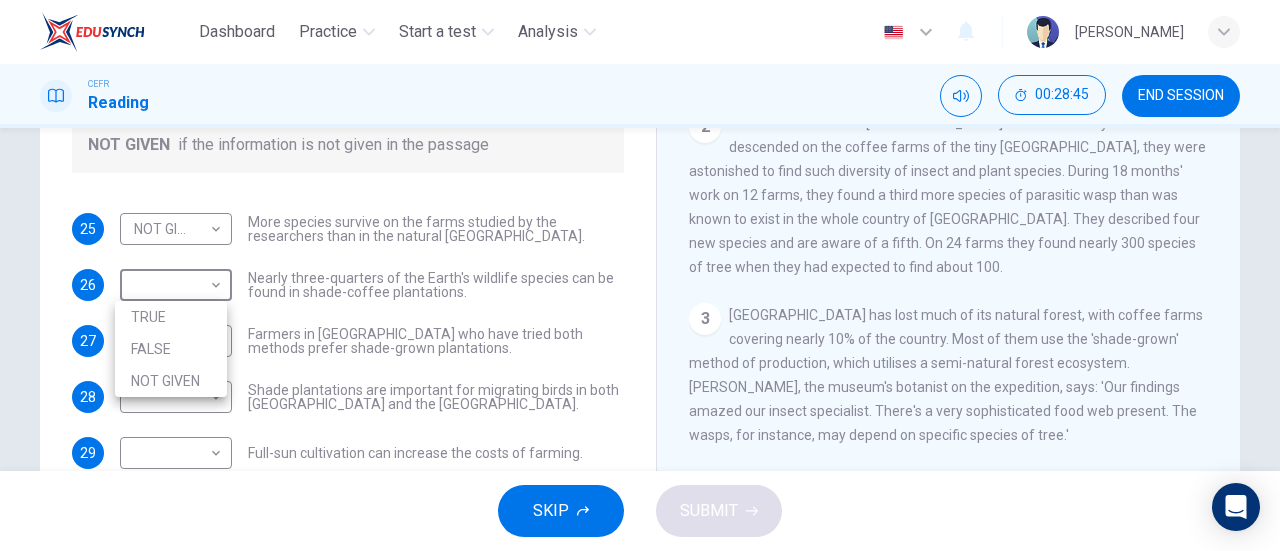 drag, startPoint x: 174, startPoint y: 280, endPoint x: 182, endPoint y: 343, distance: 63.505905 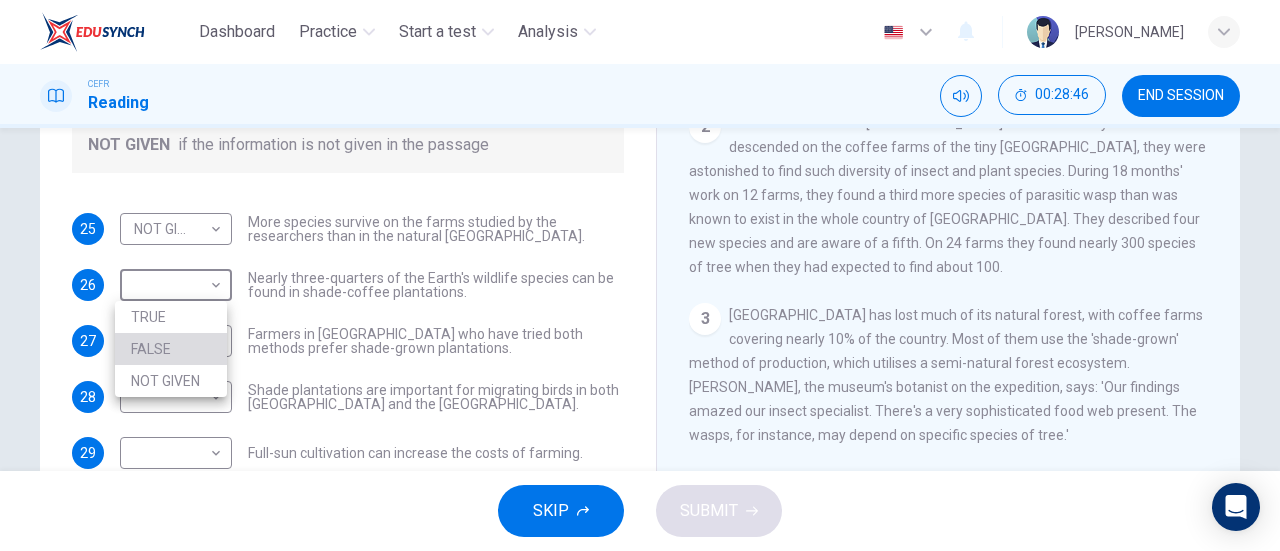 click on "FALSE" at bounding box center [171, 349] 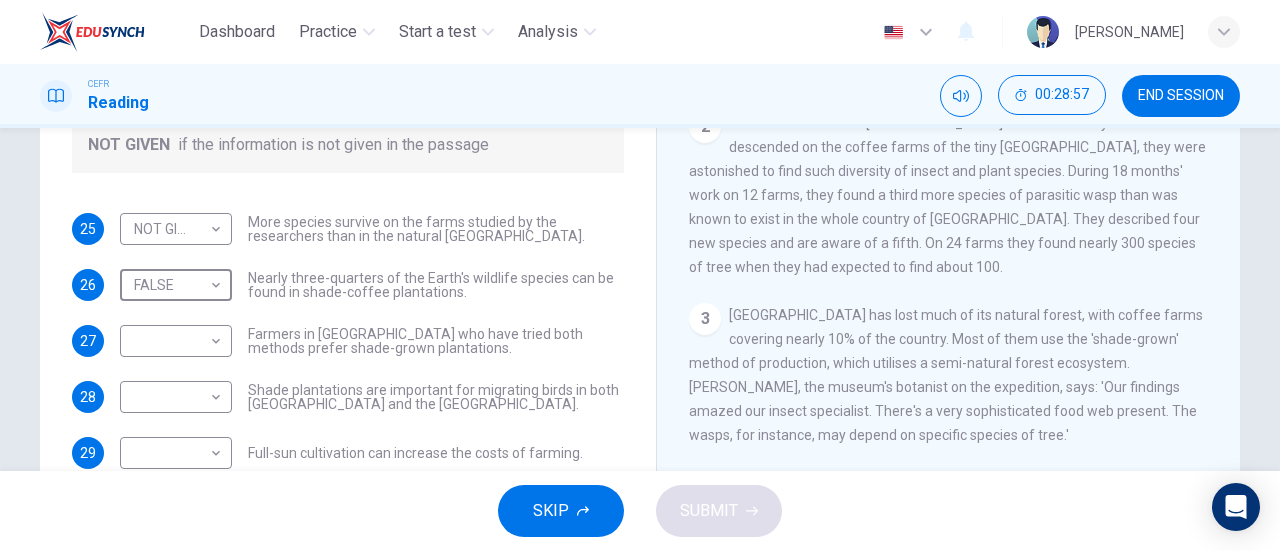 scroll, scrollTop: 24, scrollLeft: 0, axis: vertical 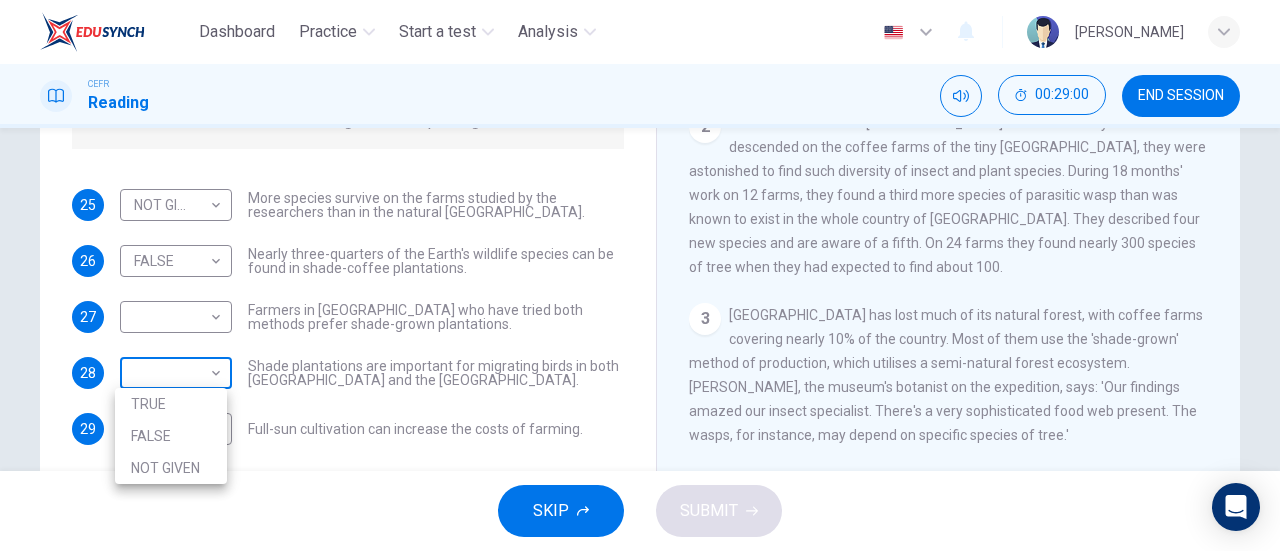click on "Dashboard Practice Start a test Analysis English en ​ NURUL NADHIRAH BINTI MOHD ALI CEFR Reading 00:29:00 END SESSION Questions 25 - 29 Do the following statements agree with the information given in the Reading
Passage?
In the boxes below, write TRUE if the statement is true FALSE if the statement is false NOT GIVEN if the information is not given in the passage 25 NOT GIVEN NOT GIVEN ​ More species survive on the farms studied by the researchers than in the natural El Salvador forests. 26 FALSE FALSE ​ Nearly three-quarters of the Earth's wildlife species can be found in shade-coffee plantations. 27 ​ ​ Farmers in El Salvador who have tried both methods prefer shade-grown plantations. 28 ​ ​ Shade plantations are important for migrating birds in both Africa and the Americas. 29 ​ ​ Full-sun cultivation can increase the costs of farming. Natural Coffee and Cocoa CLICK TO ZOOM Click to Zoom 1 2 3 4 5 6 7 8 9 10 11 12 SKIP SUBMIT EduSynch - Online Language Proficiency Testing
2025" at bounding box center [640, 275] 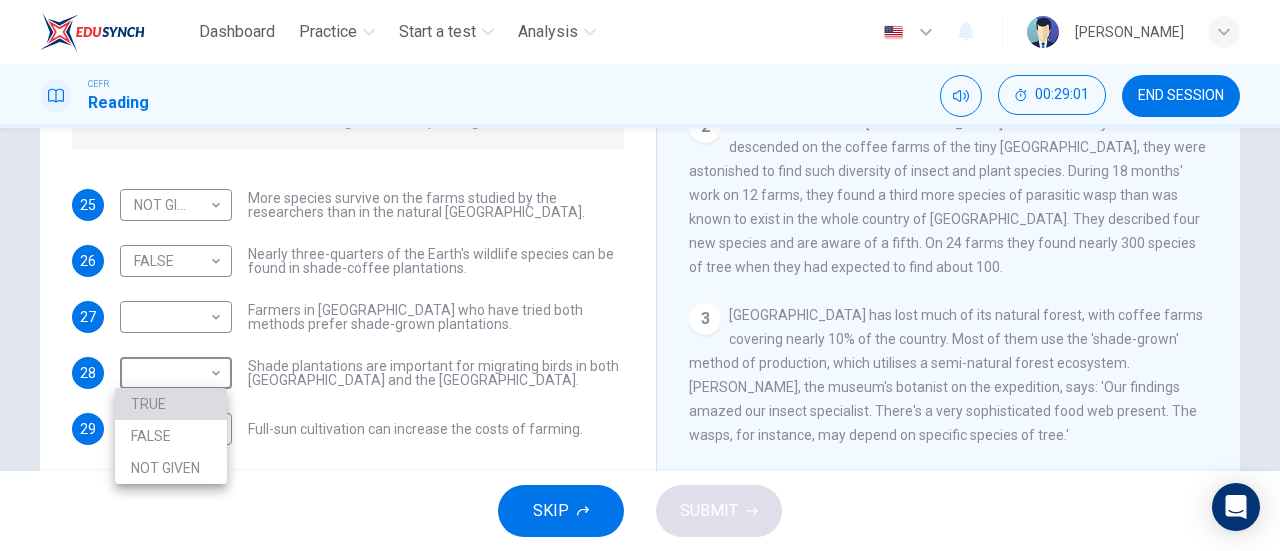 click on "TRUE" at bounding box center [171, 404] 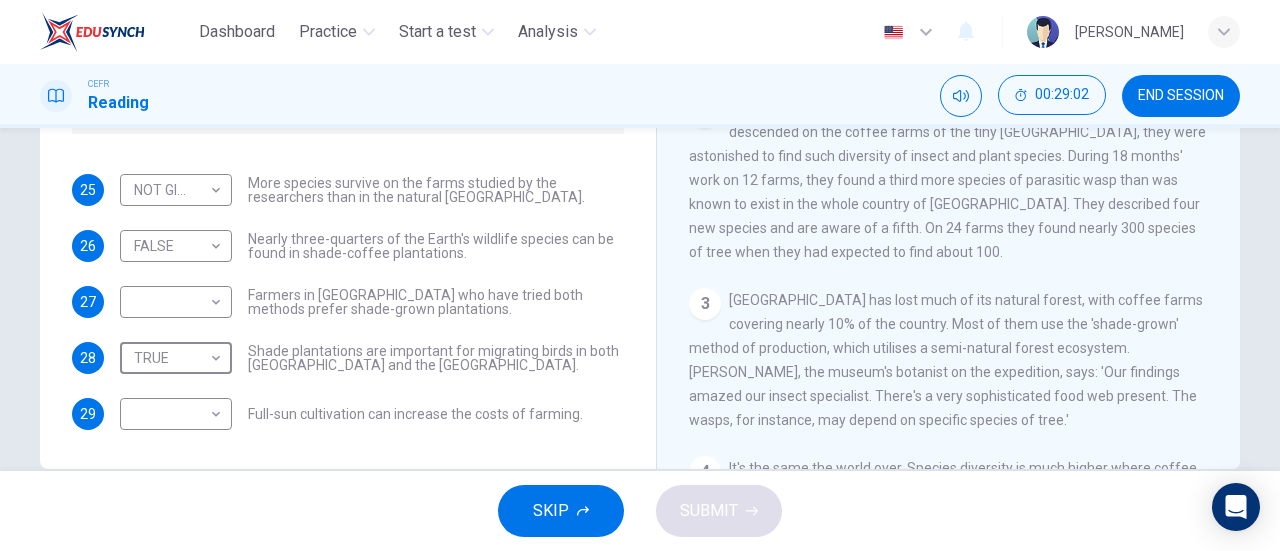 scroll, scrollTop: 395, scrollLeft: 0, axis: vertical 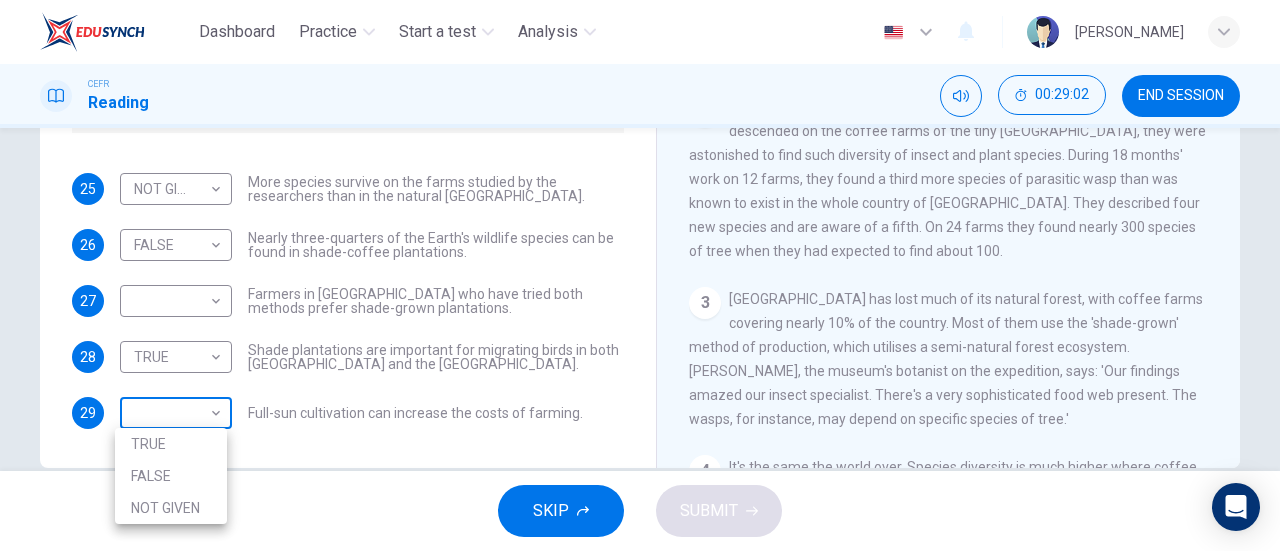 click on "Dashboard Practice Start a test Analysis English en ​ NURUL NADHIRAH BINTI MOHD ALI CEFR Reading 00:29:02 END SESSION Questions 25 - 29 Do the following statements agree with the information given in the Reading
Passage?
In the boxes below, write TRUE if the statement is true FALSE if the statement is false NOT GIVEN if the information is not given in the passage 25 NOT GIVEN NOT GIVEN ​ More species survive on the farms studied by the researchers than in the natural El Salvador forests. 26 FALSE FALSE ​ Nearly three-quarters of the Earth's wildlife species can be found in shade-coffee plantations. 27 ​ ​ Farmers in El Salvador who have tried both methods prefer shade-grown plantations. 28 TRUE TRUE ​ Shade plantations are important for migrating birds in both Africa and the Americas. 29 ​ ​ Full-sun cultivation can increase the costs of farming. Natural Coffee and Cocoa CLICK TO ZOOM Click to Zoom 1 2 3 4 5 6 7 8 9 10 11 12 SKIP SUBMIT EduSynch - Online Language Proficiency Testing" at bounding box center (640, 275) 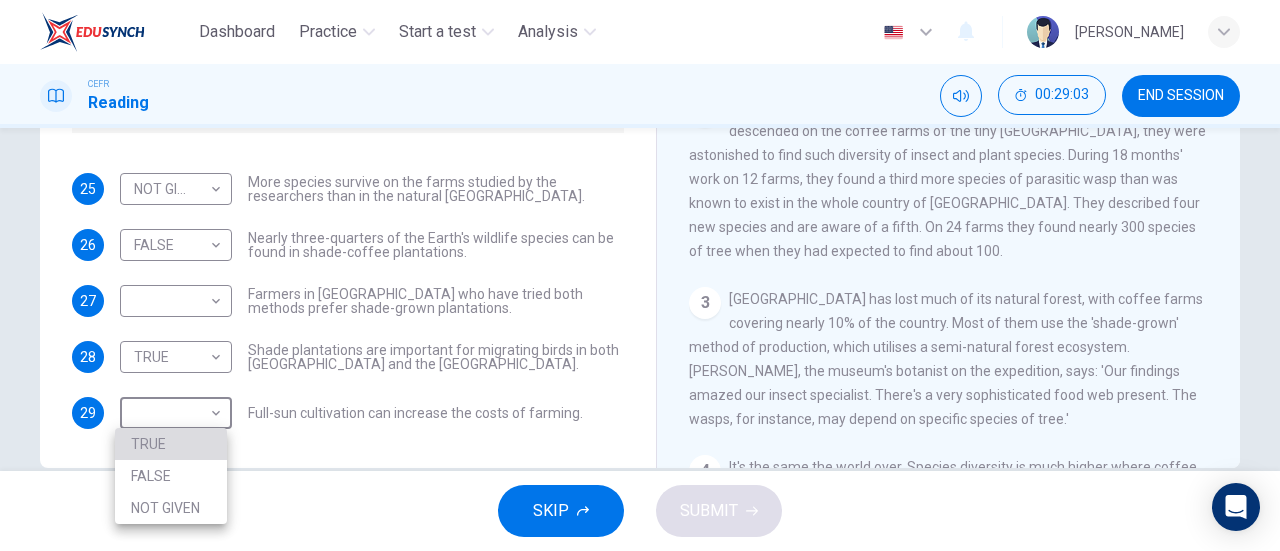 click on "TRUE" at bounding box center (171, 444) 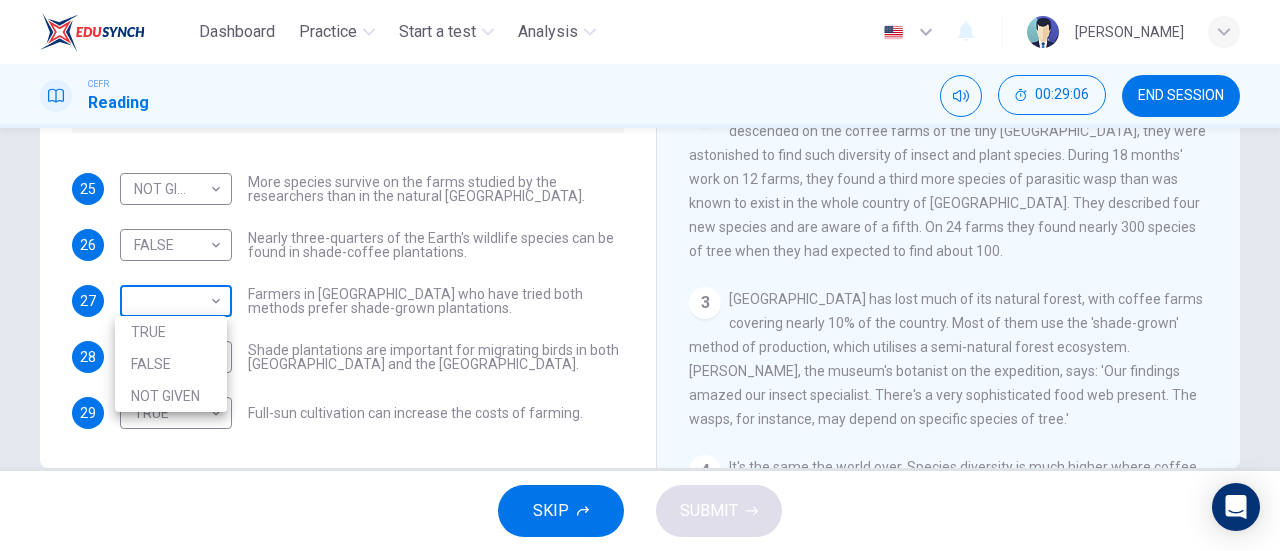 click on "Dashboard Practice Start a test Analysis English en ​ NURUL NADHIRAH BINTI MOHD ALI CEFR Reading 00:29:06 END SESSION Questions 25 - 29 Do the following statements agree with the information given in the Reading
Passage?
In the boxes below, write TRUE if the statement is true FALSE if the statement is false NOT GIVEN if the information is not given in the passage 25 NOT GIVEN NOT GIVEN ​ More species survive on the farms studied by the researchers than in the natural El Salvador forests. 26 FALSE FALSE ​ Nearly three-quarters of the Earth's wildlife species can be found in shade-coffee plantations. 27 ​ ​ Farmers in El Salvador who have tried both methods prefer shade-grown plantations. 28 TRUE TRUE ​ Shade plantations are important for migrating birds in both Africa and the Americas. 29 TRUE TRUE ​ Full-sun cultivation can increase the costs of farming. Natural Coffee and Cocoa CLICK TO ZOOM Click to Zoom 1 2 3 4 5 6 7 8 9 10 11 12 SKIP SUBMIT EduSynch - Online Language Proficiency Testing" at bounding box center [640, 275] 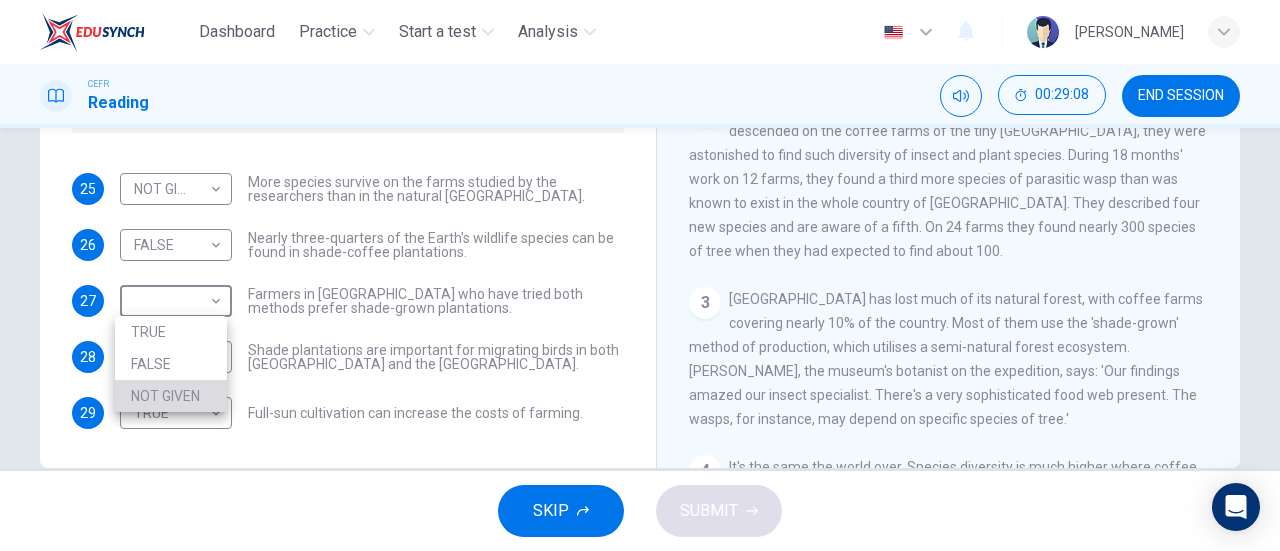 click on "NOT GIVEN" at bounding box center [171, 396] 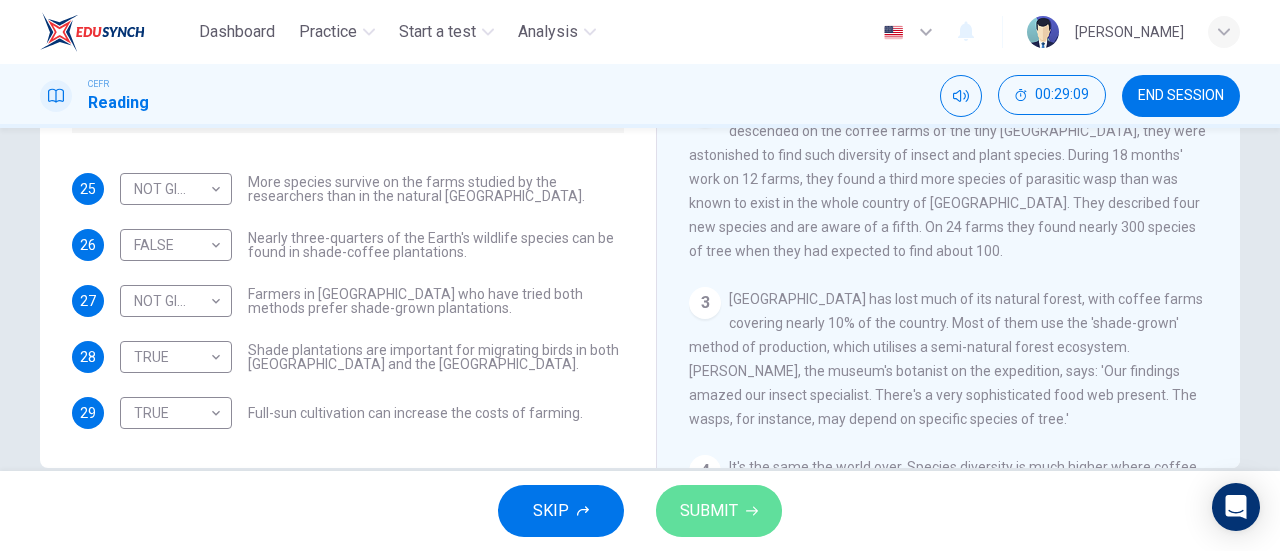 click on "SUBMIT" at bounding box center [709, 511] 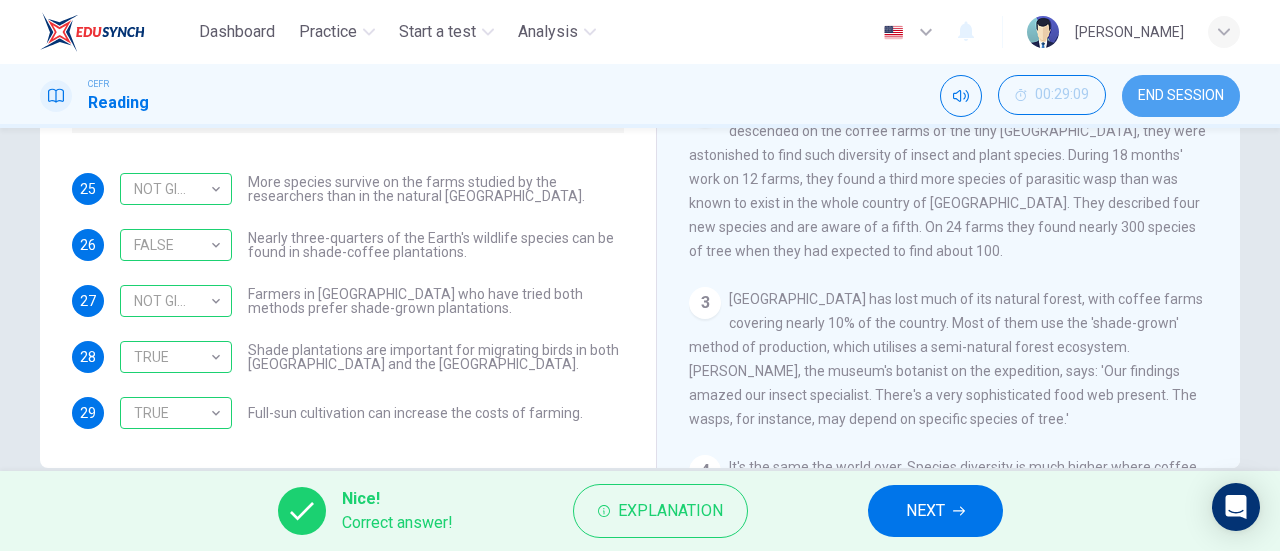 click on "END SESSION" at bounding box center [1181, 96] 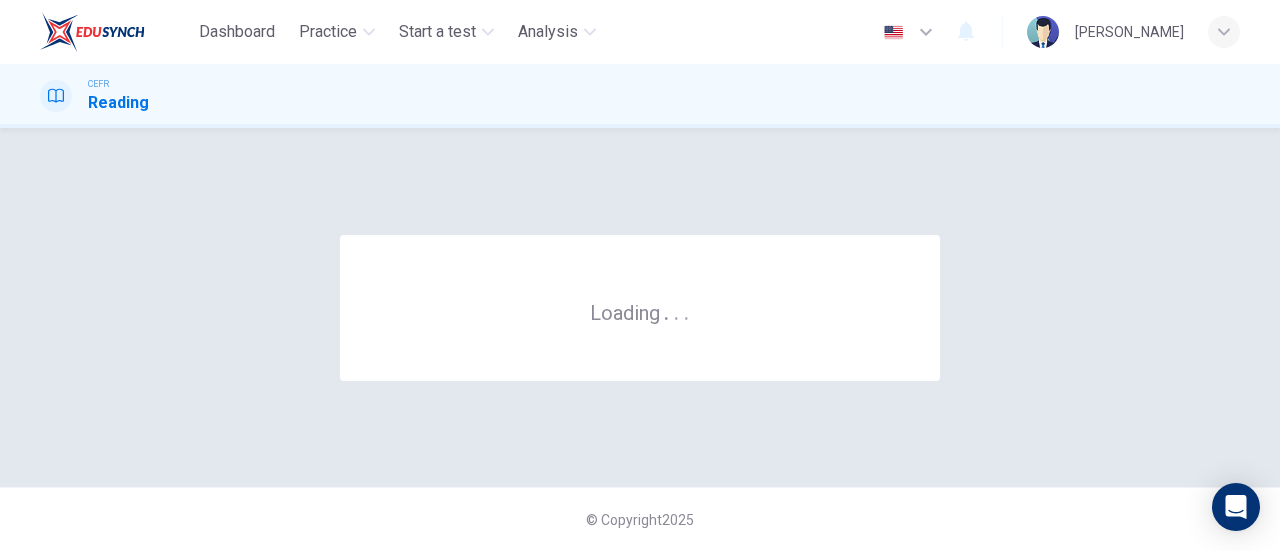 scroll, scrollTop: 0, scrollLeft: 0, axis: both 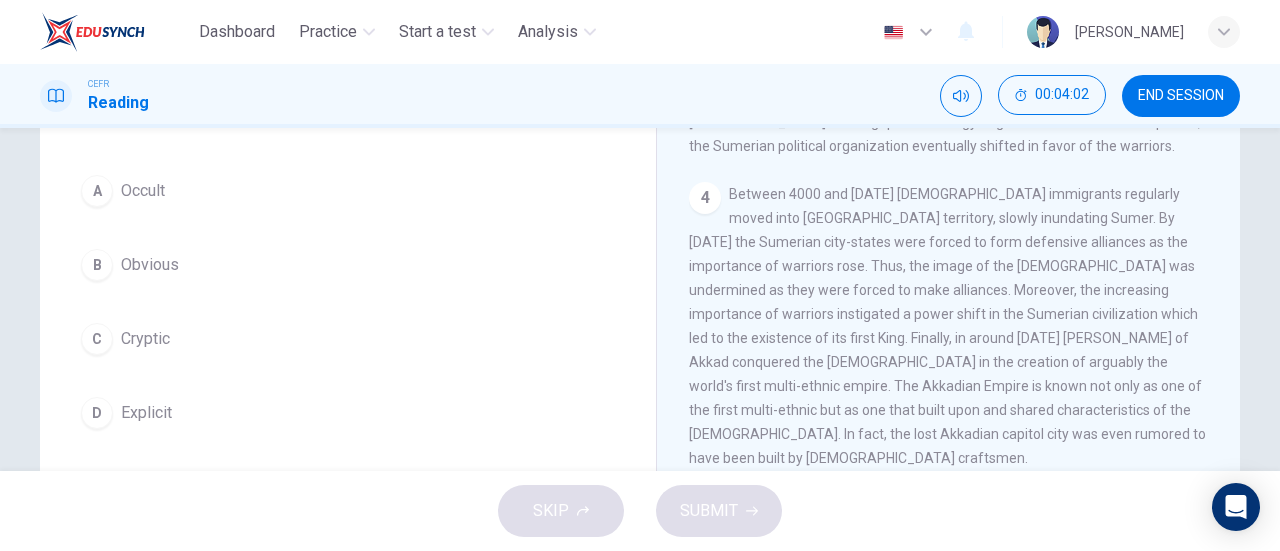 drag, startPoint x: 835, startPoint y: 303, endPoint x: 875, endPoint y: 307, distance: 40.1995 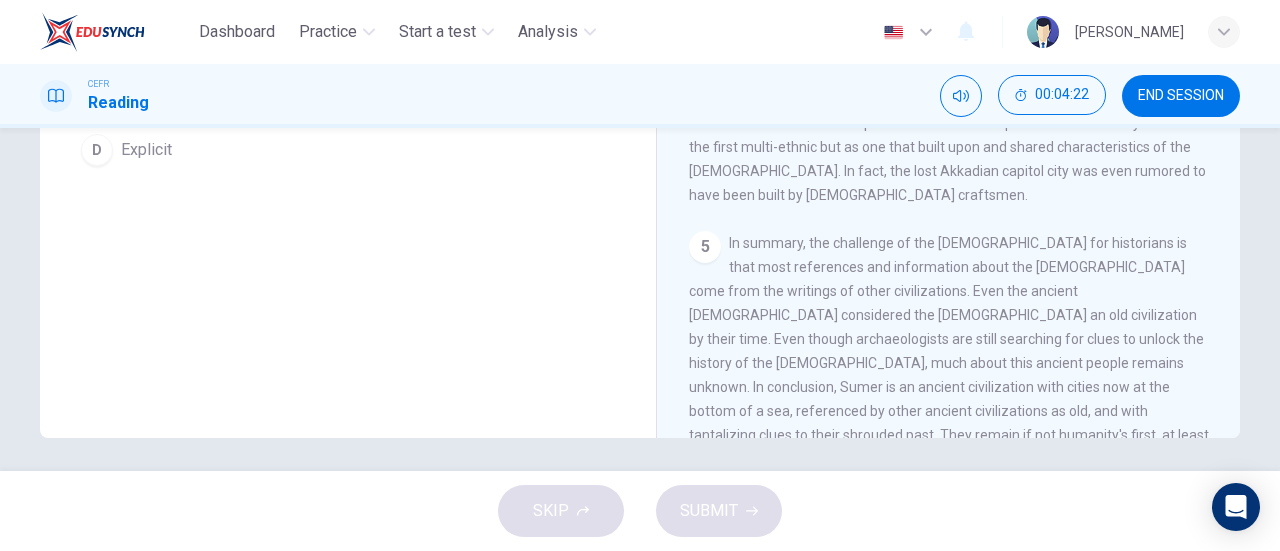 scroll, scrollTop: 432, scrollLeft: 0, axis: vertical 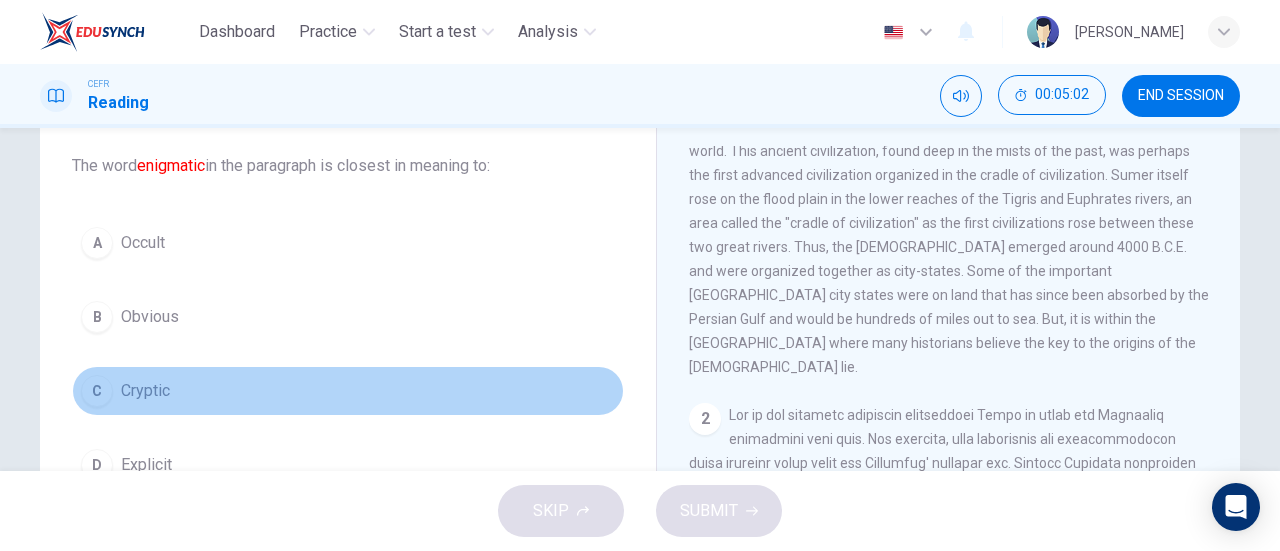 click on "Cryptic" at bounding box center [145, 391] 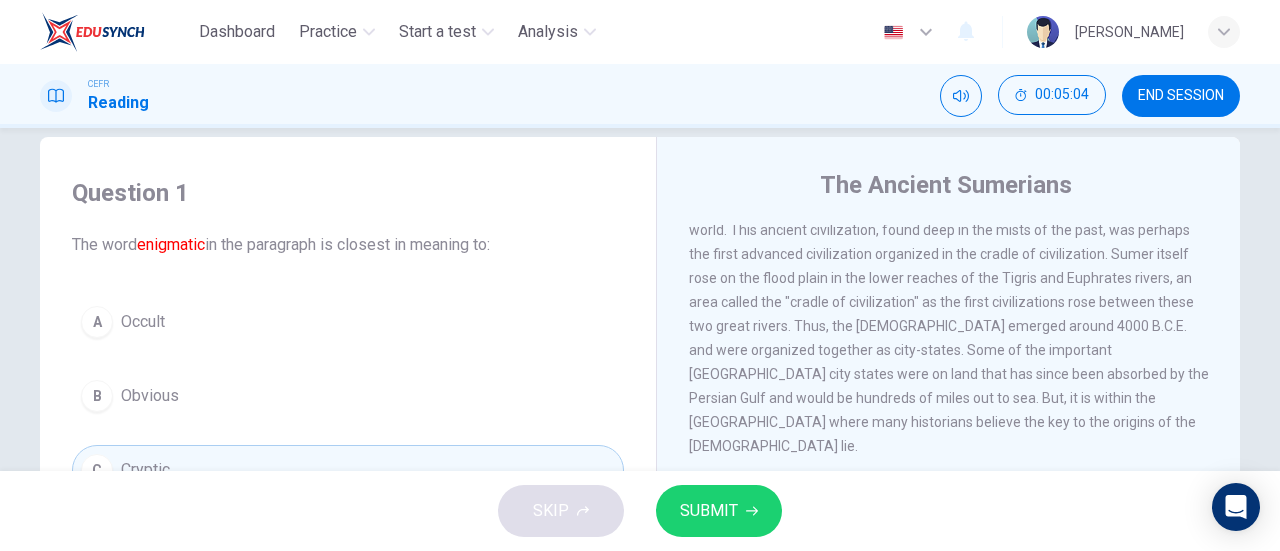 scroll, scrollTop: 26, scrollLeft: 0, axis: vertical 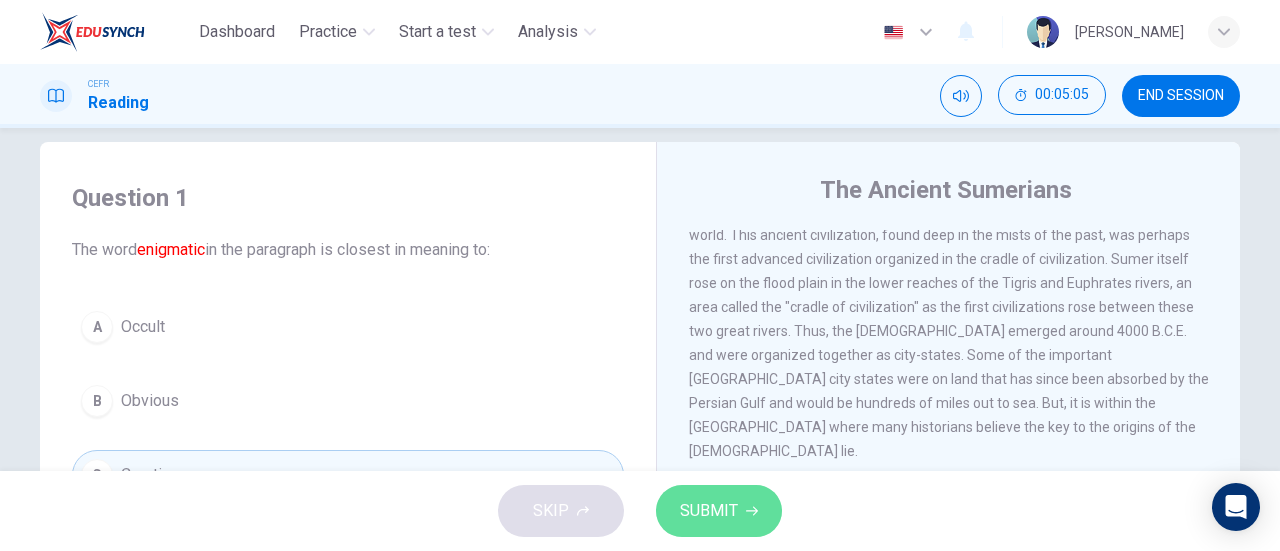 click on "SUBMIT" at bounding box center (709, 511) 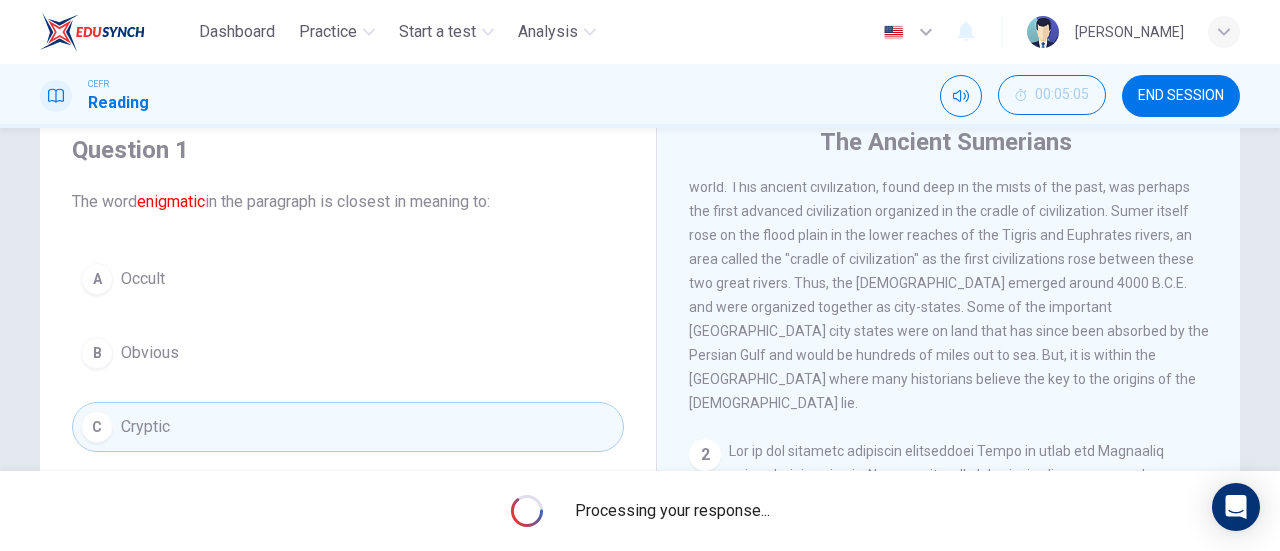scroll, scrollTop: 75, scrollLeft: 0, axis: vertical 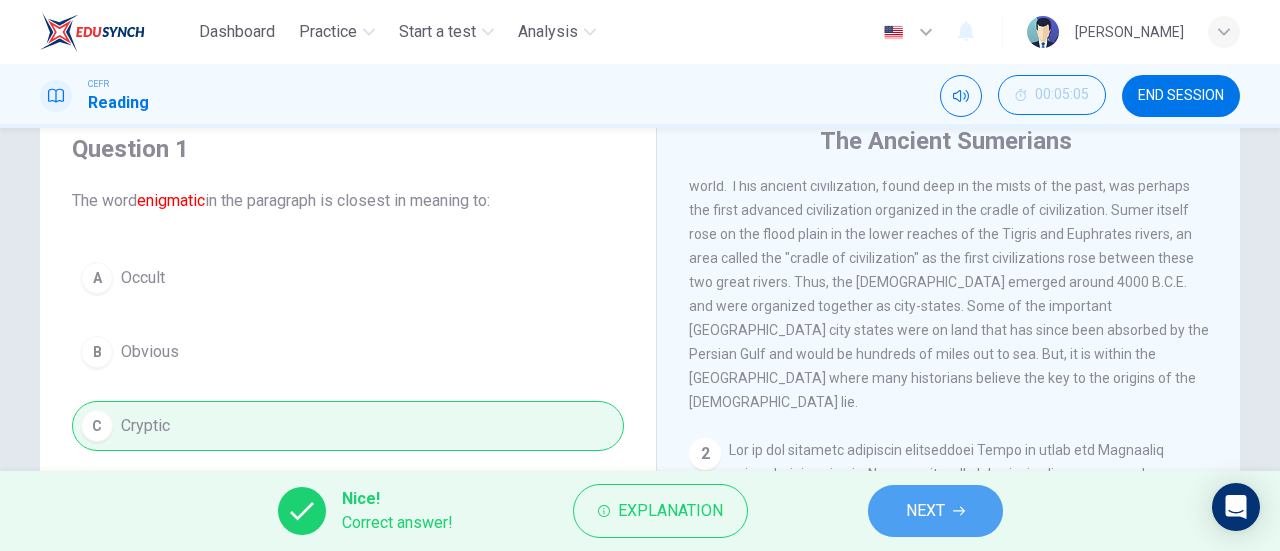 click on "NEXT" at bounding box center [925, 511] 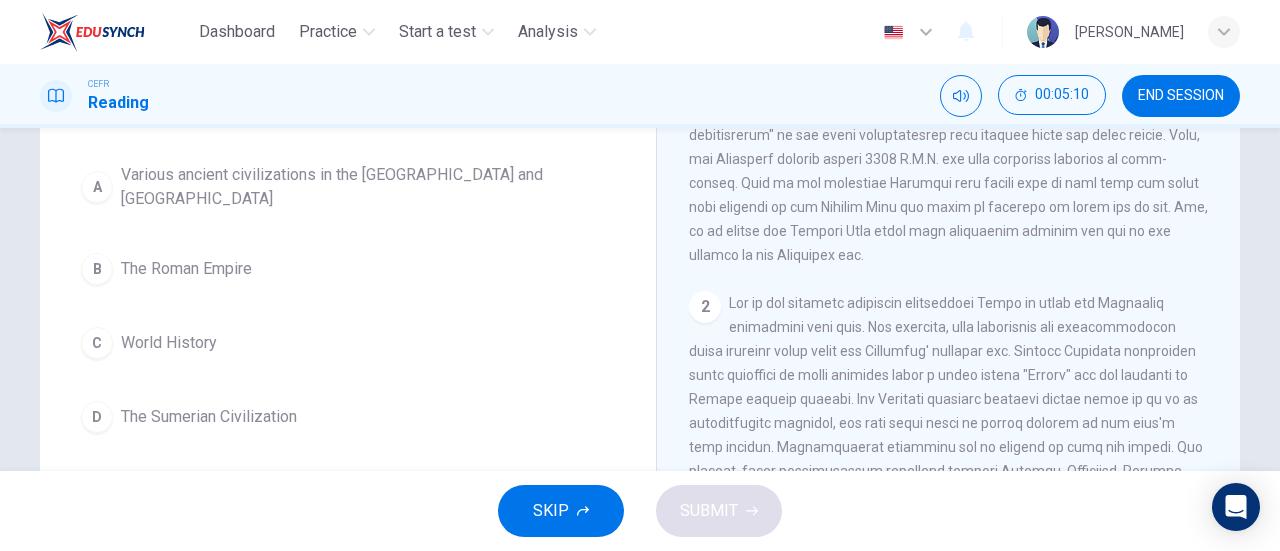 scroll, scrollTop: 199, scrollLeft: 0, axis: vertical 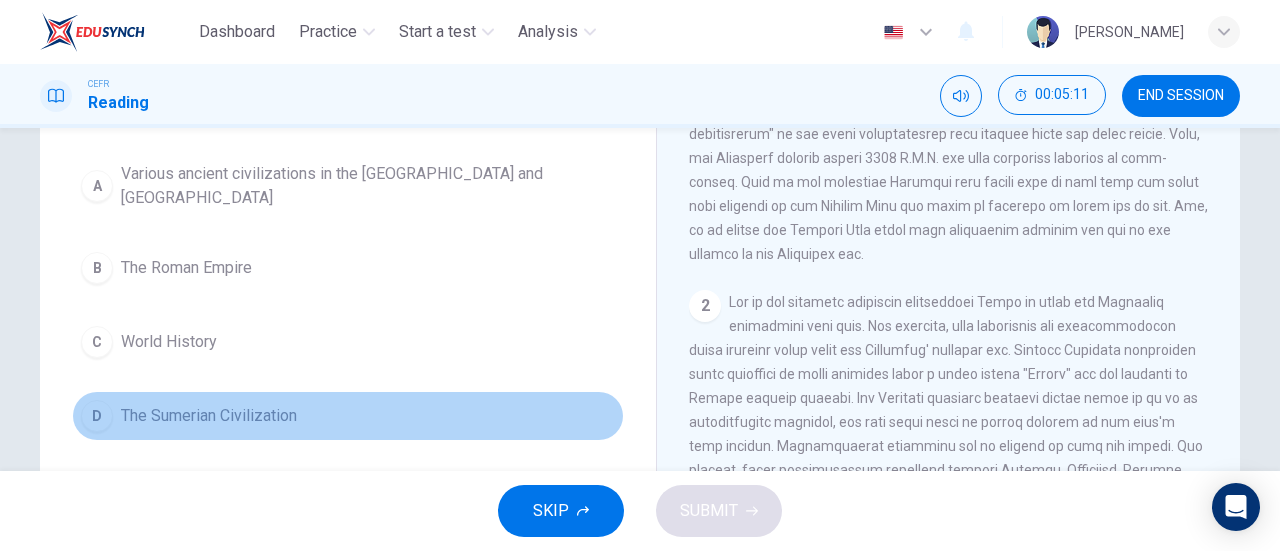 click on "The Sumerian Civilization" at bounding box center [209, 416] 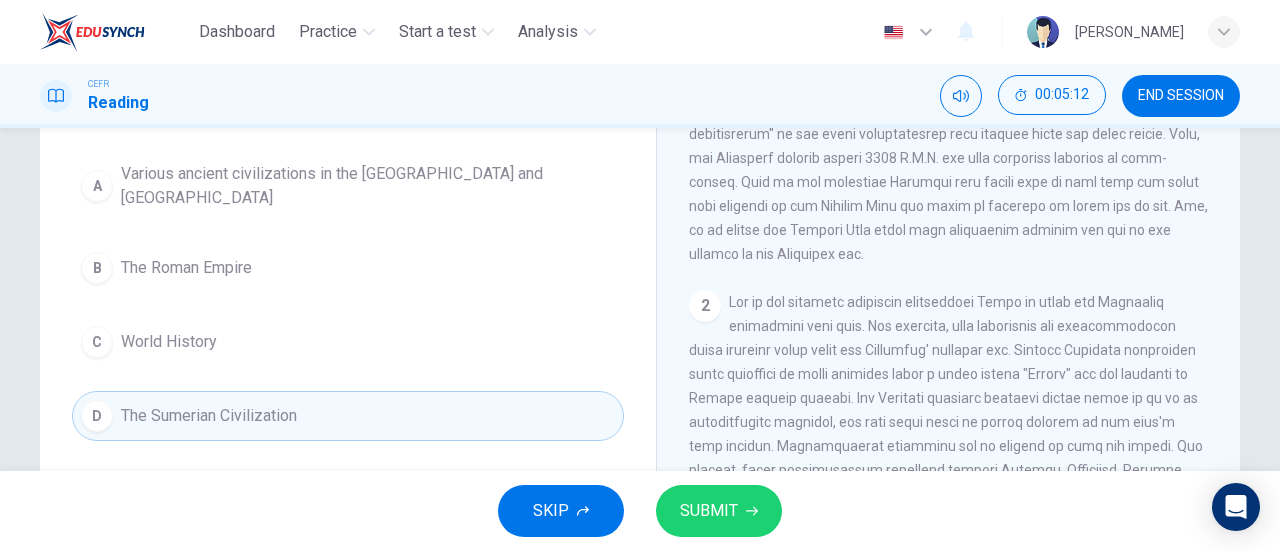 click on "SUBMIT" at bounding box center [709, 511] 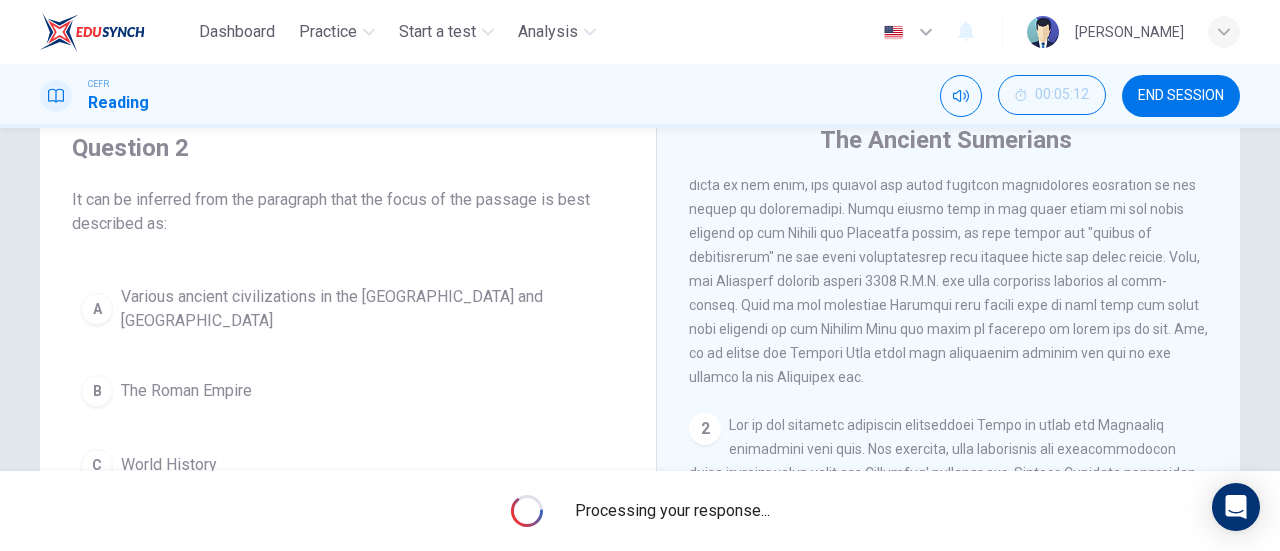 scroll, scrollTop: 47, scrollLeft: 0, axis: vertical 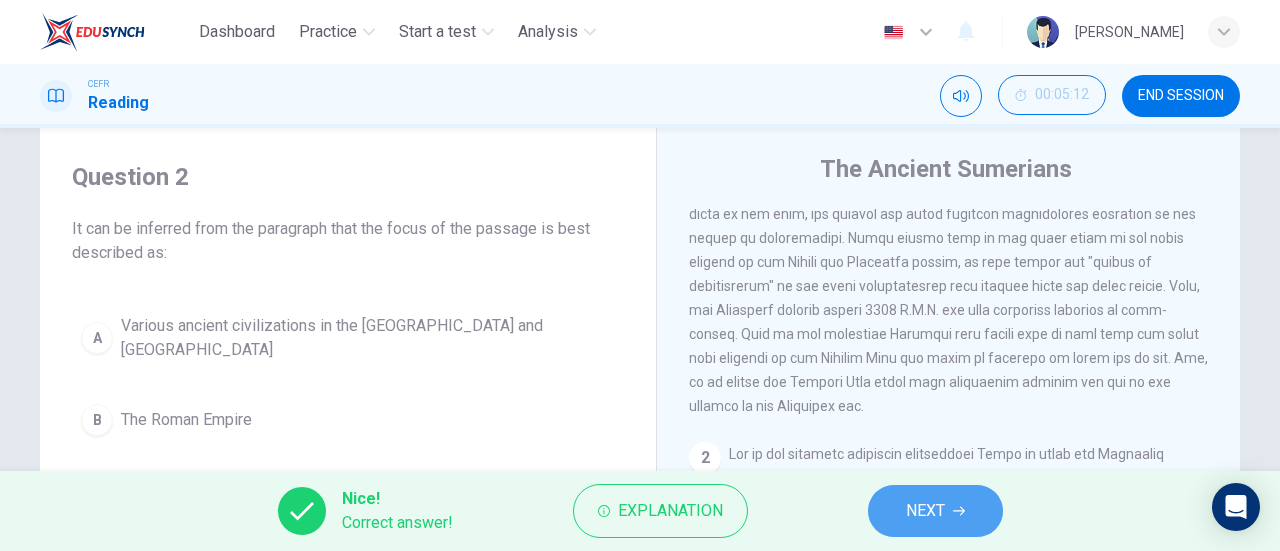 click on "NEXT" at bounding box center (925, 511) 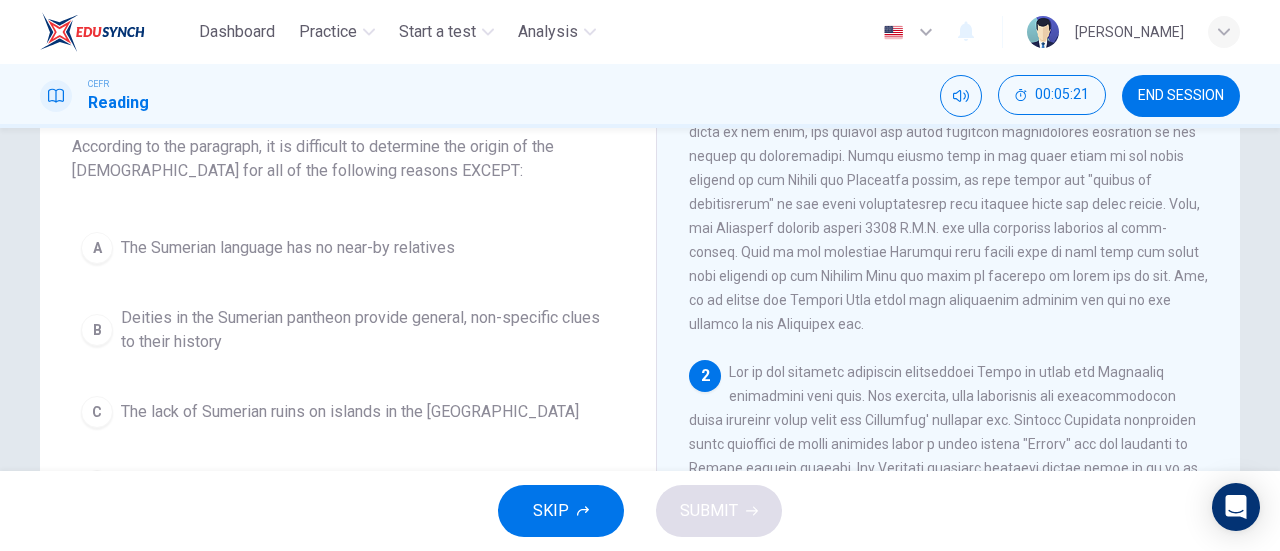 scroll, scrollTop: 127, scrollLeft: 0, axis: vertical 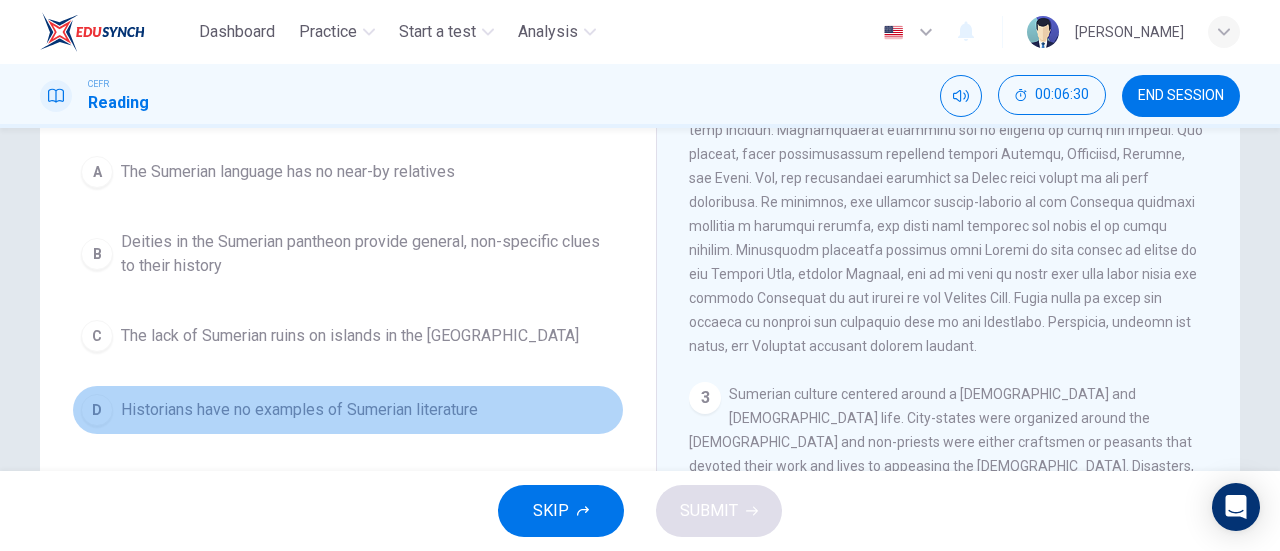 click on "D Historians have no examples of Sumerian literature" at bounding box center (348, 410) 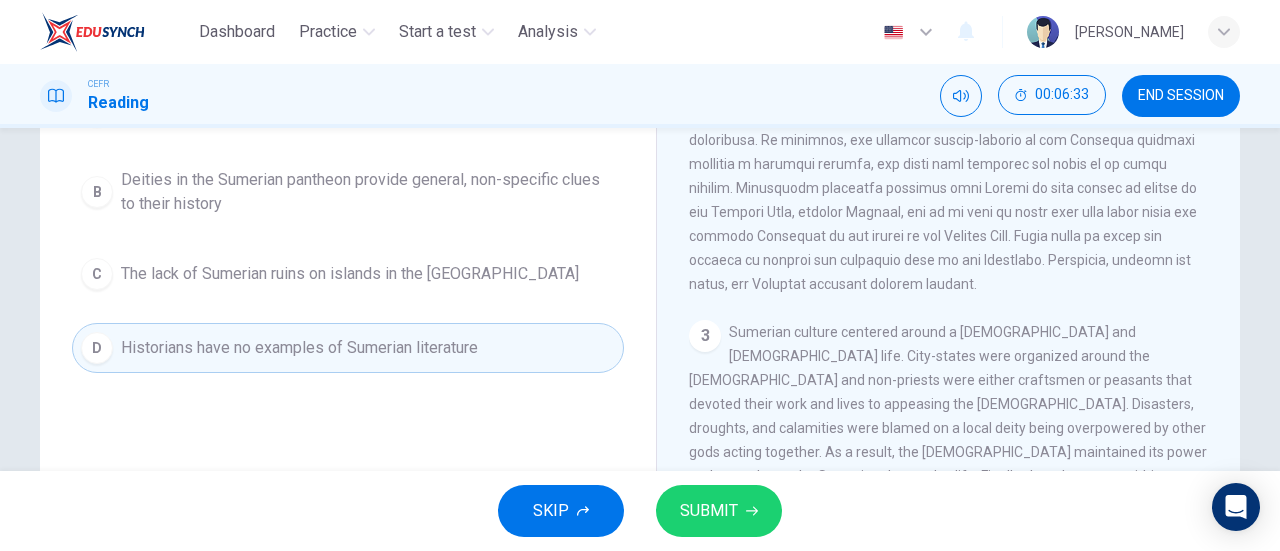 scroll, scrollTop: 274, scrollLeft: 0, axis: vertical 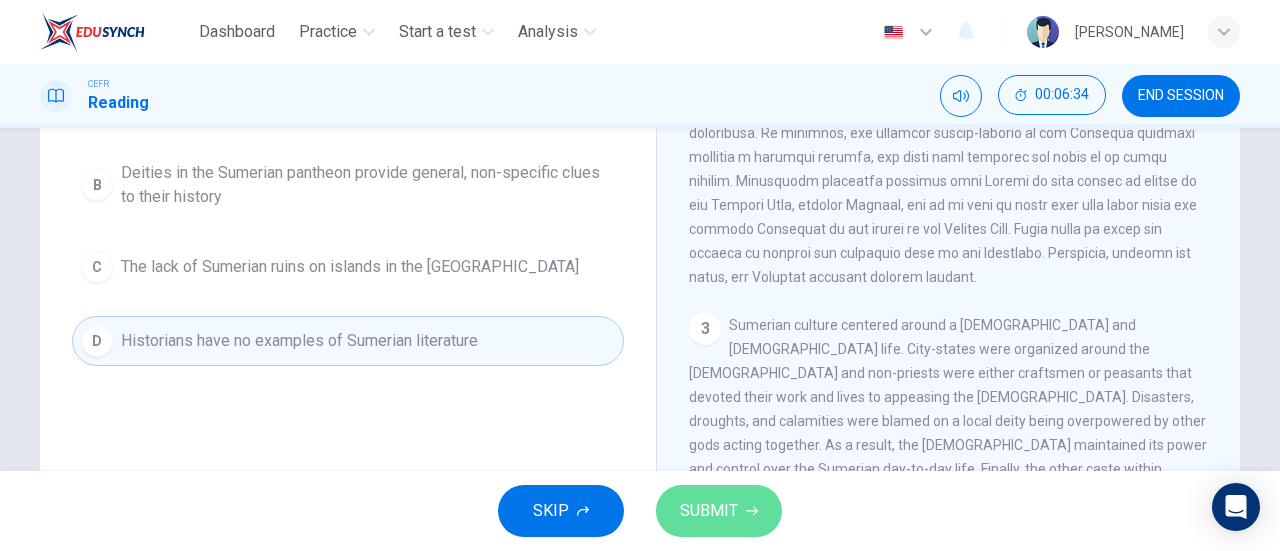 click on "SUBMIT" at bounding box center [709, 511] 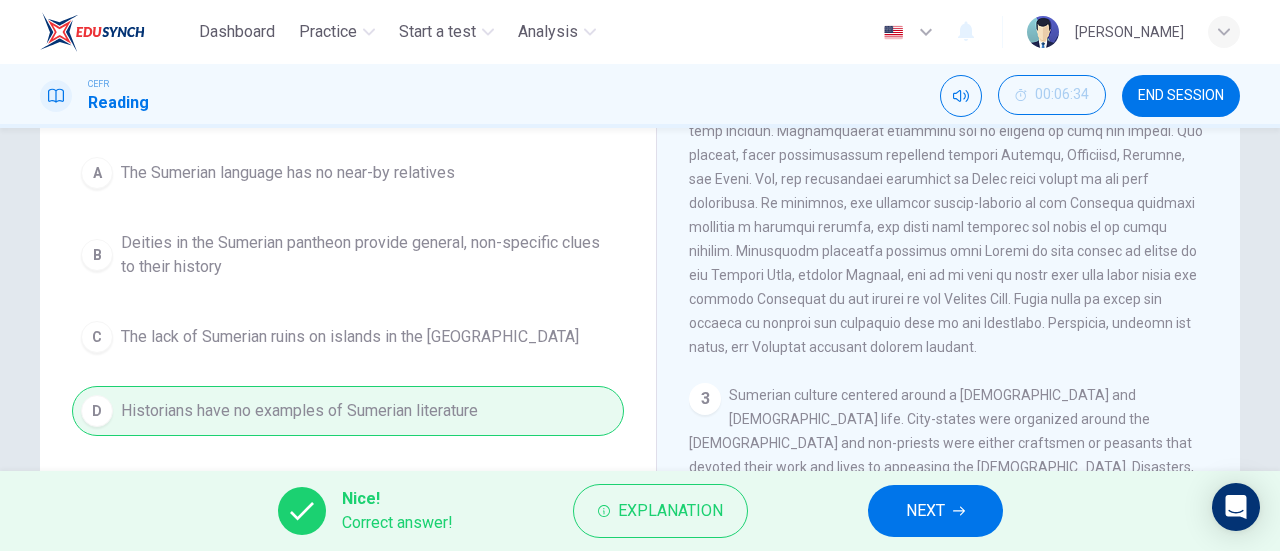 scroll, scrollTop: 203, scrollLeft: 0, axis: vertical 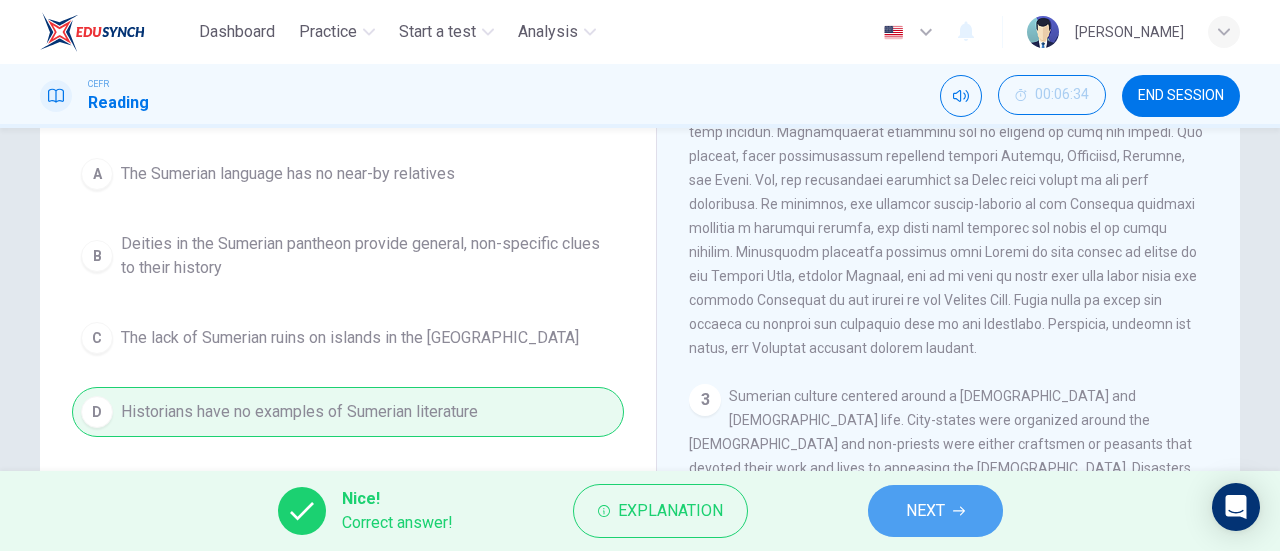 click on "NEXT" at bounding box center [925, 511] 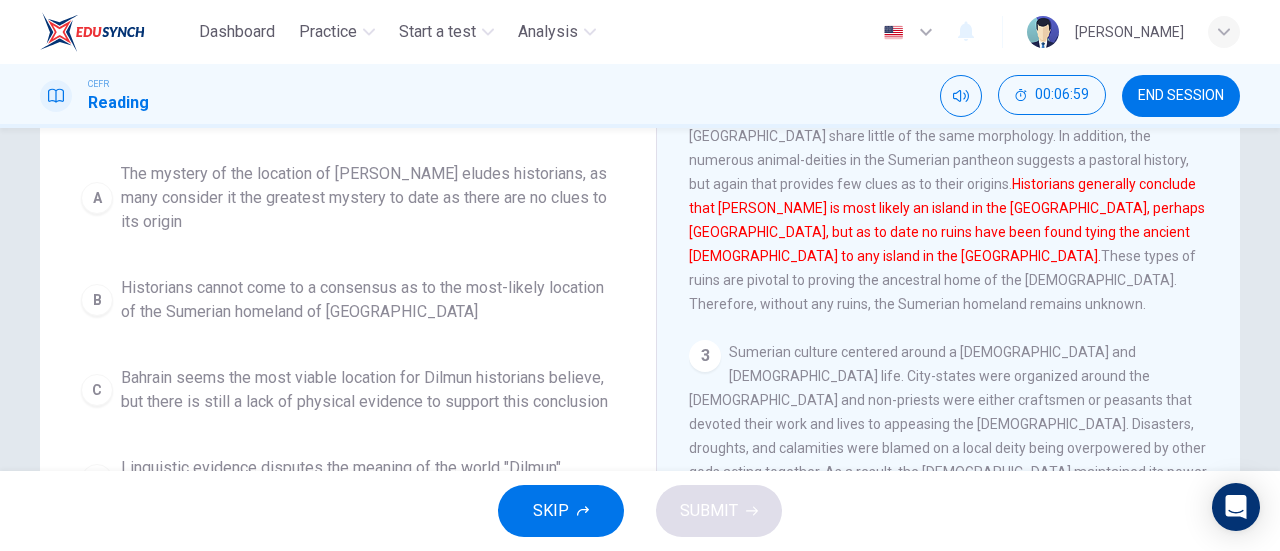 scroll, scrollTop: 296, scrollLeft: 0, axis: vertical 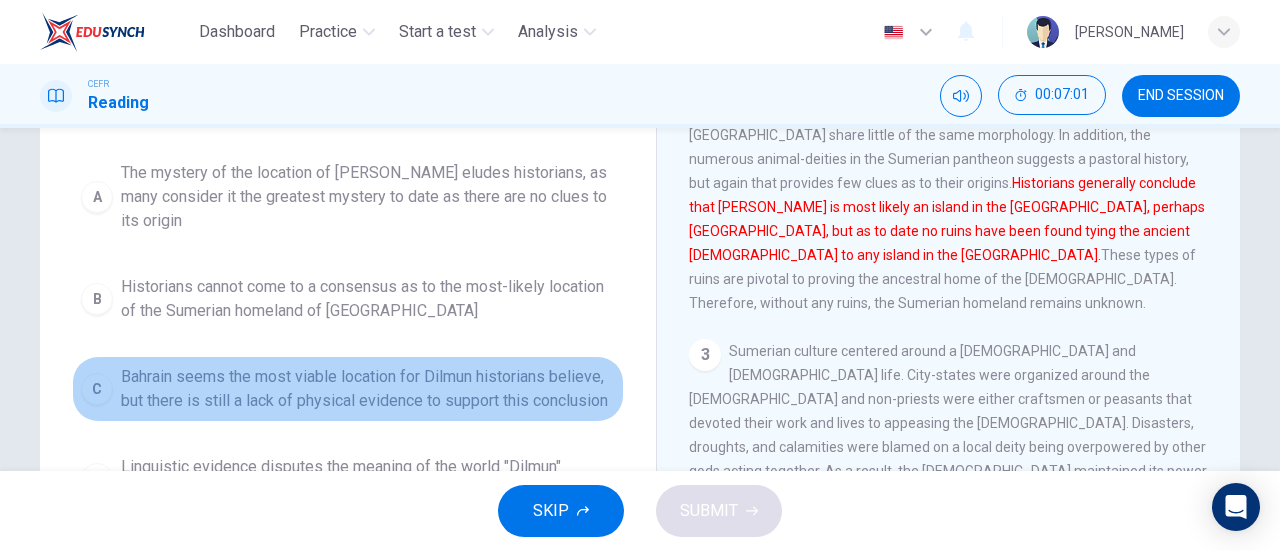 click on "Bahrain seems the most viable location for Dilmun historians believe, but there is still a lack of physical evidence to support this conclusion" at bounding box center (368, 389) 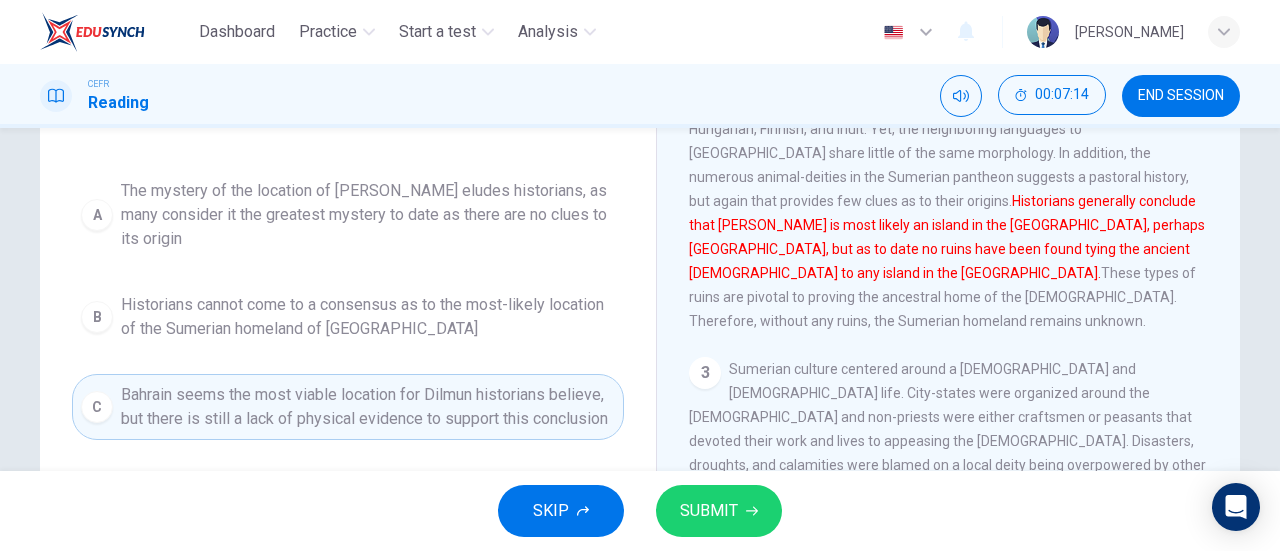 scroll, scrollTop: 277, scrollLeft: 0, axis: vertical 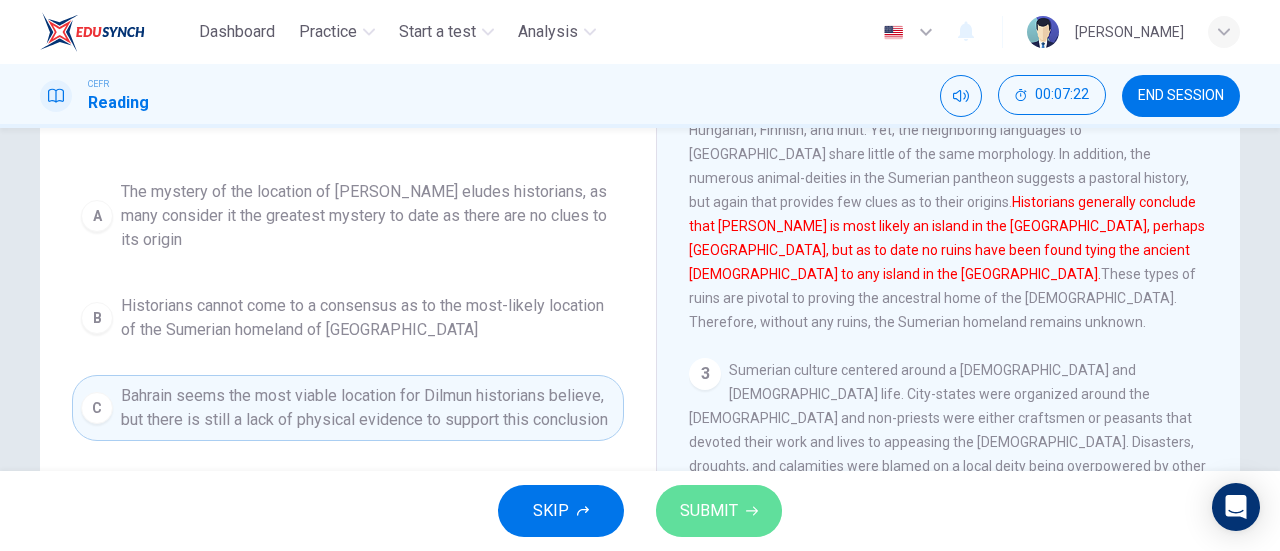 click on "SUBMIT" at bounding box center (719, 511) 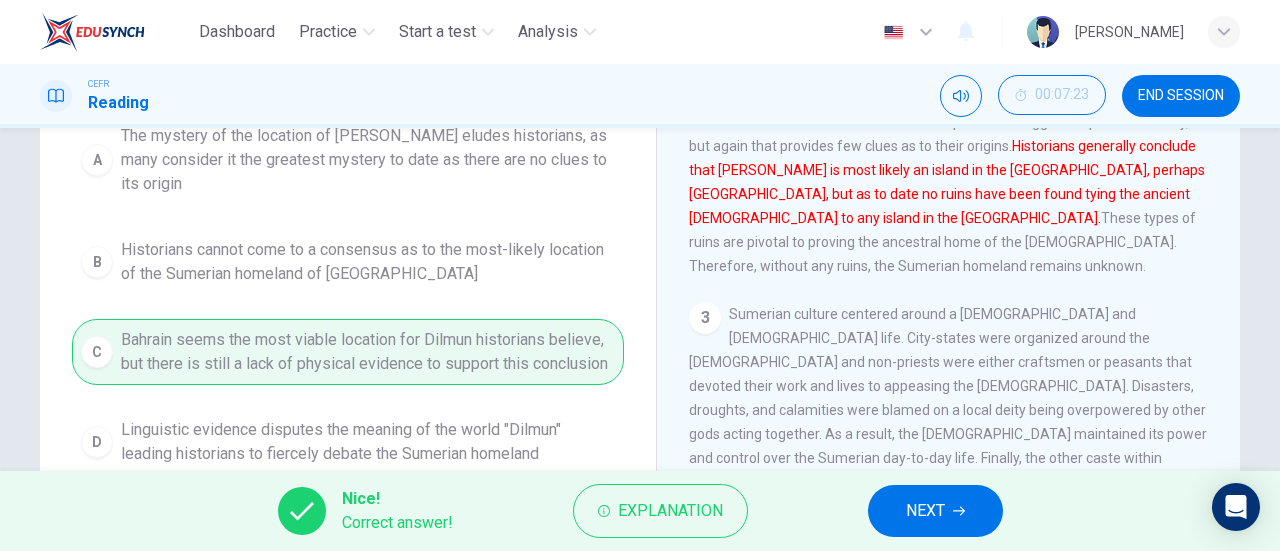 scroll, scrollTop: 378, scrollLeft: 0, axis: vertical 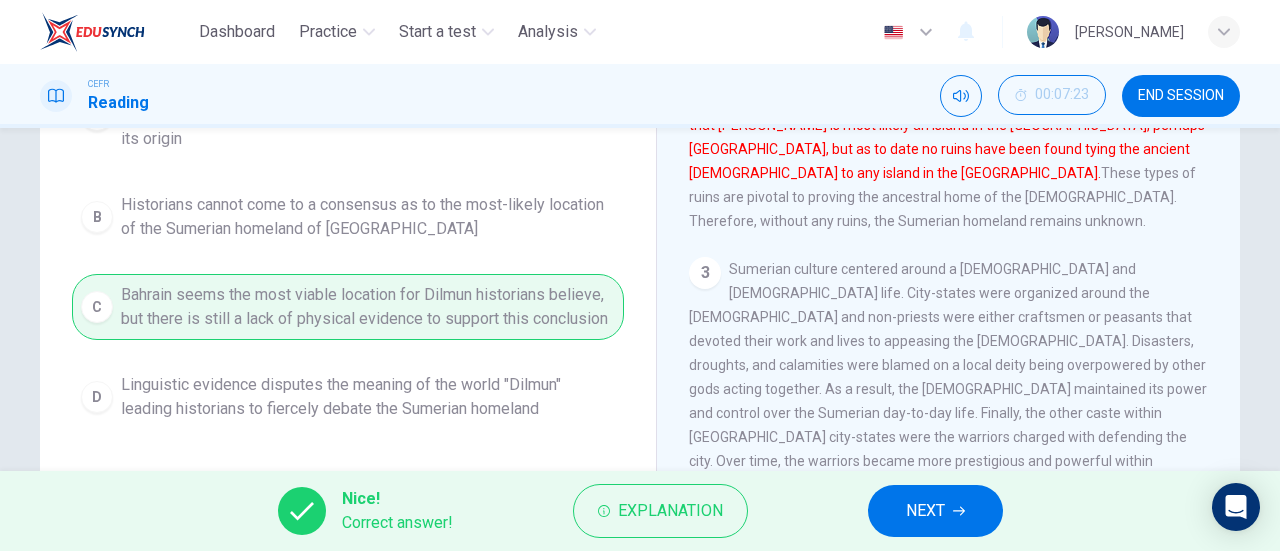 click on "NEXT" at bounding box center (935, 511) 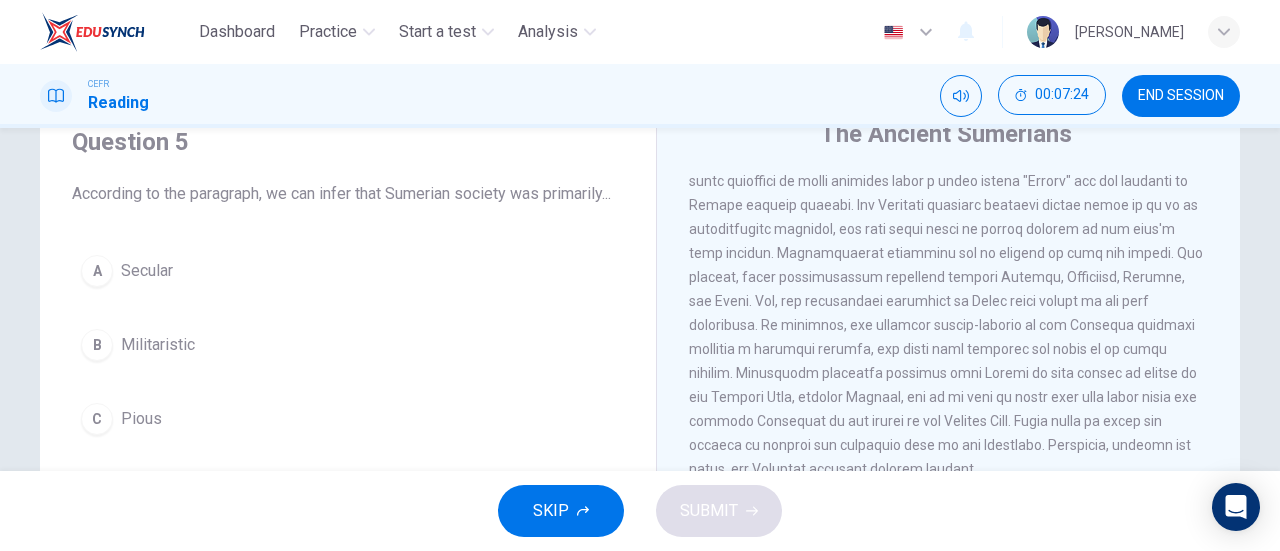 scroll, scrollTop: 76, scrollLeft: 0, axis: vertical 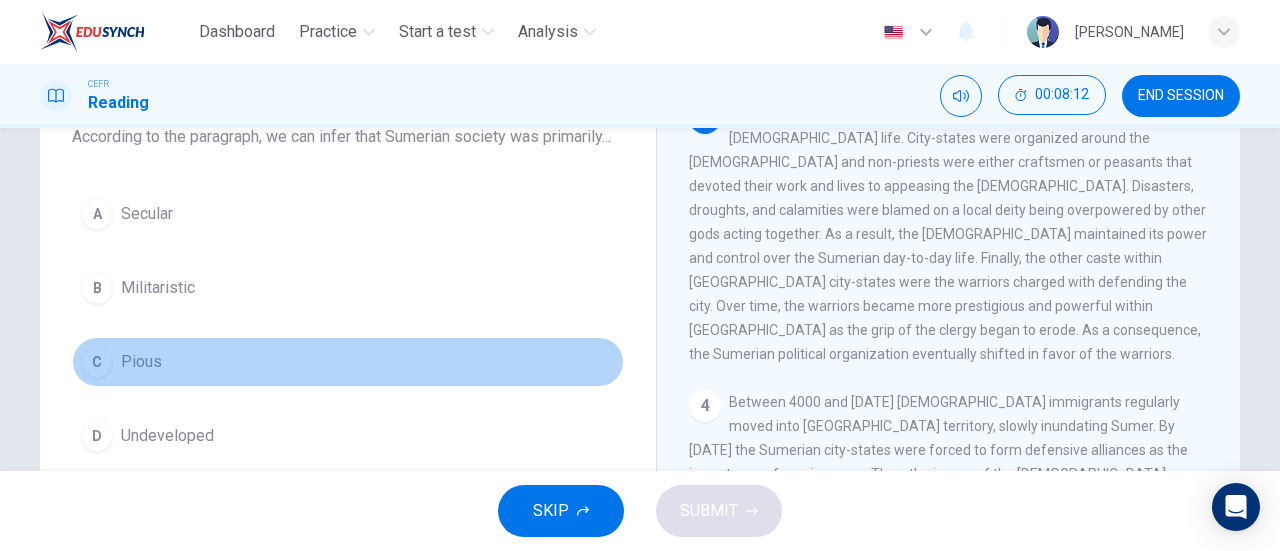 click on "C" at bounding box center (97, 362) 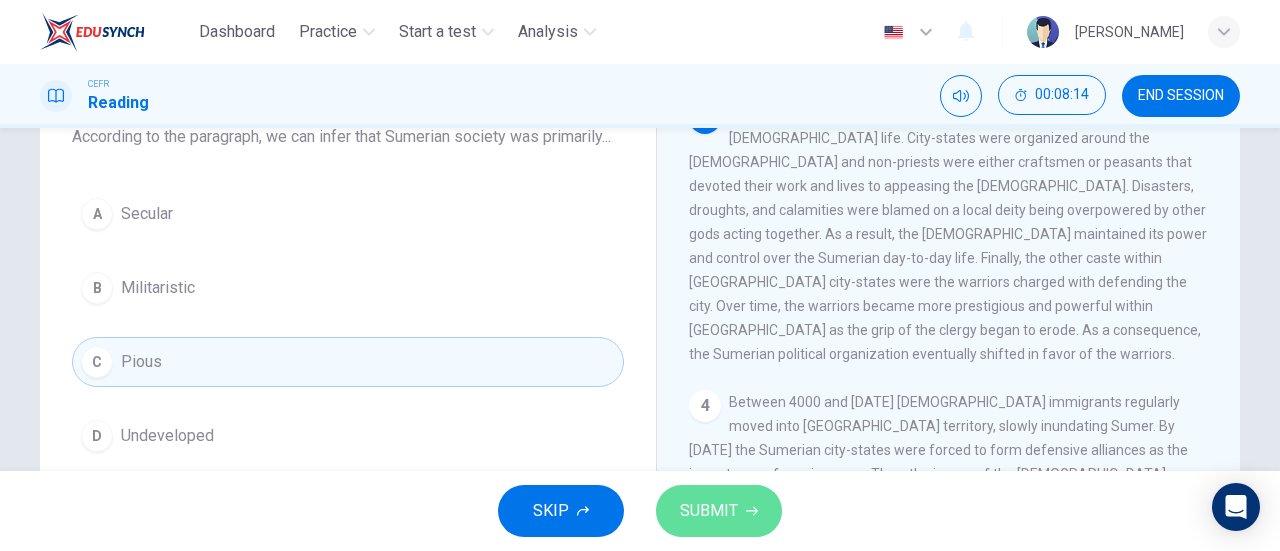 click on "SUBMIT" at bounding box center (719, 511) 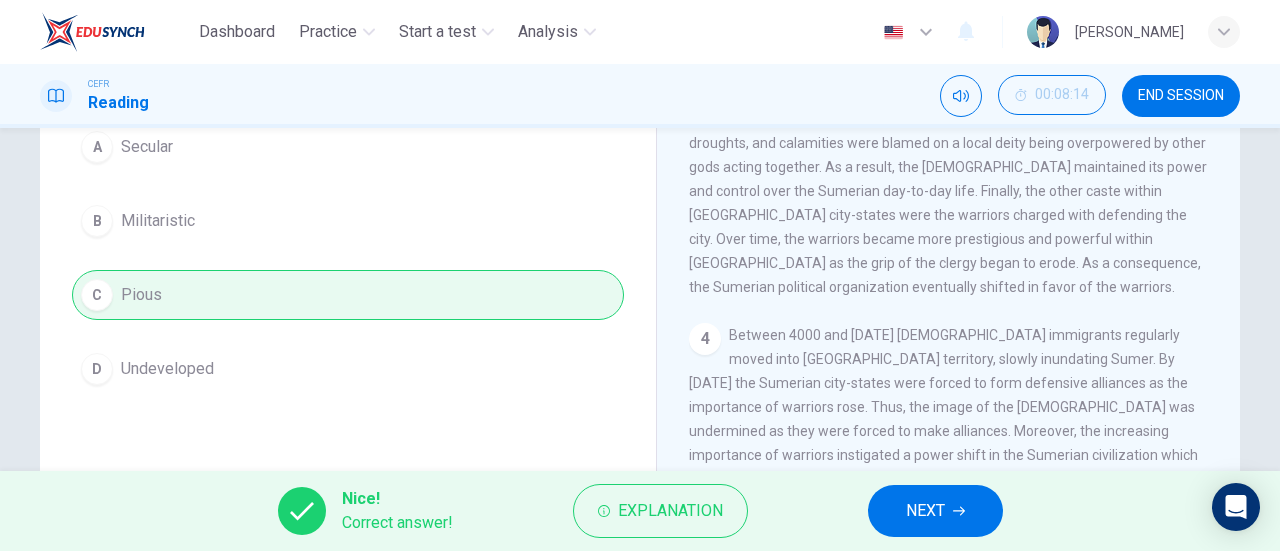 scroll, scrollTop: 207, scrollLeft: 0, axis: vertical 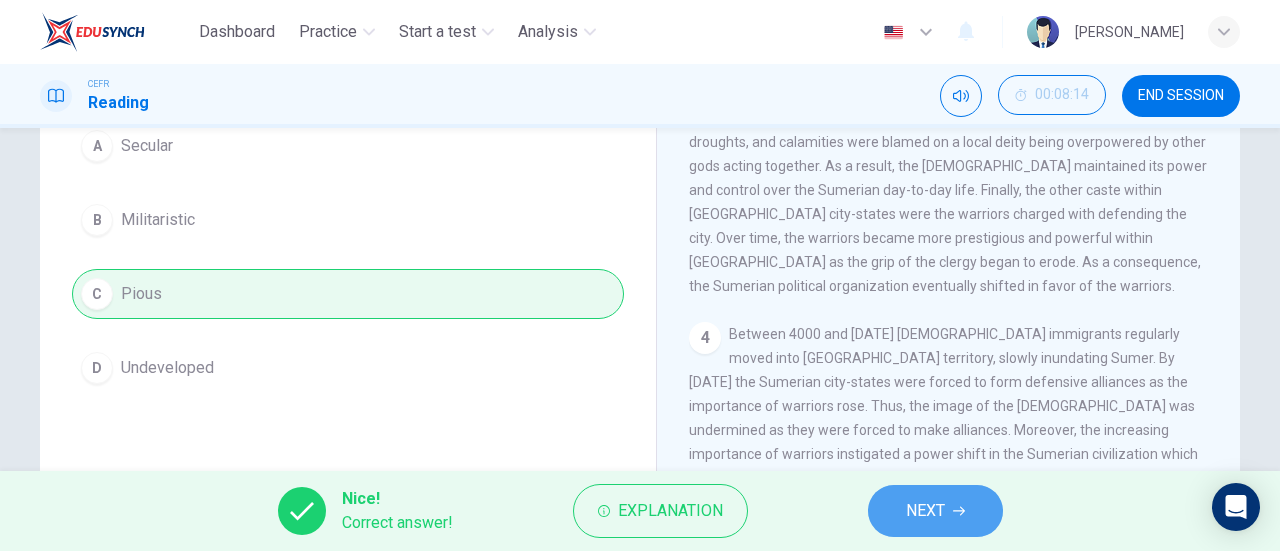 click on "NEXT" at bounding box center (935, 511) 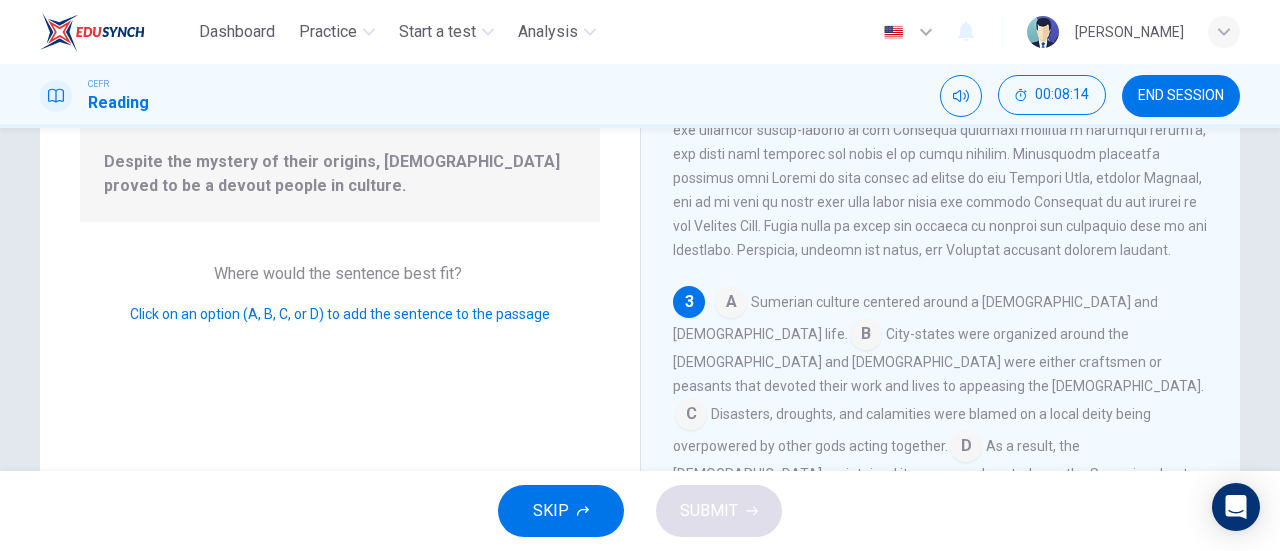 scroll, scrollTop: 532, scrollLeft: 0, axis: vertical 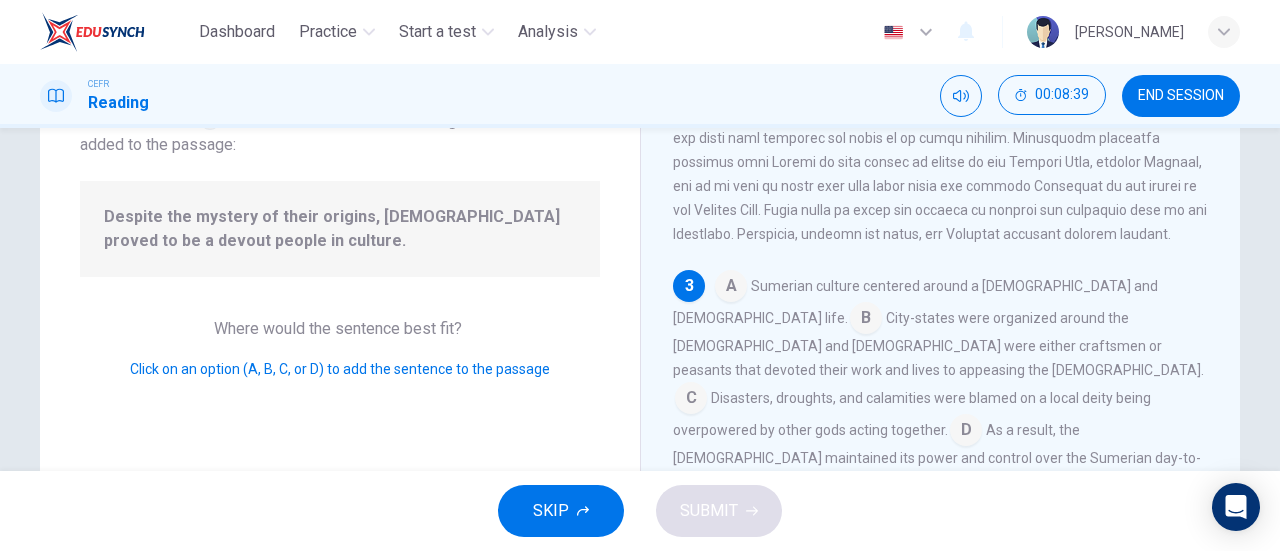 click at bounding box center (731, 288) 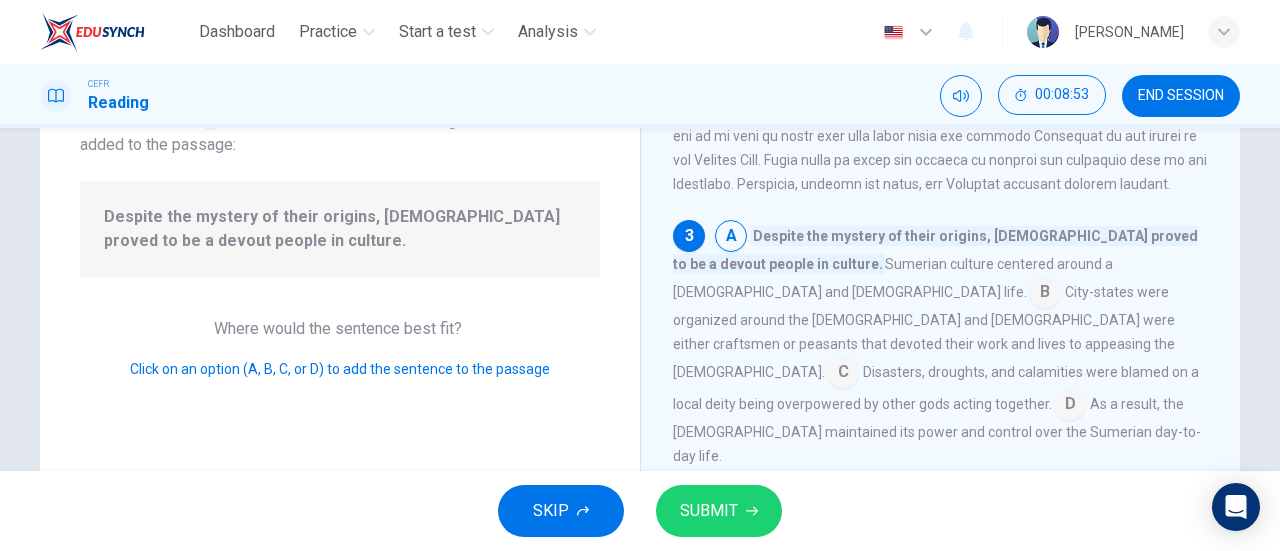 scroll, scrollTop: 594, scrollLeft: 0, axis: vertical 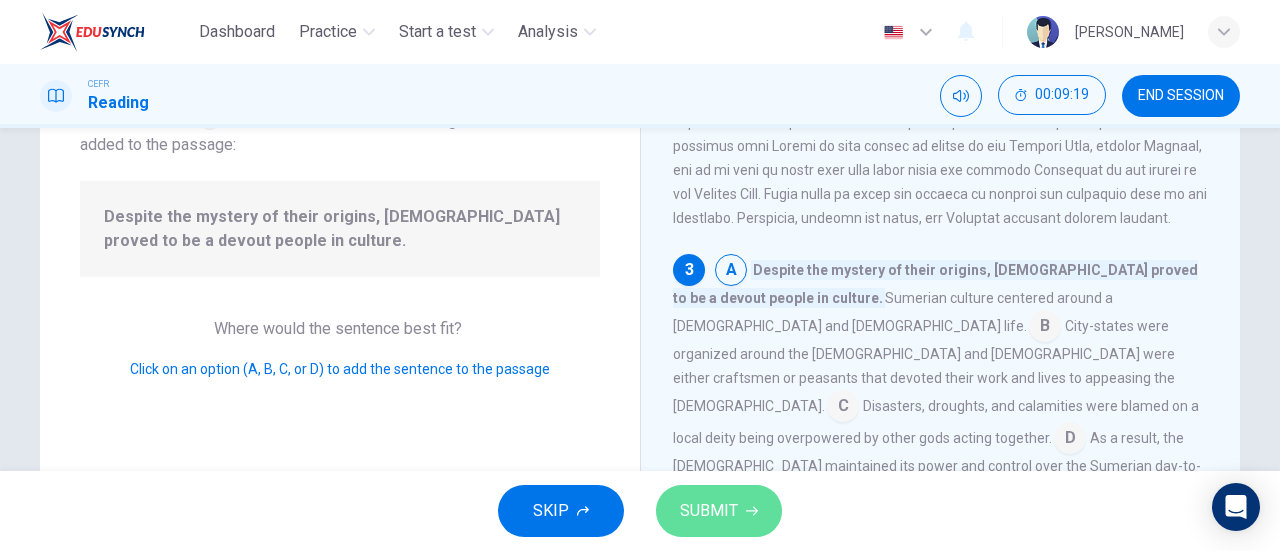 click on "SUBMIT" at bounding box center (709, 511) 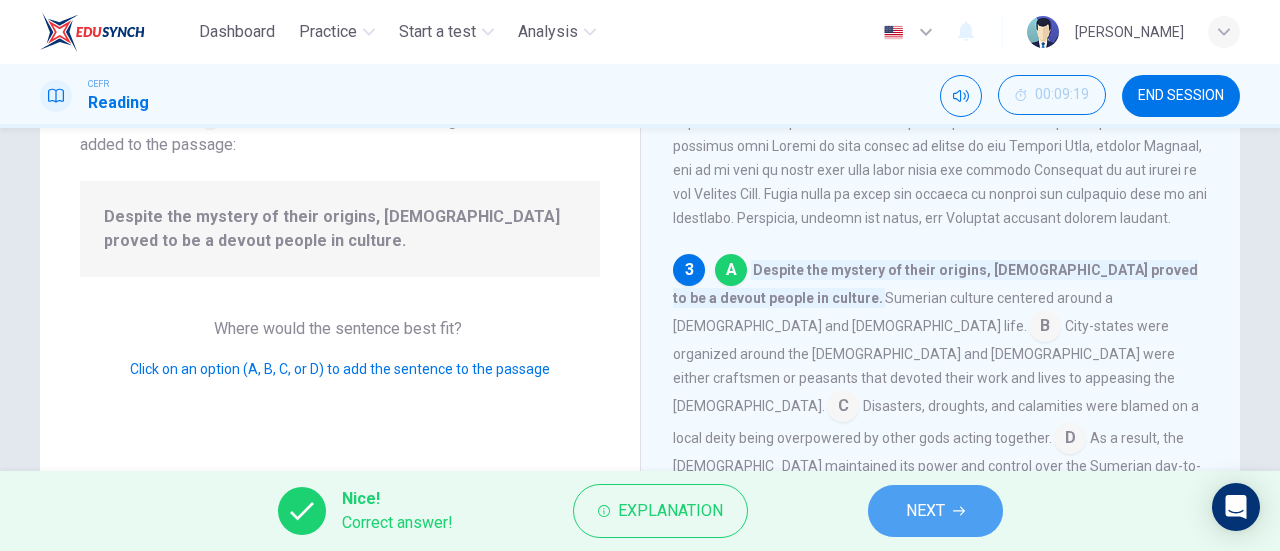click on "NEXT" at bounding box center (925, 511) 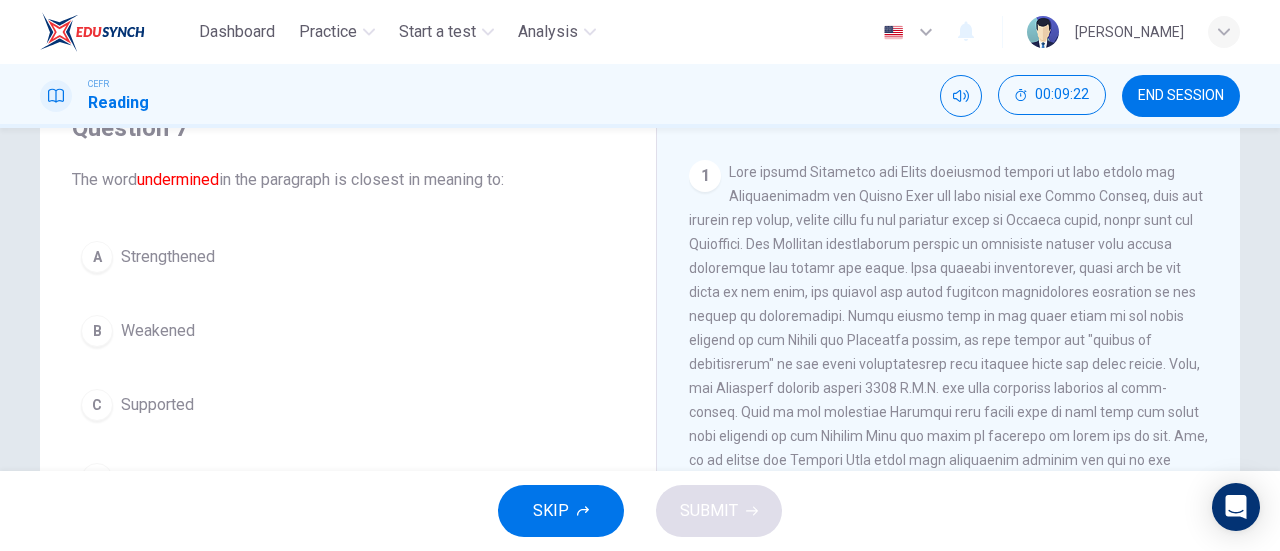 scroll, scrollTop: 171, scrollLeft: 0, axis: vertical 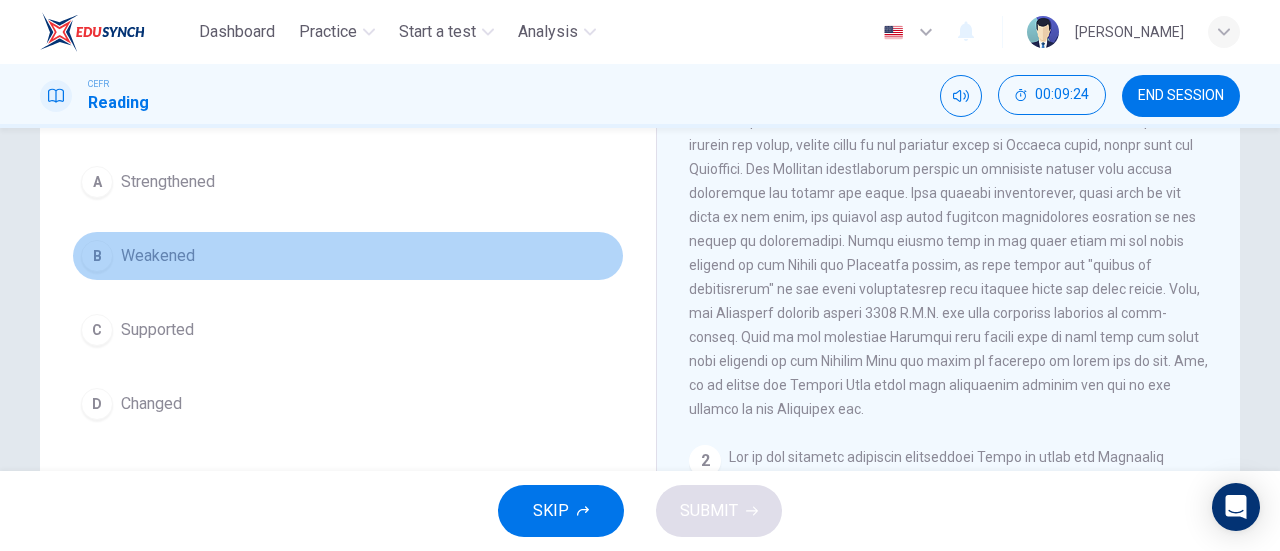 click on "Weakened" at bounding box center [158, 256] 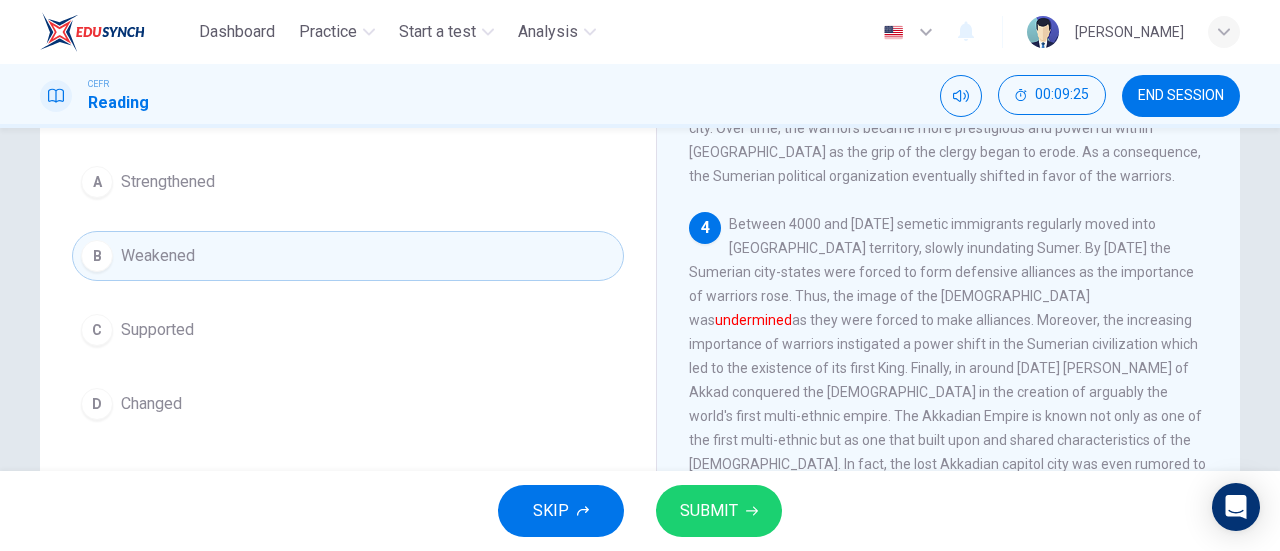 scroll, scrollTop: 992, scrollLeft: 0, axis: vertical 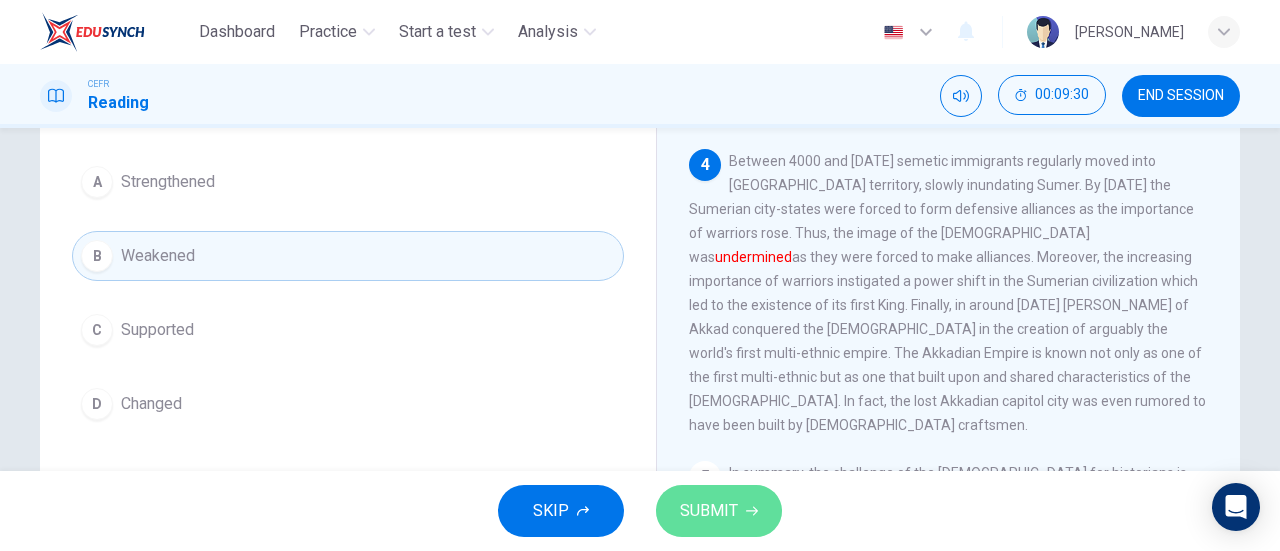 click on "SUBMIT" at bounding box center [709, 511] 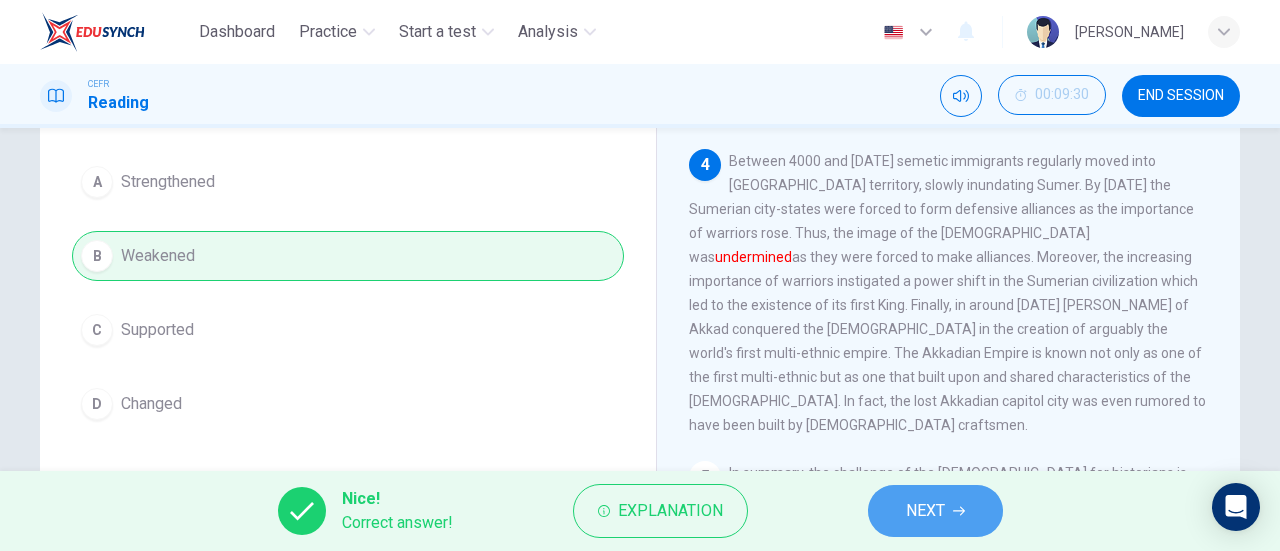 click on "NEXT" at bounding box center [935, 511] 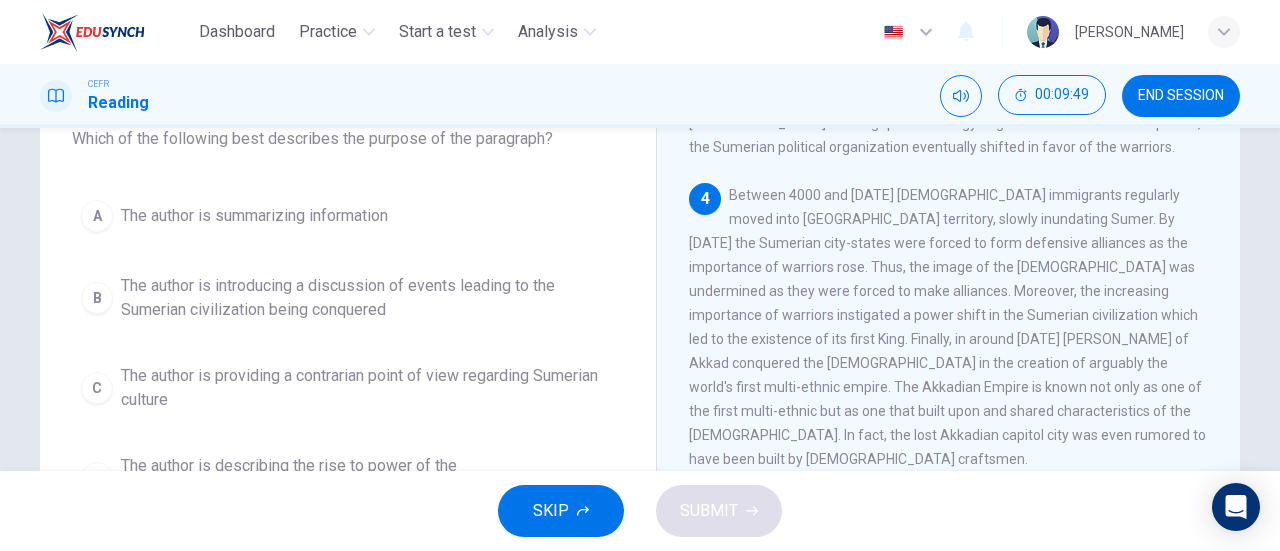 scroll, scrollTop: 138, scrollLeft: 0, axis: vertical 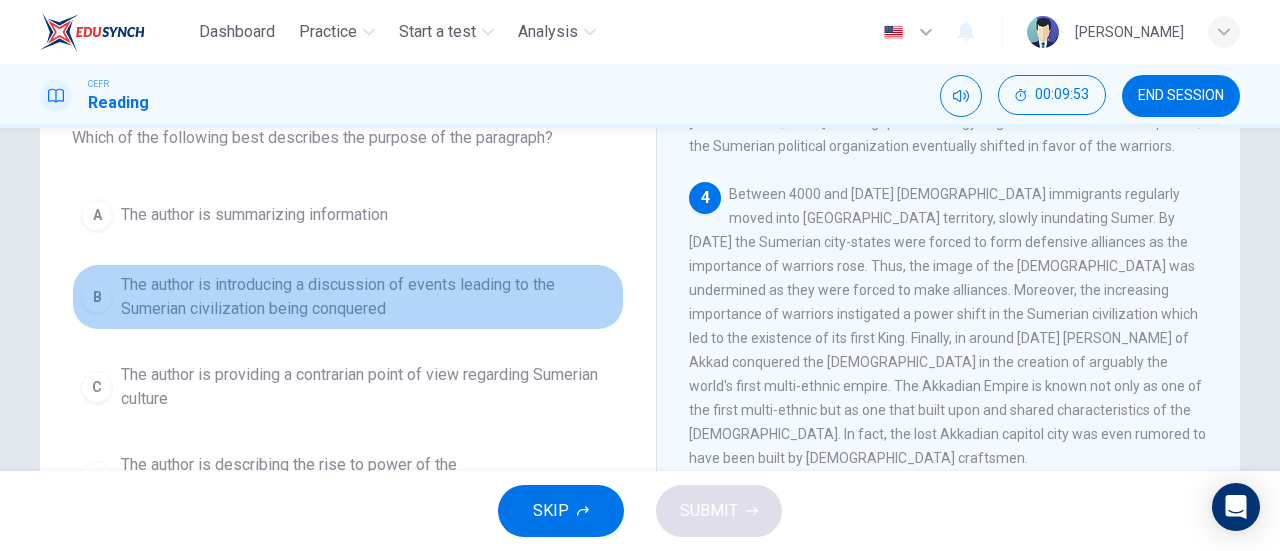 click on "The author is introducing a discussion of events leading to the Sumerian civilization being conquered" at bounding box center (368, 297) 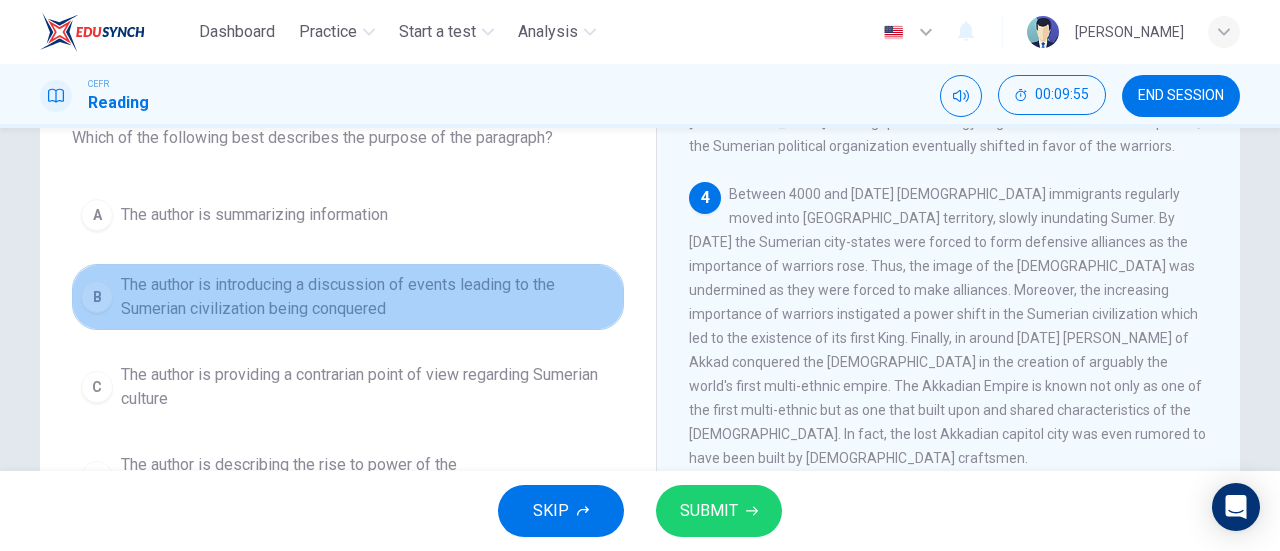 click on "The author is introducing a discussion of events leading to the Sumerian civilization being conquered" at bounding box center (368, 297) 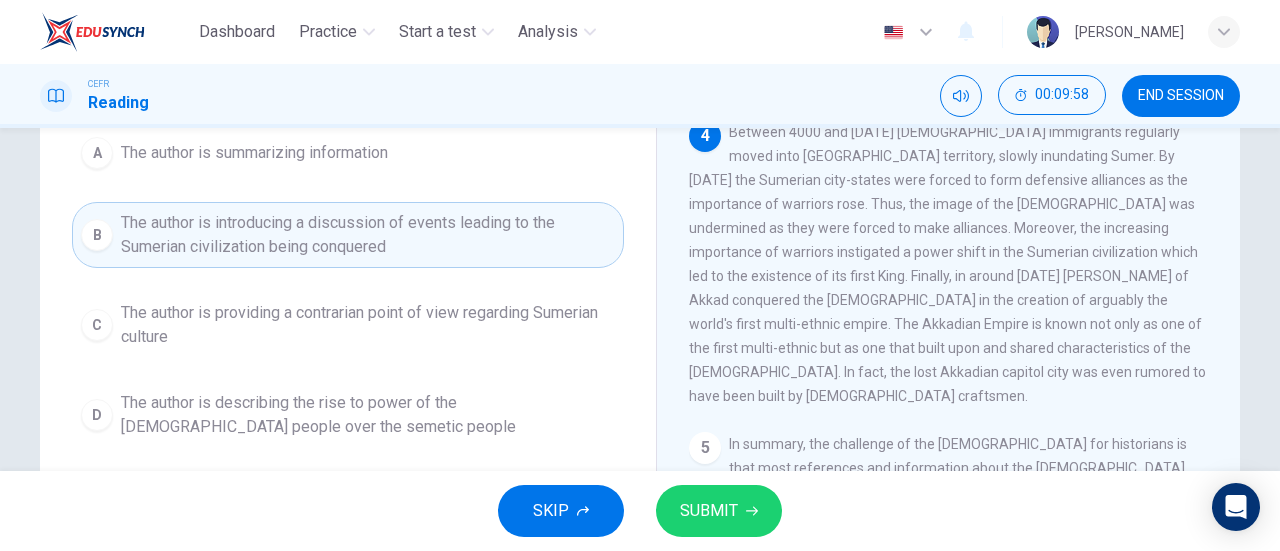 scroll, scrollTop: 201, scrollLeft: 0, axis: vertical 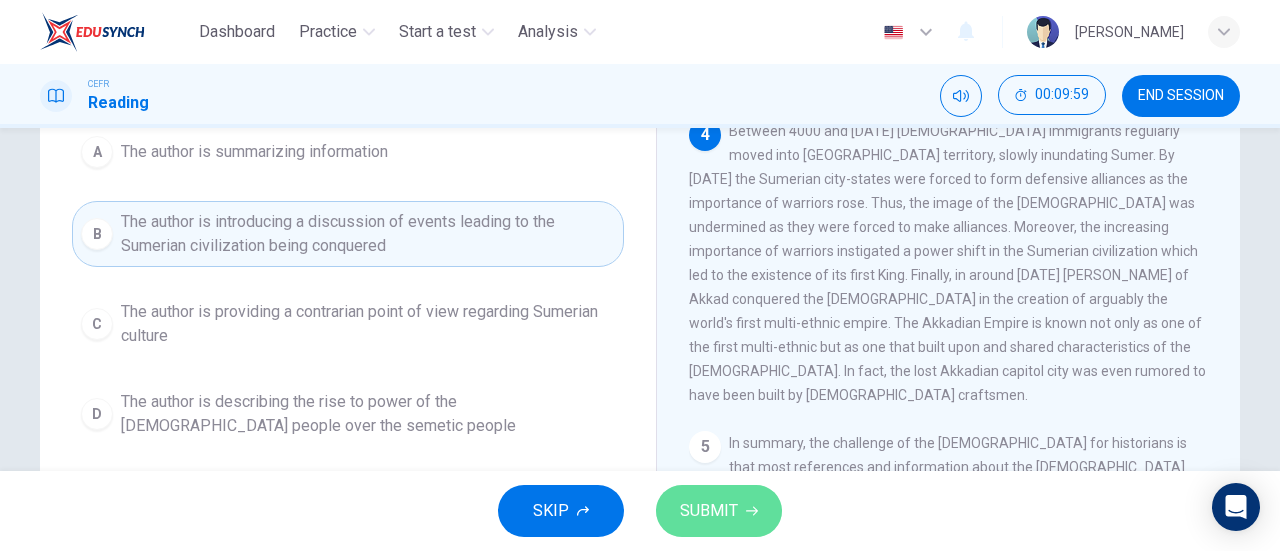 click on "SUBMIT" at bounding box center (709, 511) 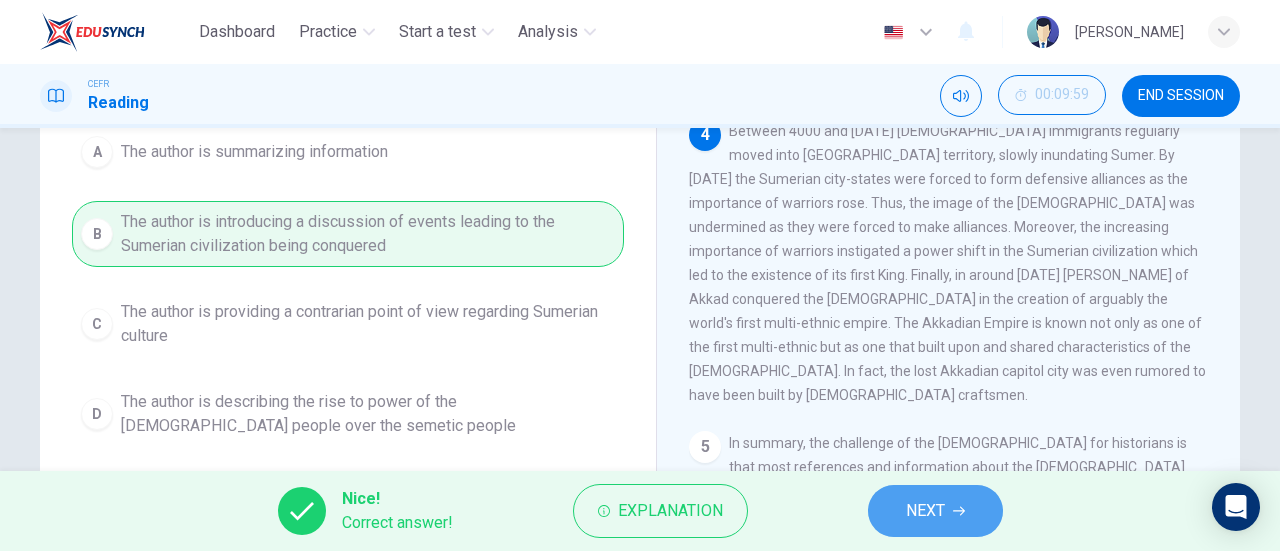 click on "NEXT" at bounding box center (935, 511) 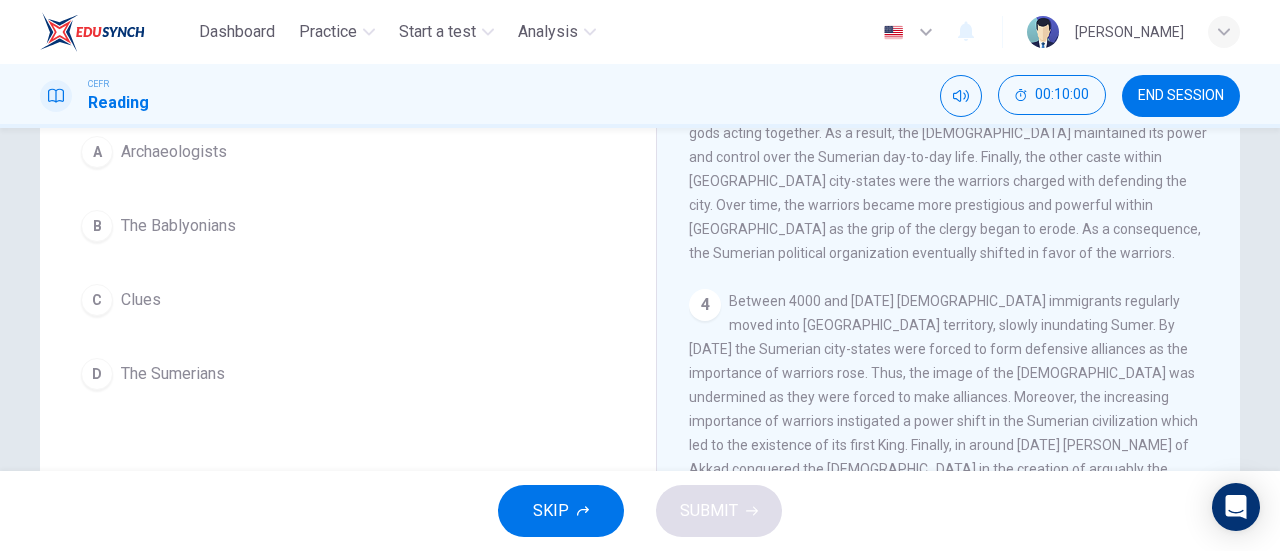scroll, scrollTop: 820, scrollLeft: 0, axis: vertical 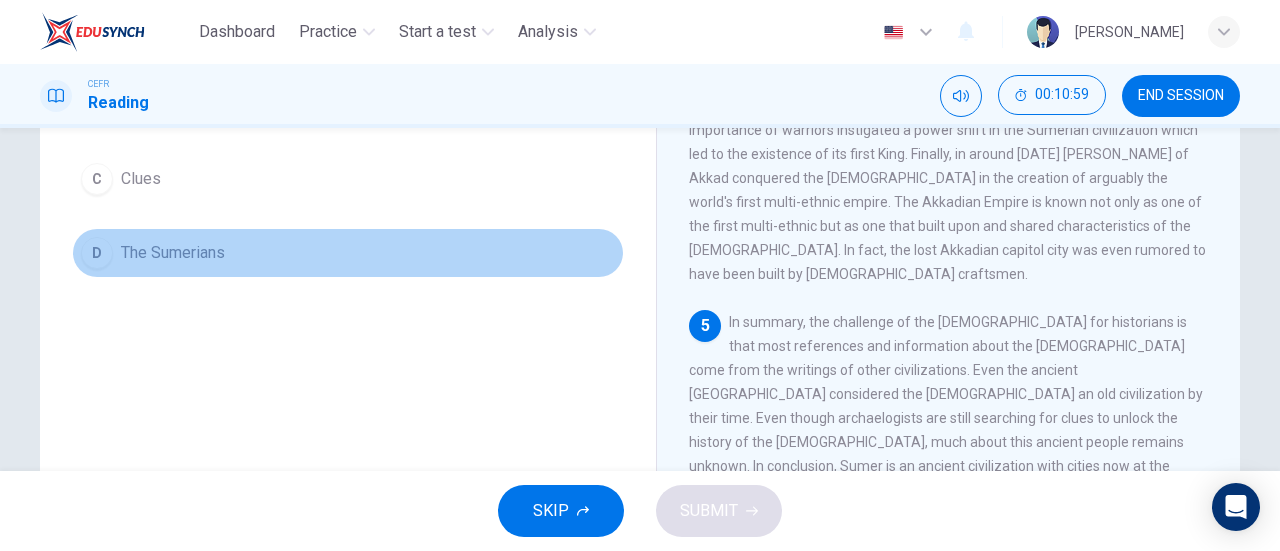 click on "The Sumerians" at bounding box center (173, 253) 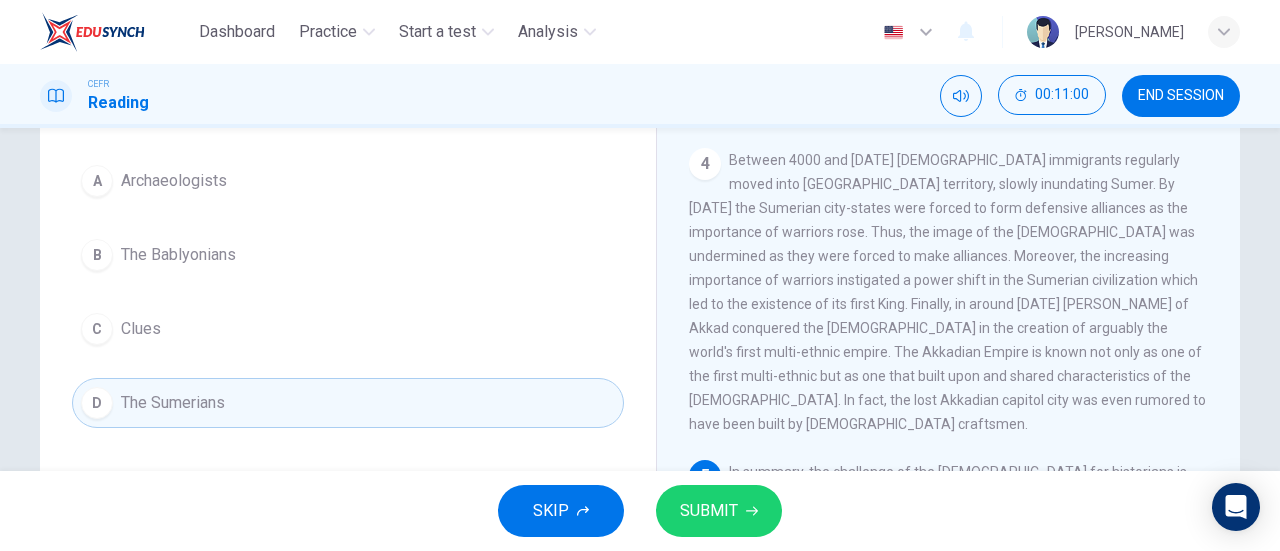 scroll, scrollTop: 162, scrollLeft: 0, axis: vertical 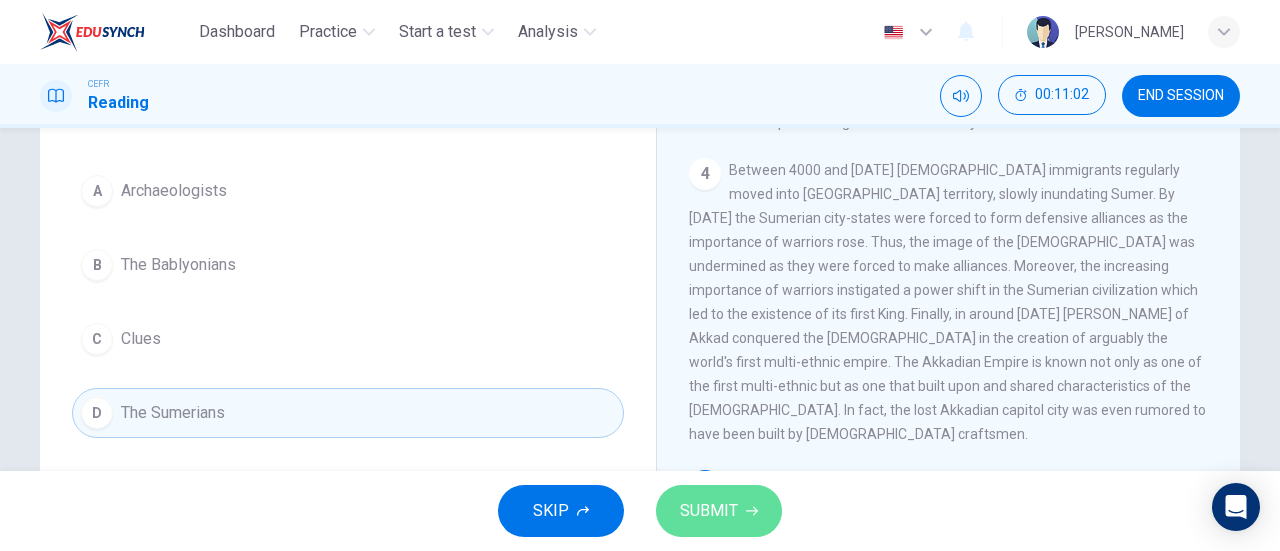 click on "SUBMIT" at bounding box center [709, 511] 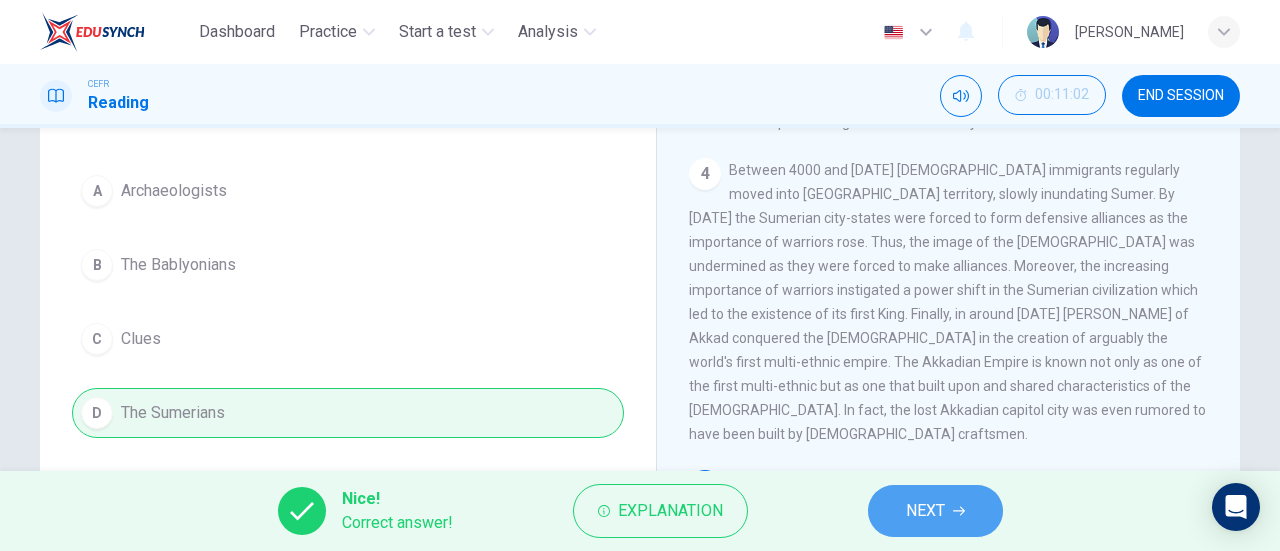 click on "NEXT" at bounding box center [925, 511] 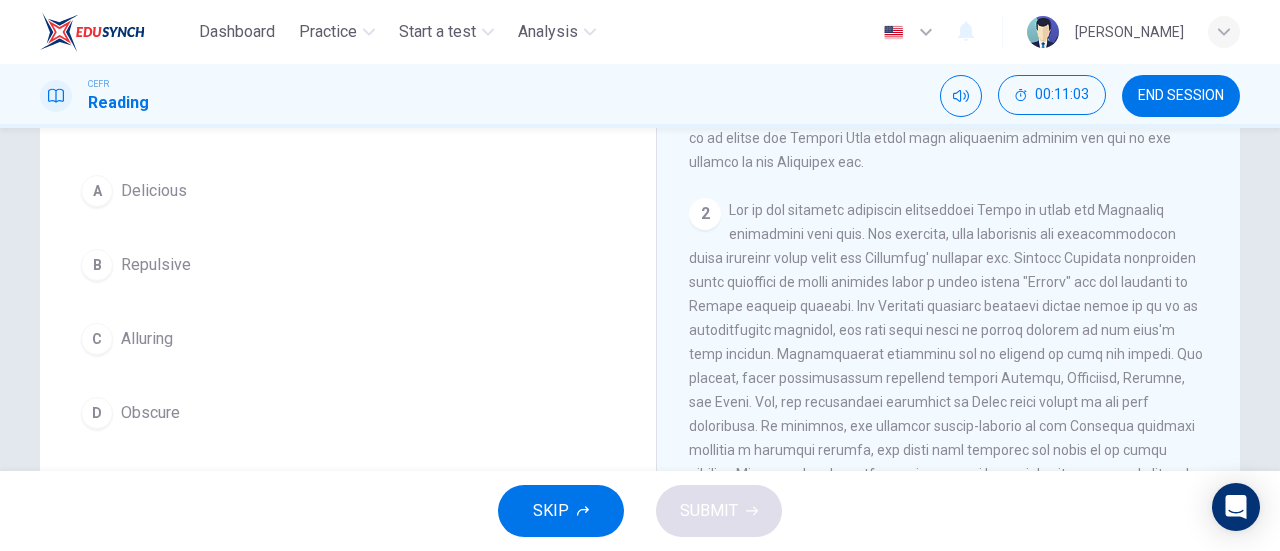 scroll, scrollTop: 240, scrollLeft: 0, axis: vertical 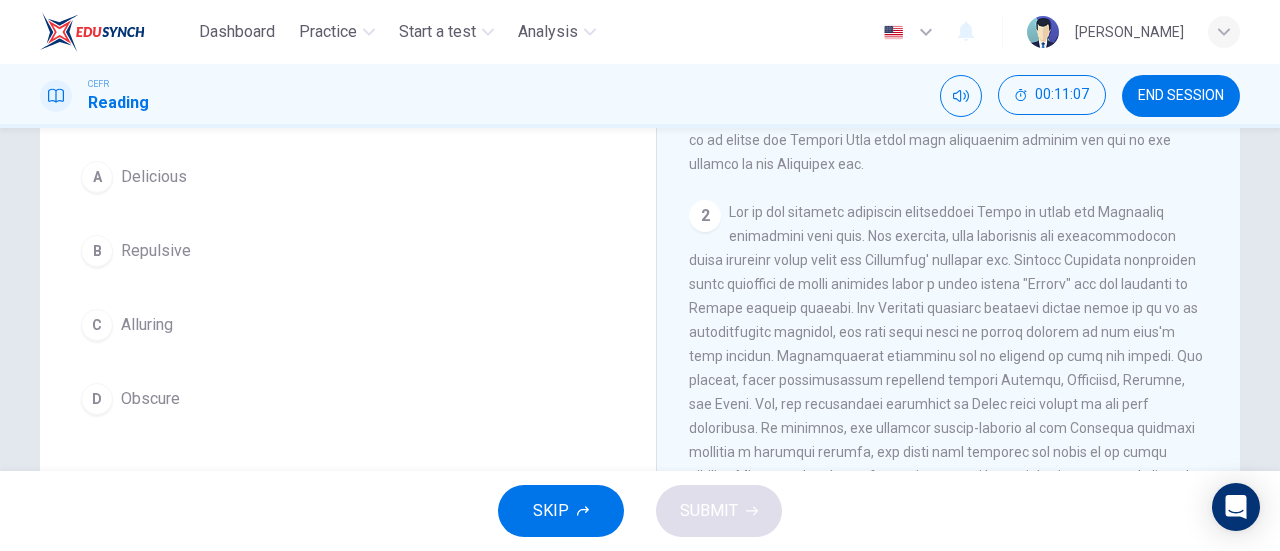 click on "C Alluring" at bounding box center (348, 325) 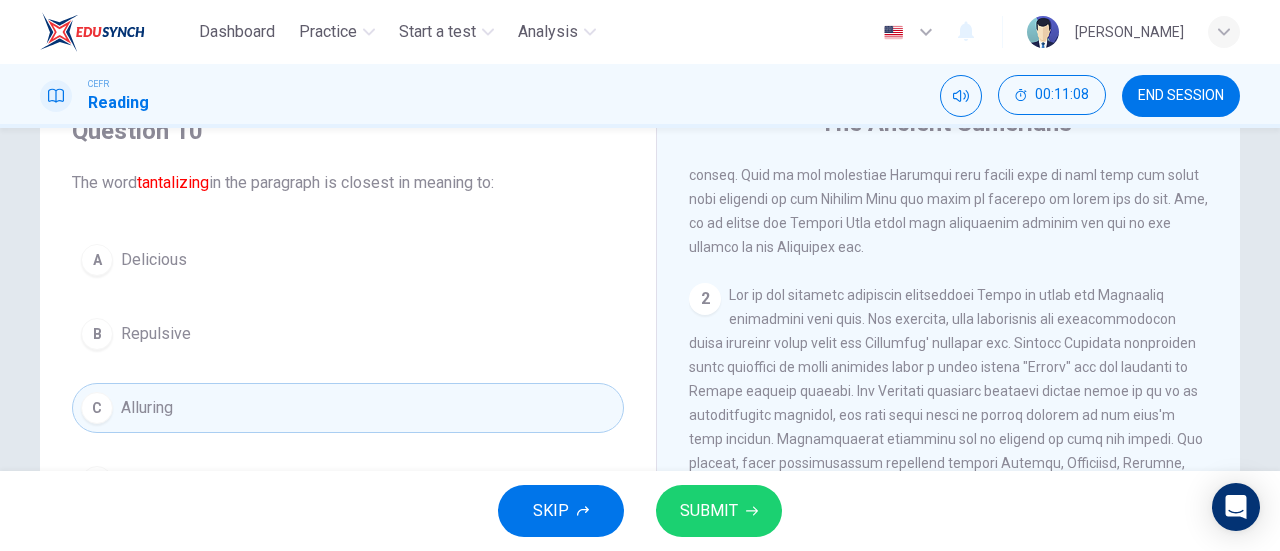scroll, scrollTop: 88, scrollLeft: 0, axis: vertical 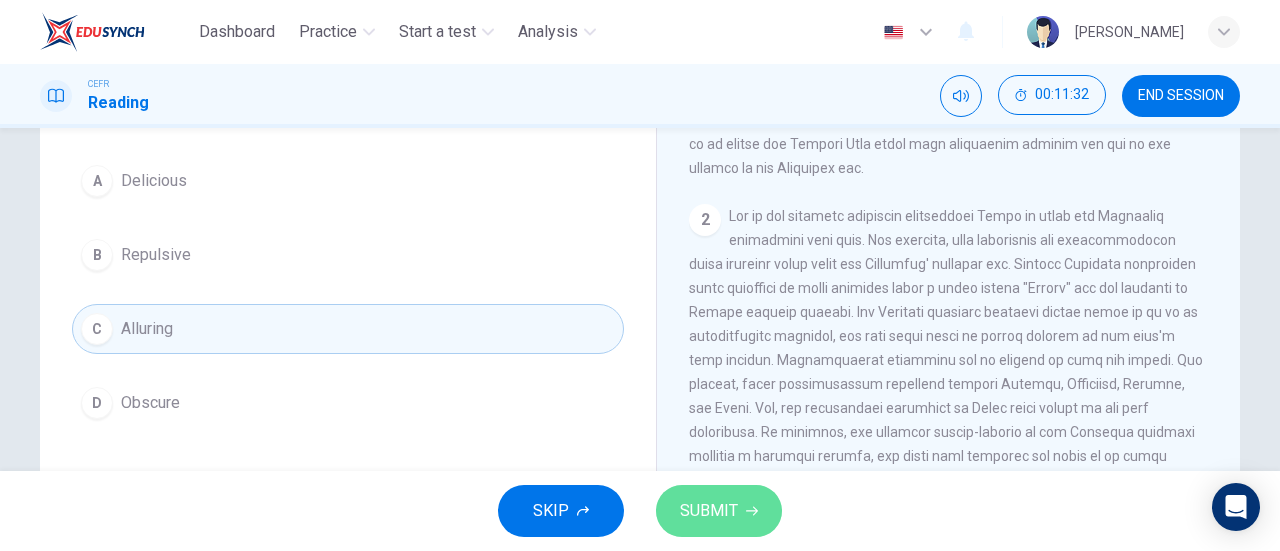 click on "SUBMIT" at bounding box center (709, 511) 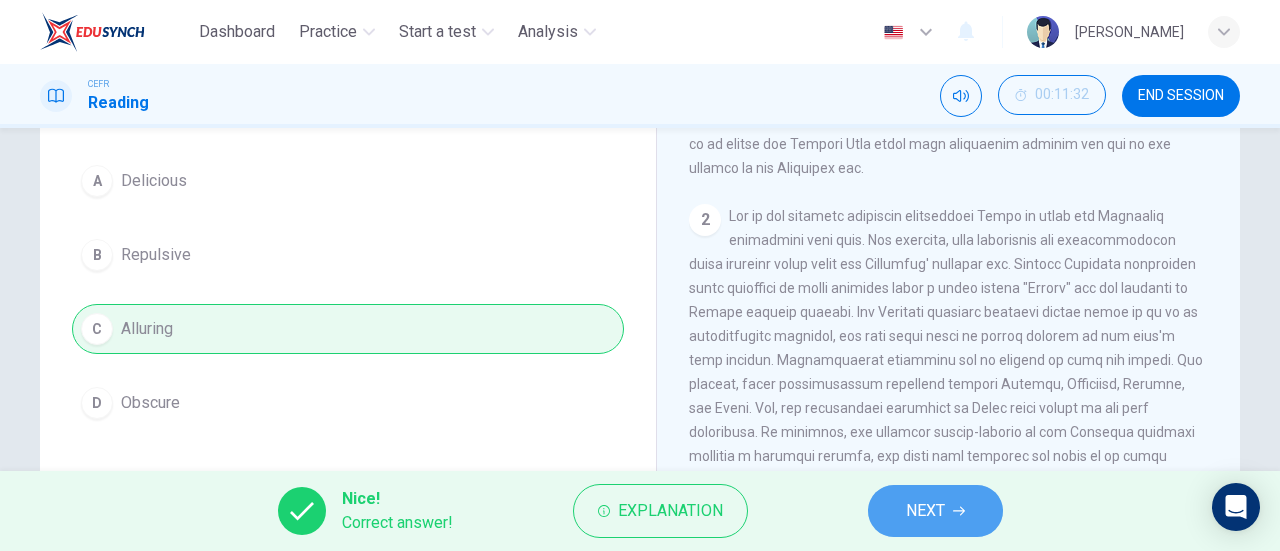 click on "NEXT" at bounding box center [925, 511] 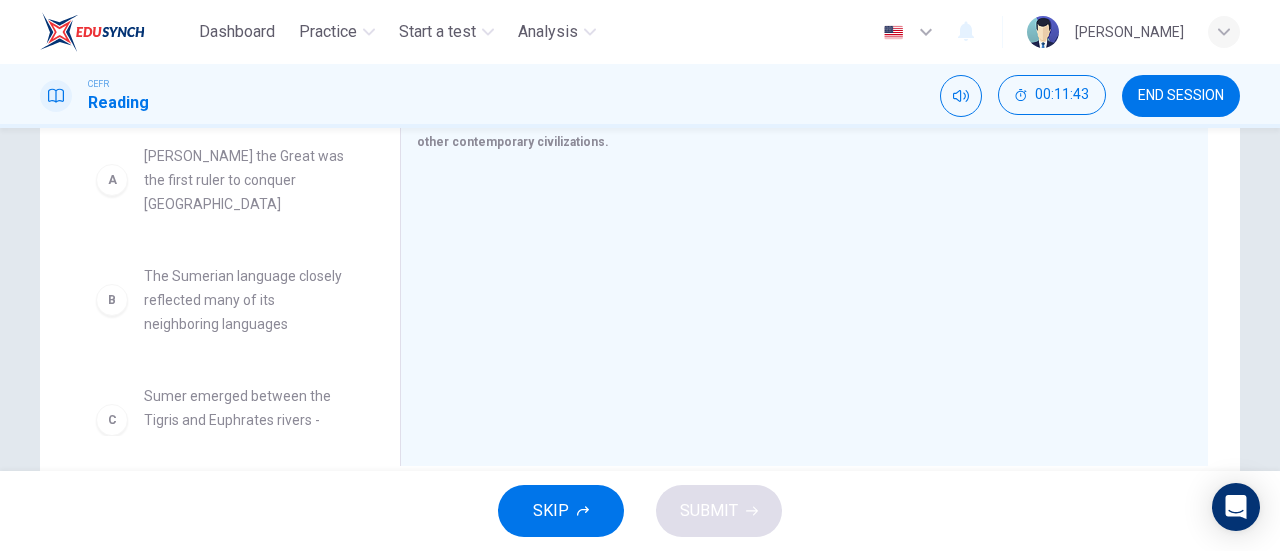 scroll, scrollTop: 389, scrollLeft: 0, axis: vertical 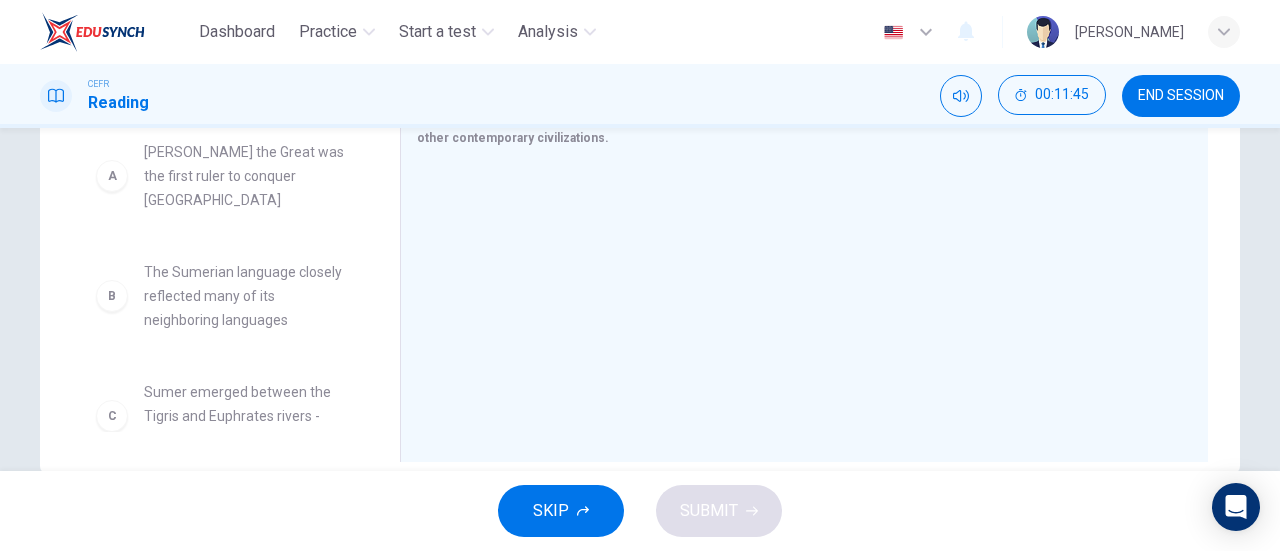 click on "The Sumerian language closely reflected many of its neighboring languages" at bounding box center (248, 296) 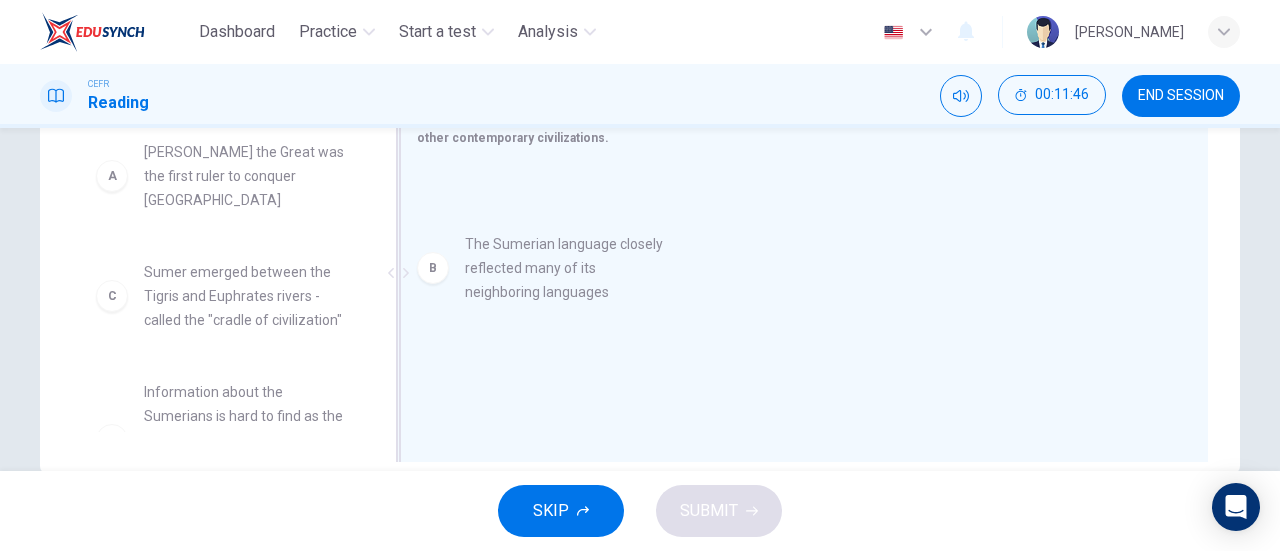 drag, startPoint x: 102, startPoint y: 288, endPoint x: 491, endPoint y: 271, distance: 389.37128 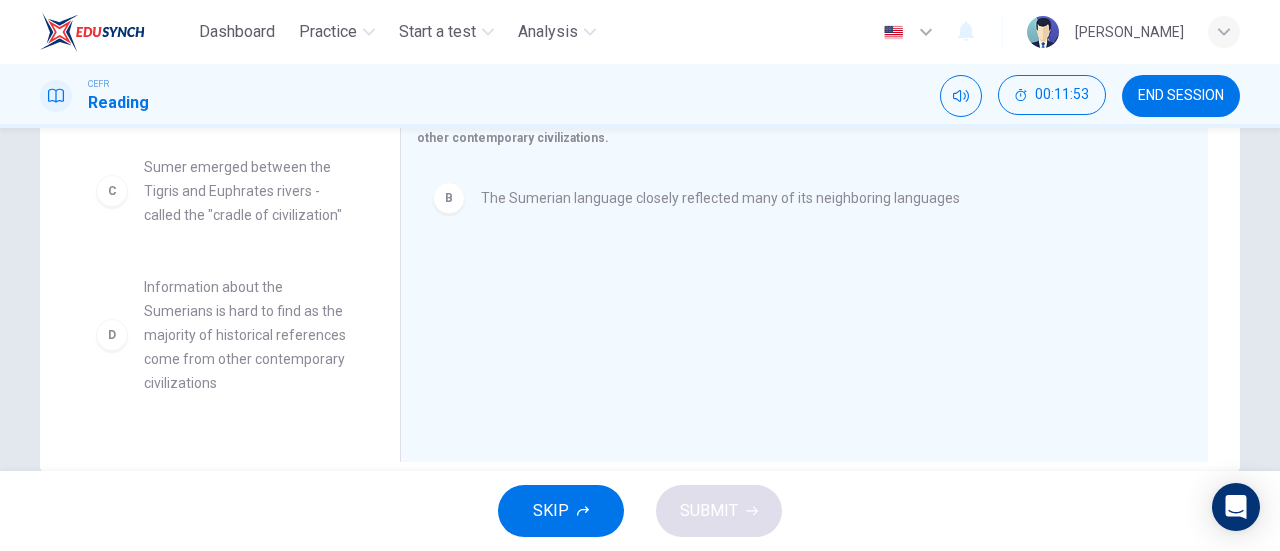 scroll, scrollTop: 106, scrollLeft: 0, axis: vertical 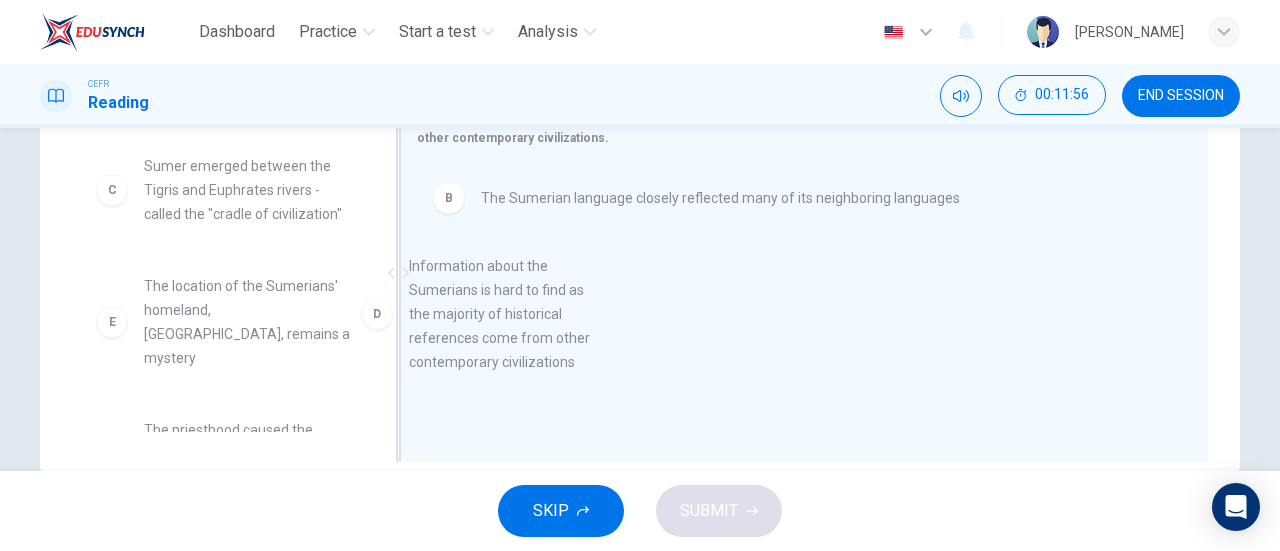 drag, startPoint x: 198, startPoint y: 325, endPoint x: 516, endPoint y: 325, distance: 318 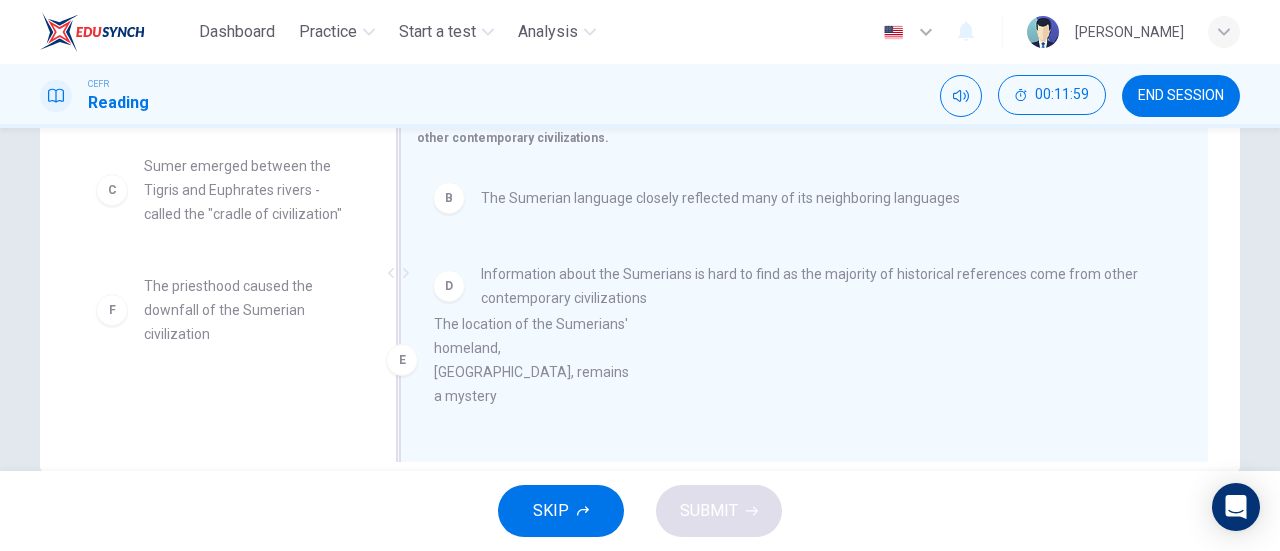 drag, startPoint x: 236, startPoint y: 307, endPoint x: 566, endPoint y: 378, distance: 337.55148 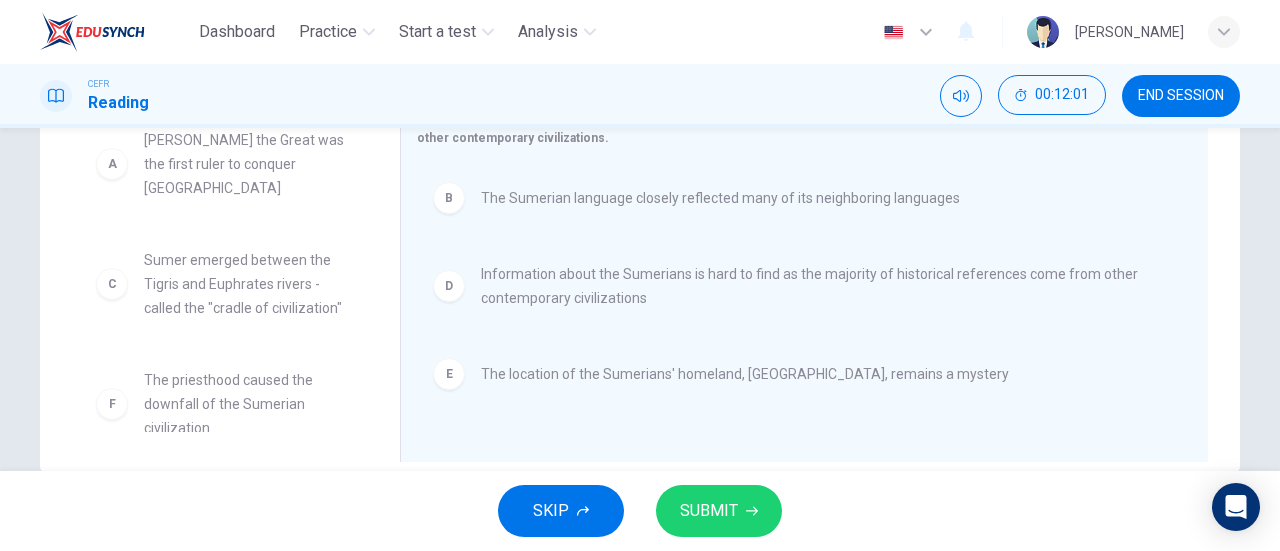 scroll, scrollTop: 0, scrollLeft: 0, axis: both 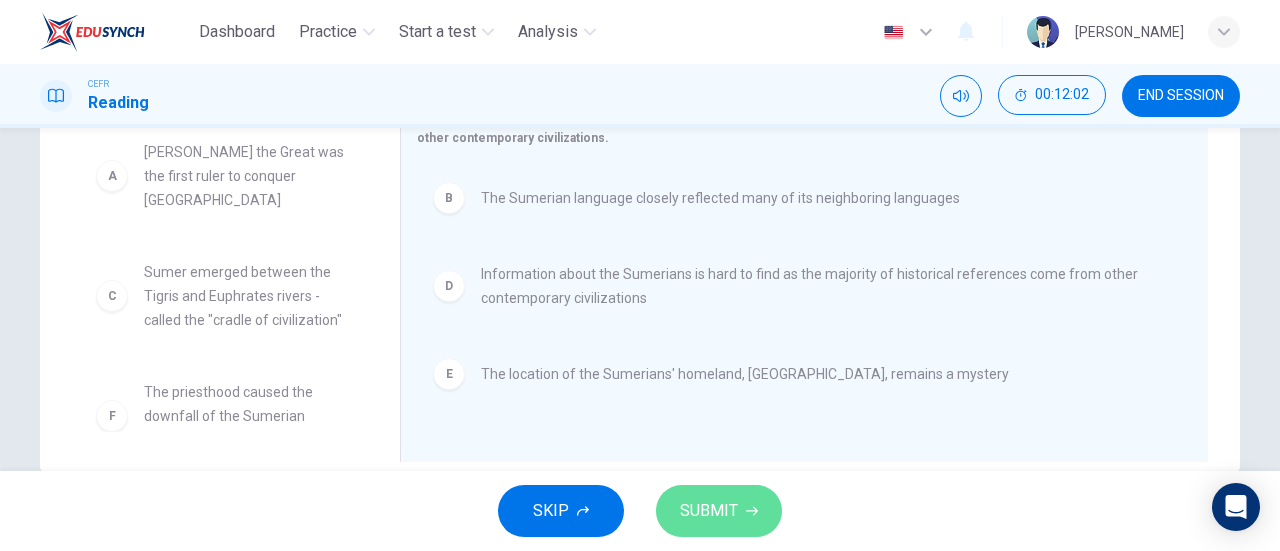click on "SUBMIT" at bounding box center (709, 511) 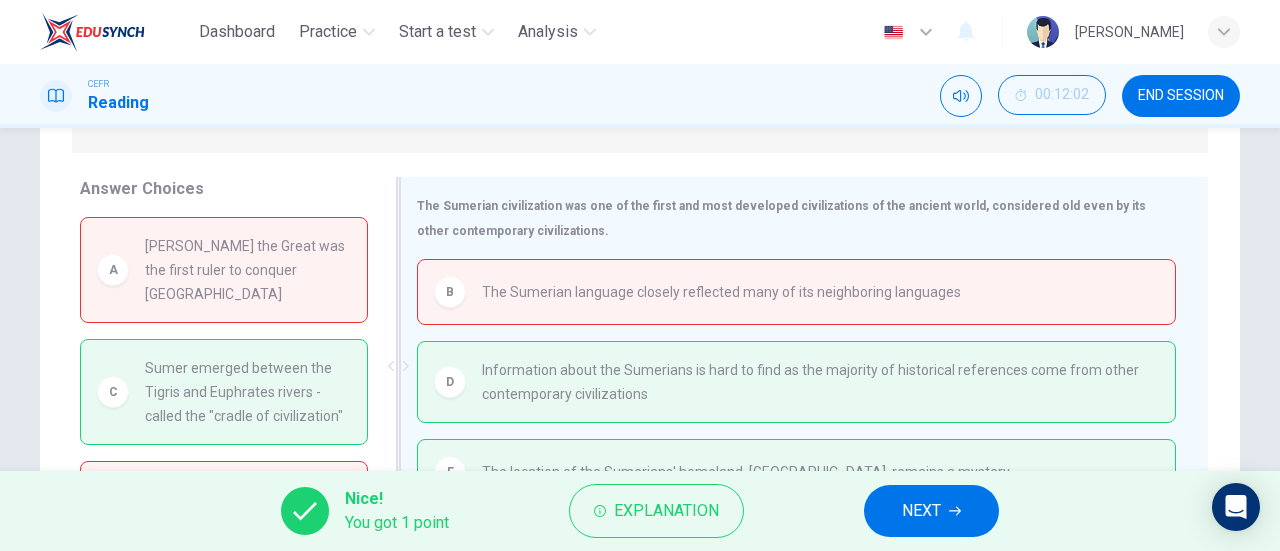 scroll, scrollTop: 295, scrollLeft: 0, axis: vertical 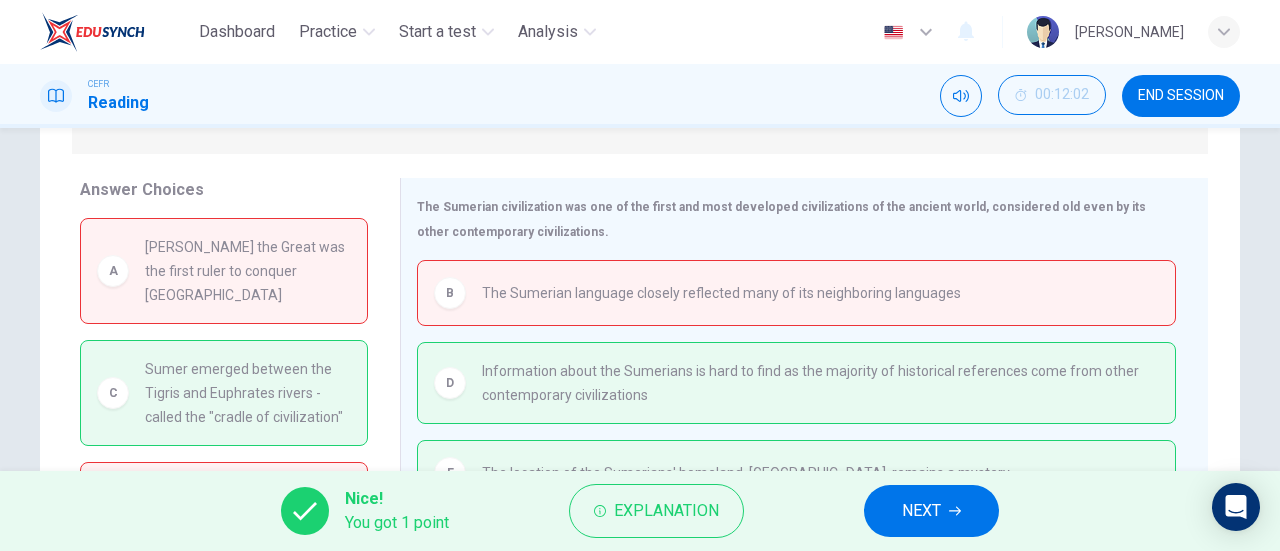 drag, startPoint x: 308, startPoint y: 372, endPoint x: 337, endPoint y: 375, distance: 29.15476 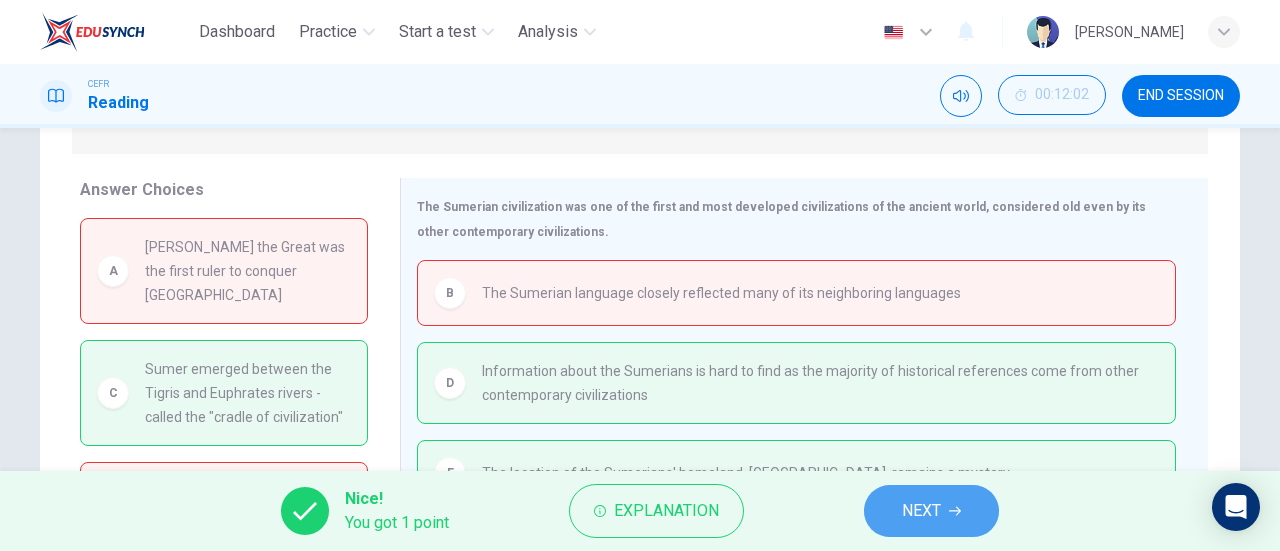click on "NEXT" at bounding box center [931, 511] 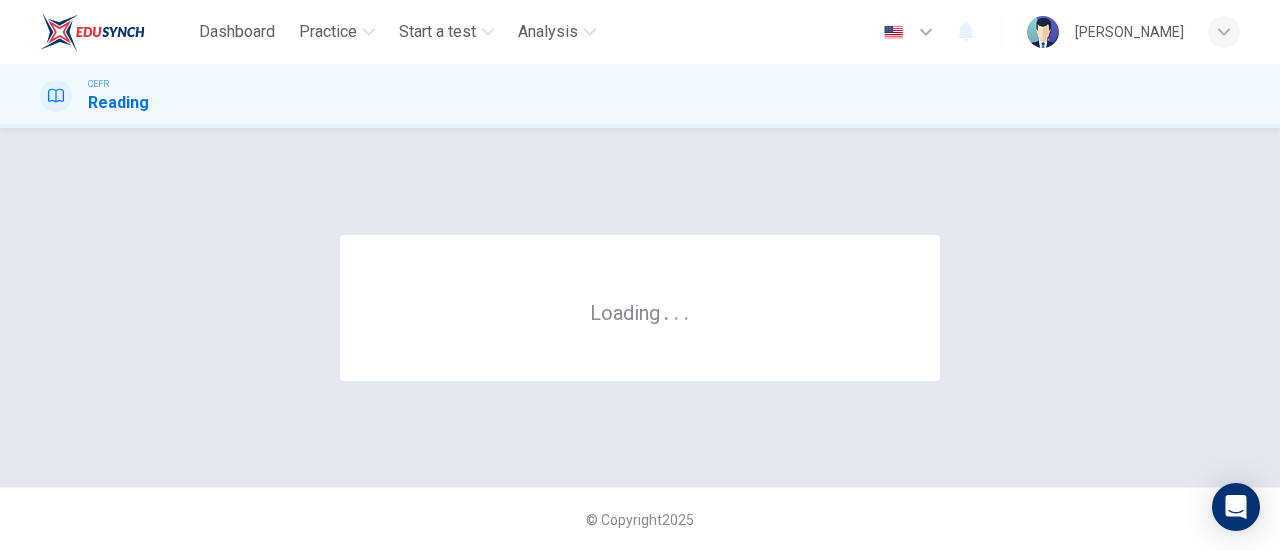 scroll, scrollTop: 0, scrollLeft: 0, axis: both 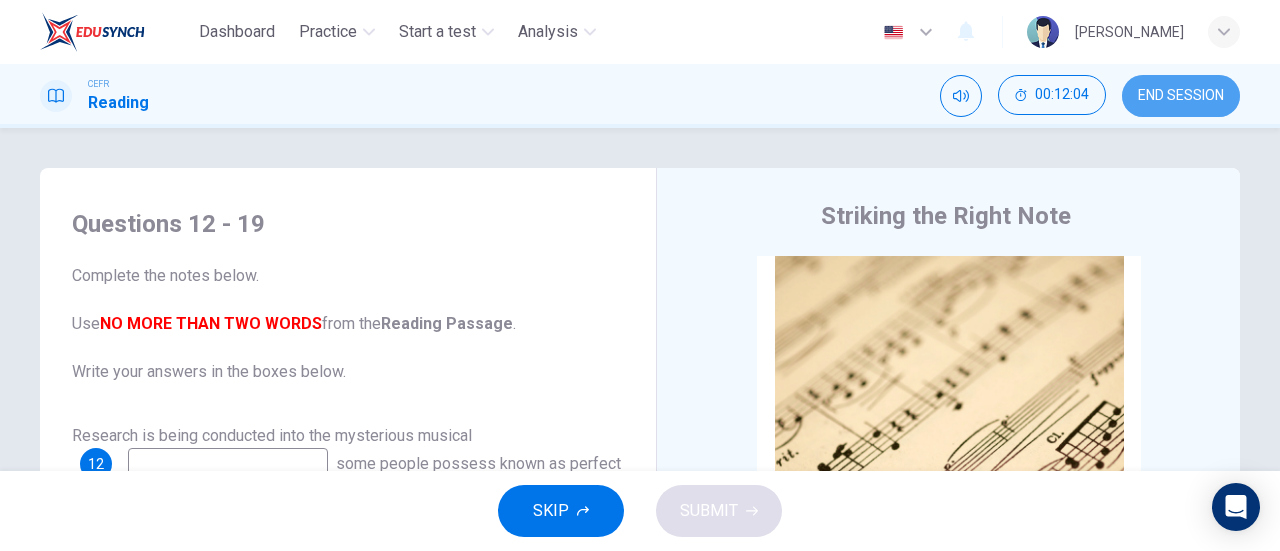 click on "END SESSION" at bounding box center (1181, 96) 